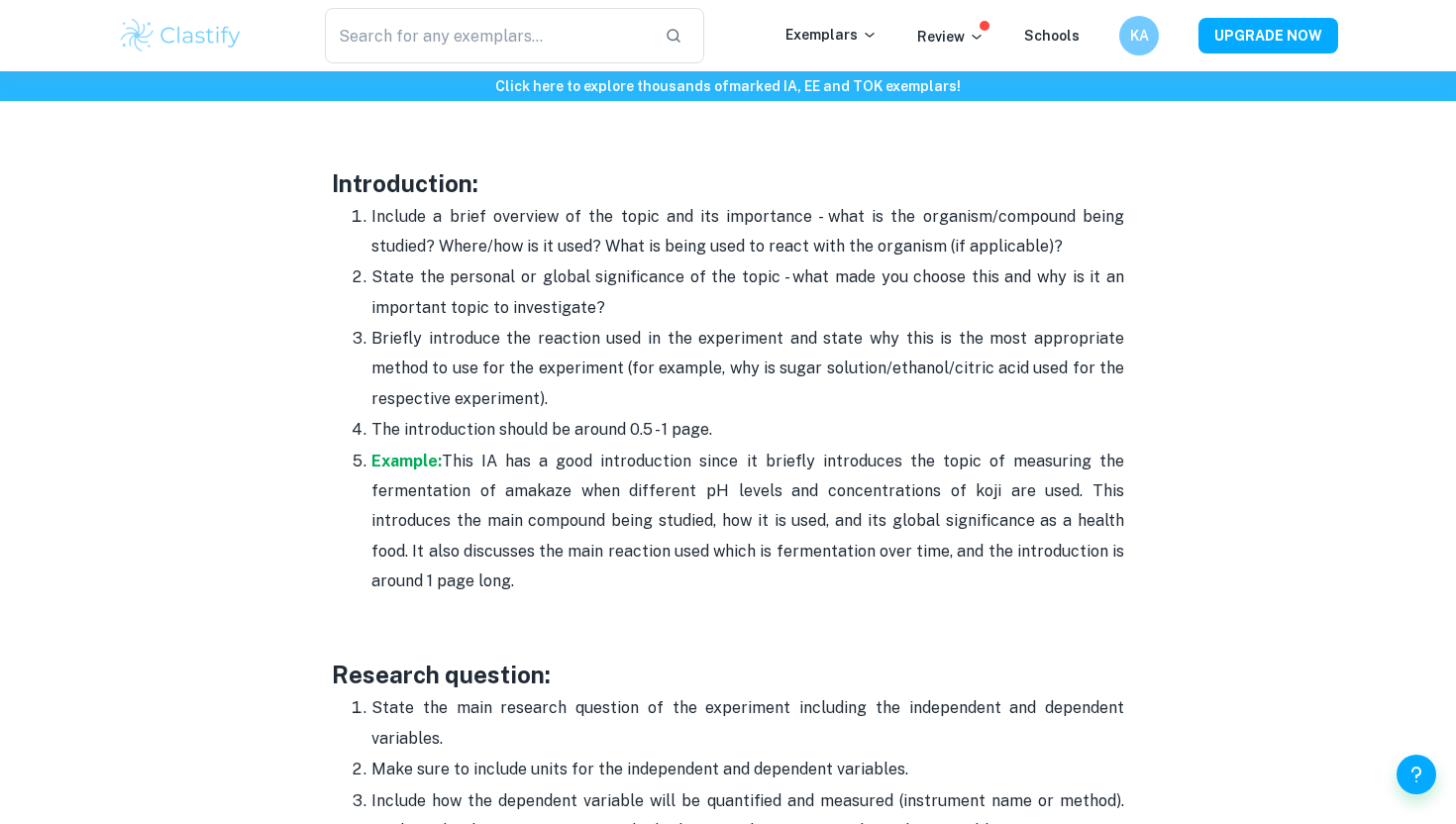 scroll, scrollTop: 1250, scrollLeft: 0, axis: vertical 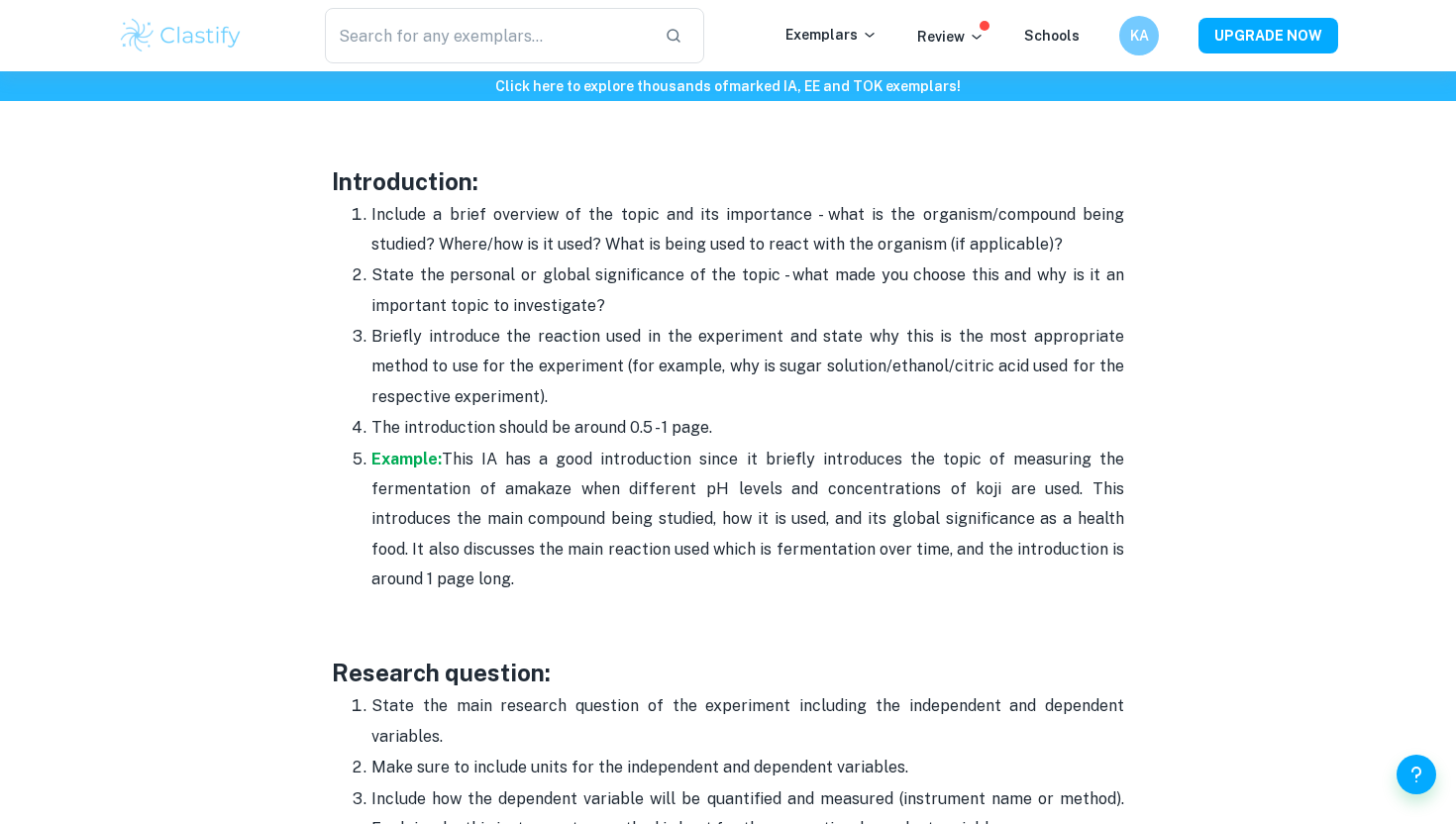 drag, startPoint x: 340, startPoint y: 204, endPoint x: 569, endPoint y: 570, distance: 431.73719 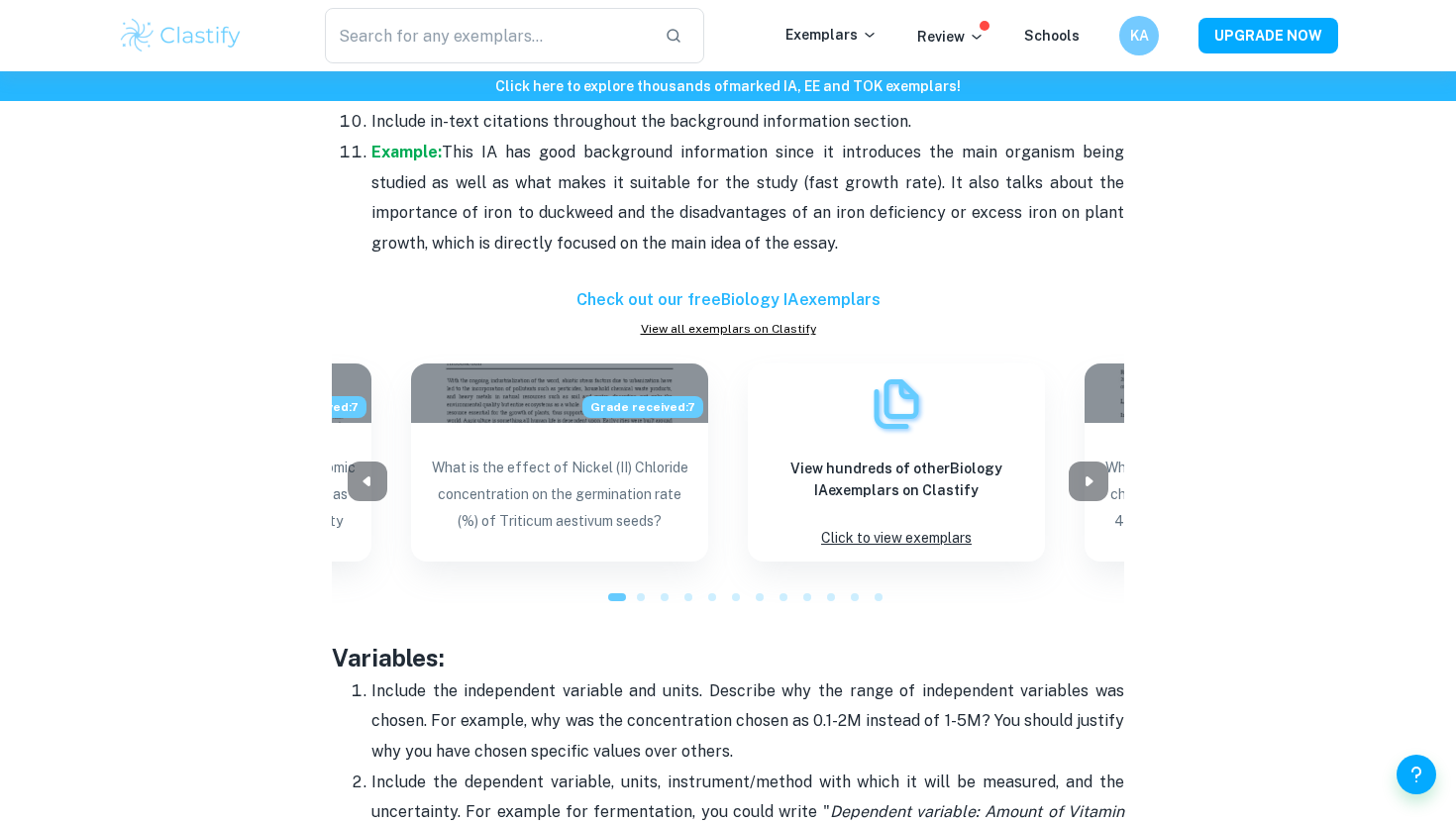 scroll, scrollTop: 2974, scrollLeft: 0, axis: vertical 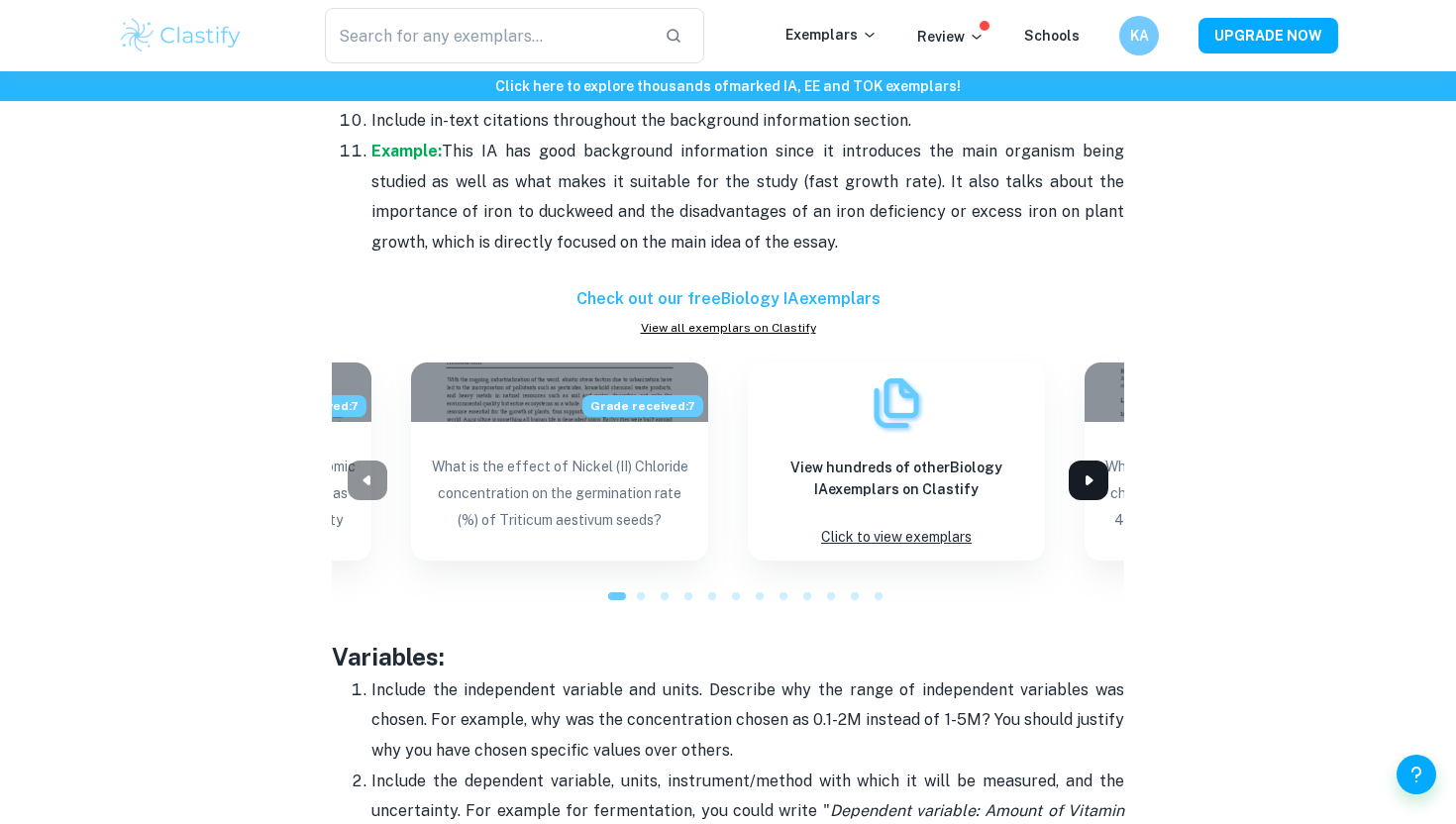 click 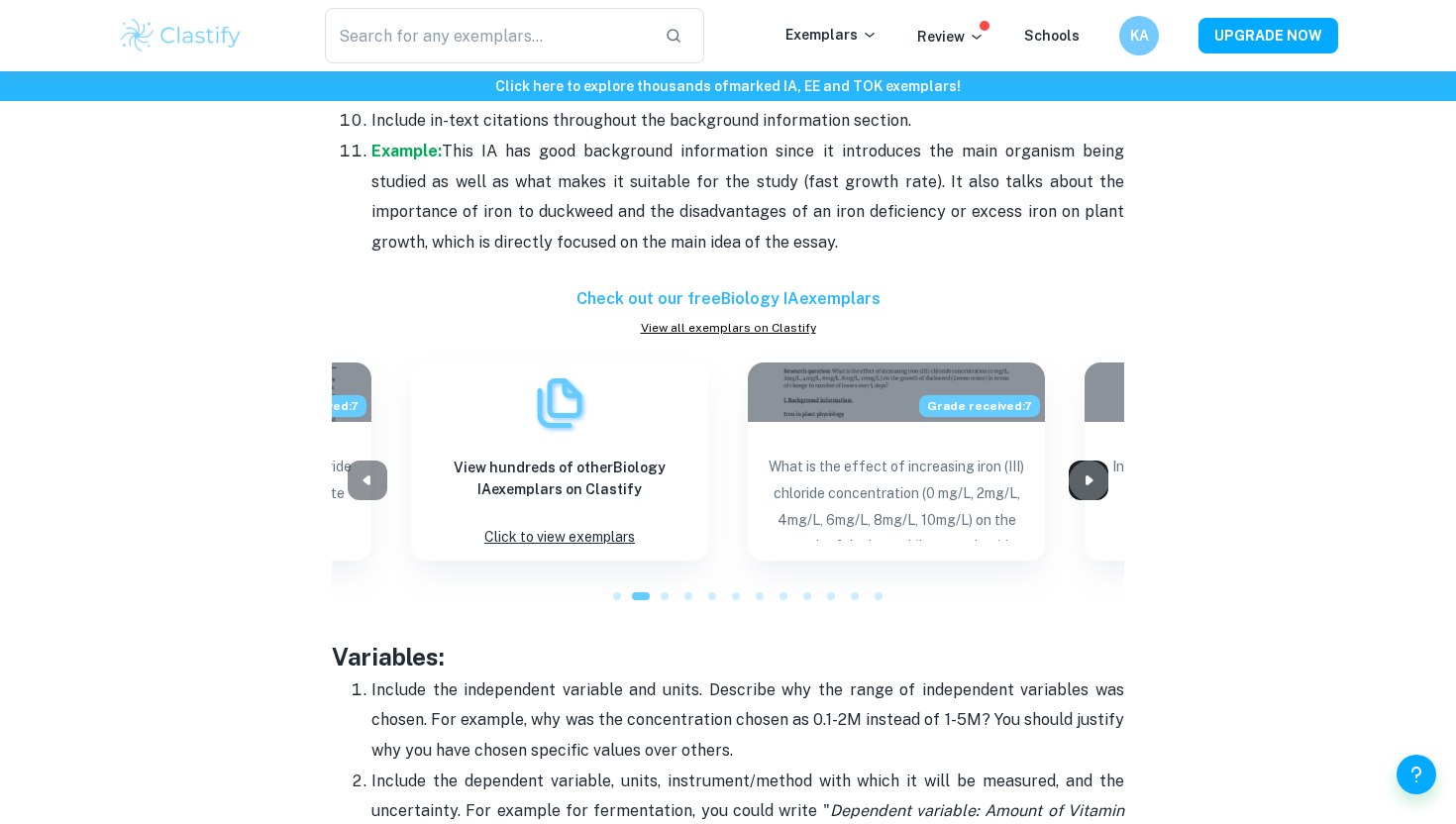 click 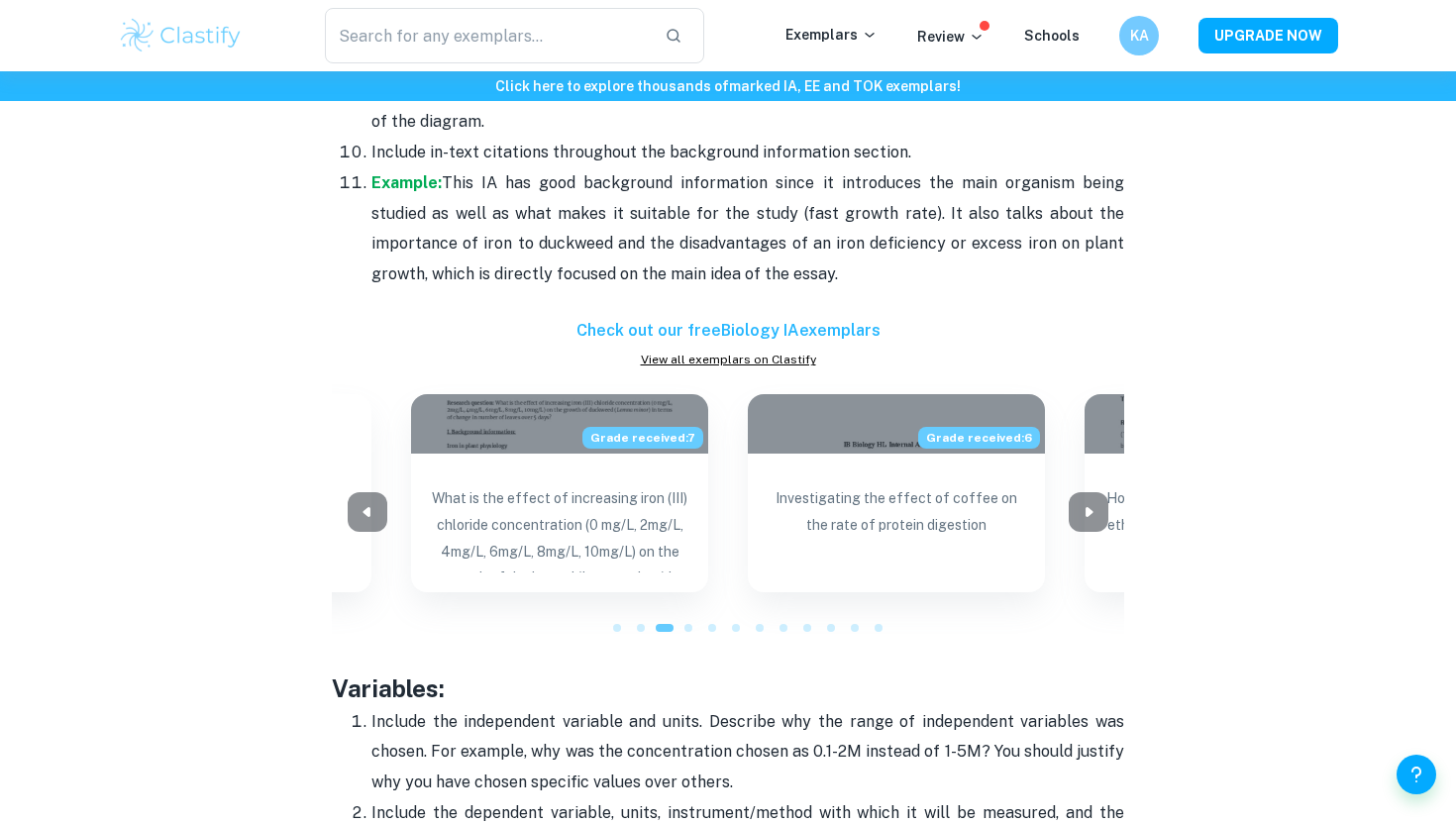 scroll, scrollTop: 2937, scrollLeft: 0, axis: vertical 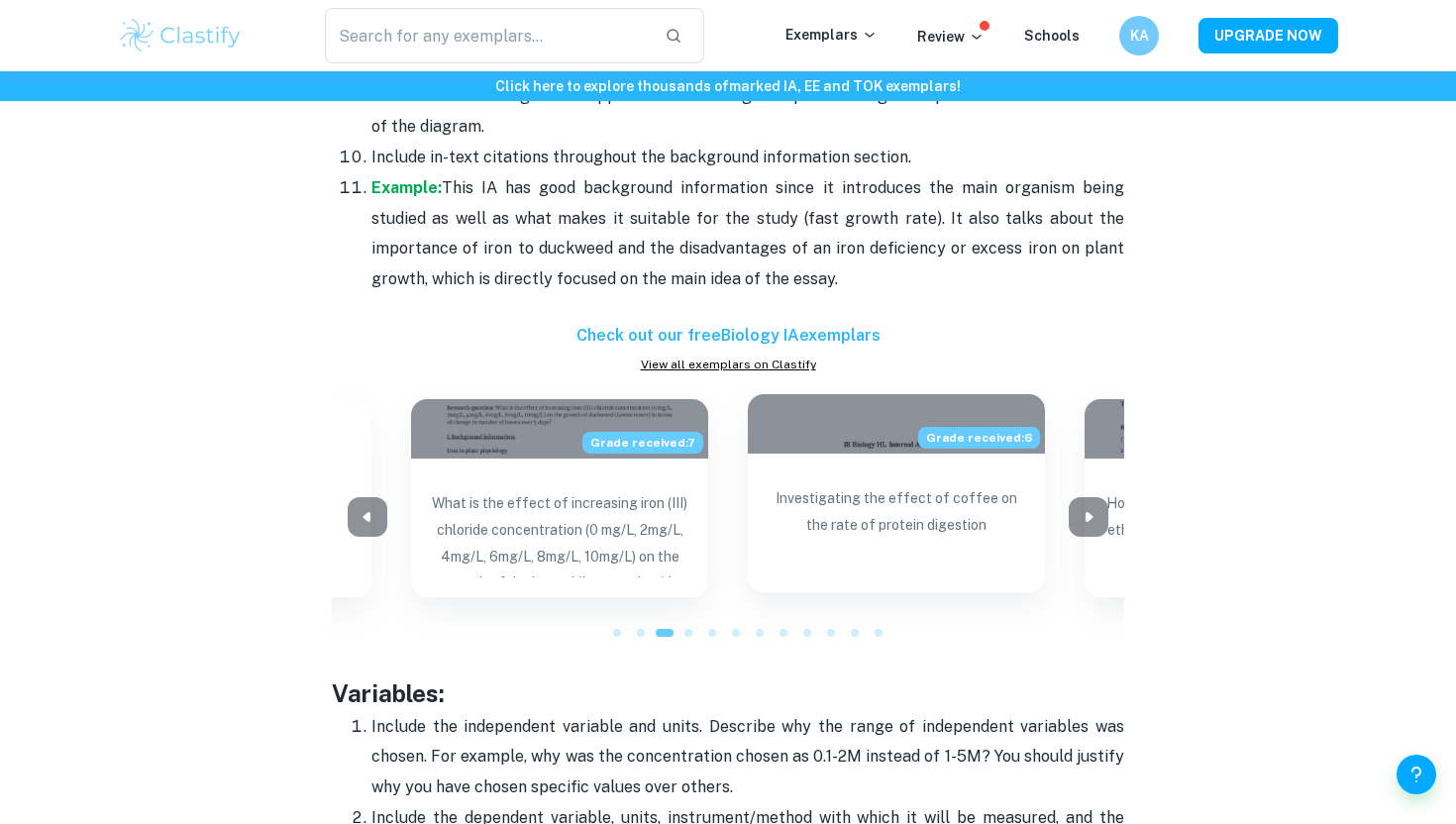 click on "Investigating the effect of coffee on the rate of protein digestion" at bounding box center (896, 525) 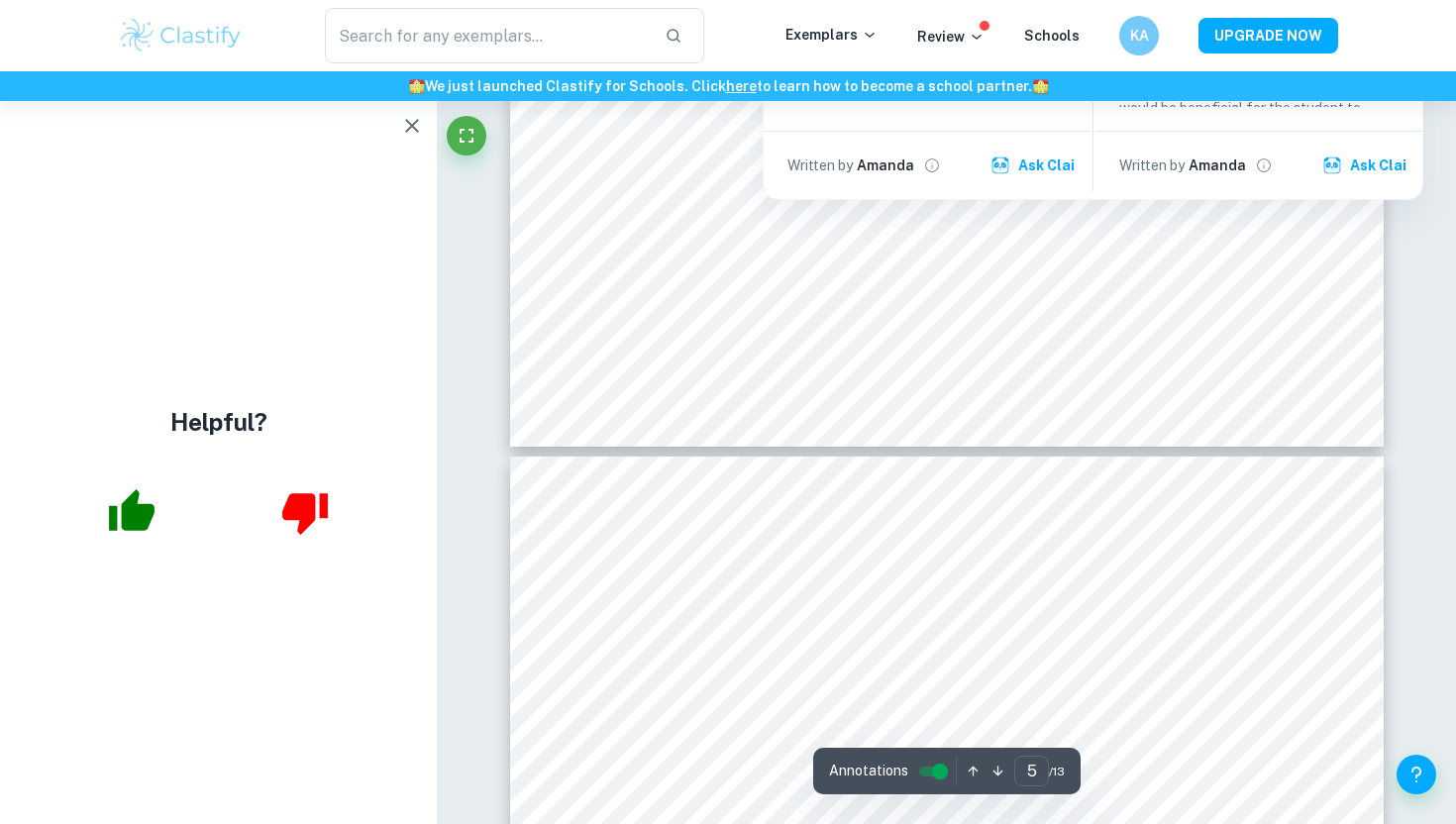 scroll, scrollTop: 6172, scrollLeft: 0, axis: vertical 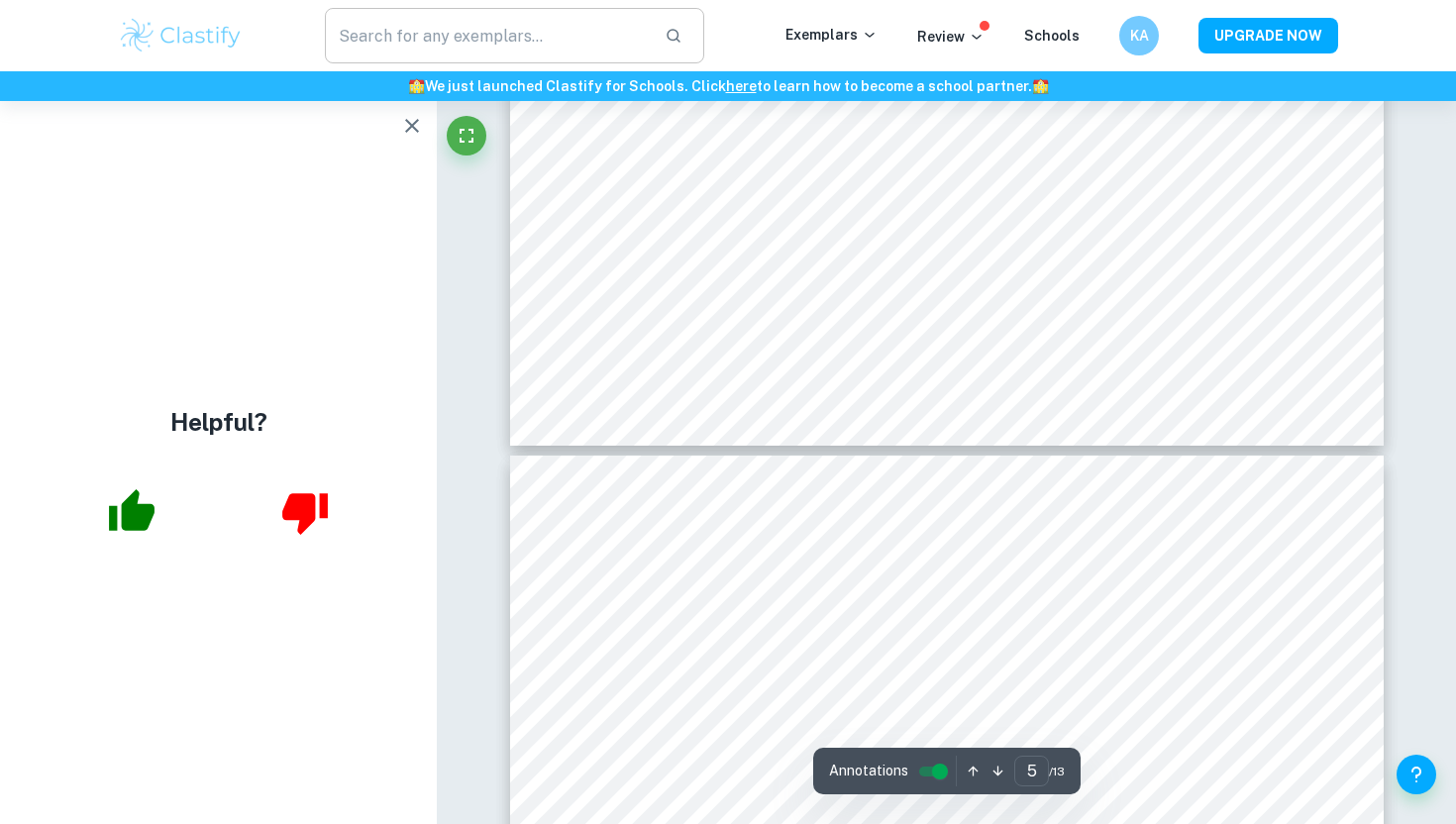 type on "3" 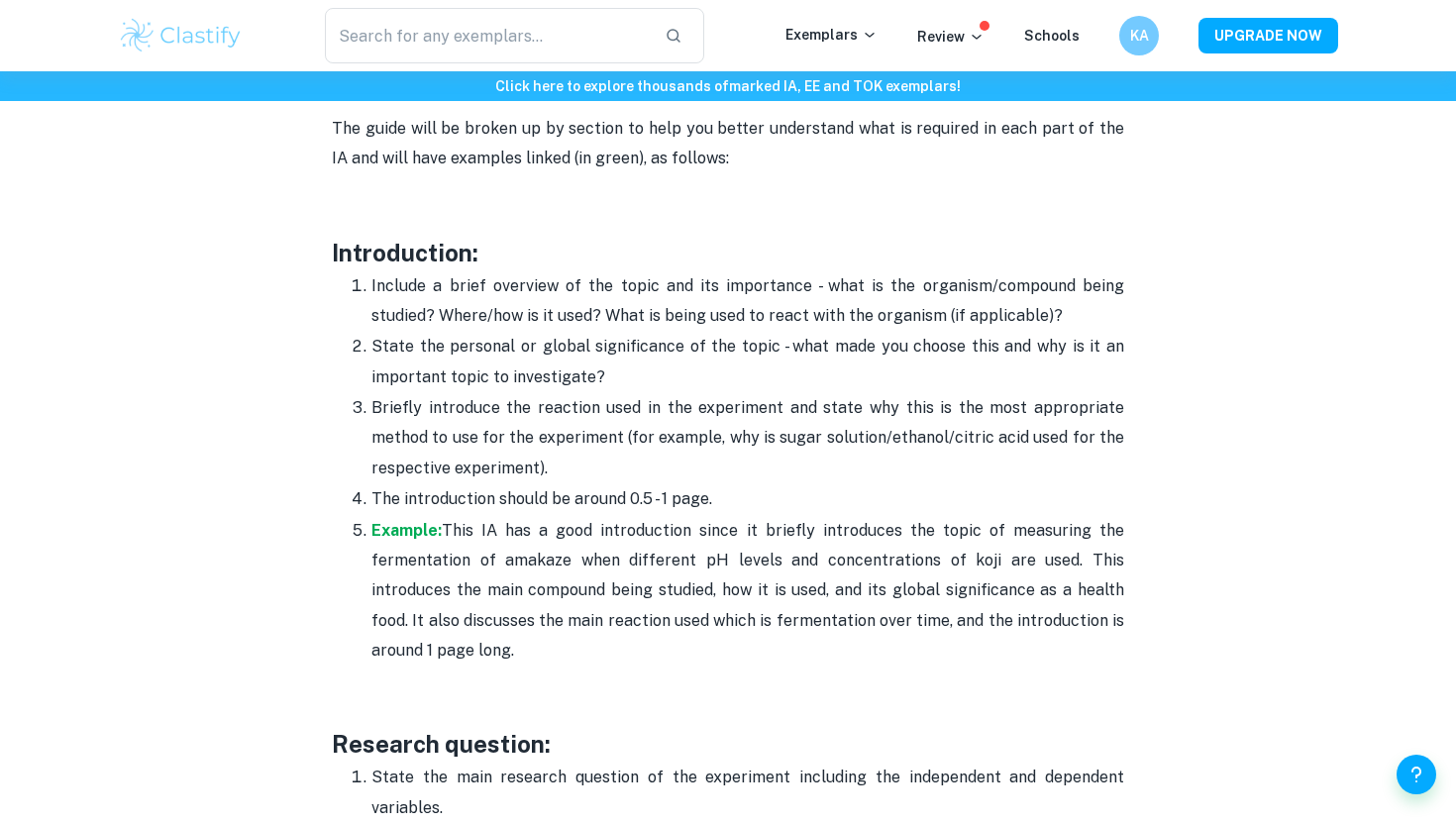 scroll, scrollTop: 1180, scrollLeft: 0, axis: vertical 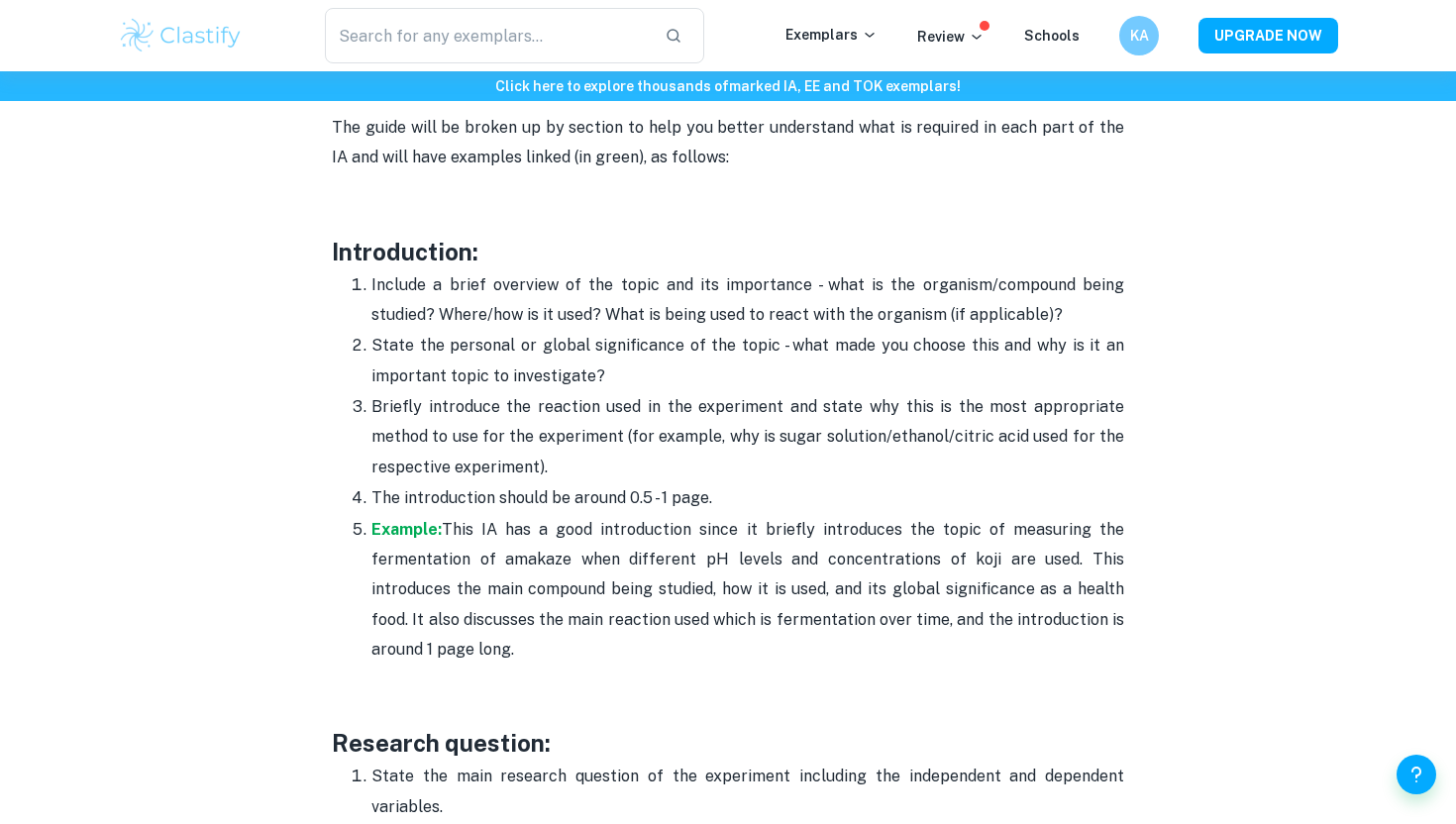 drag, startPoint x: 352, startPoint y: 277, endPoint x: 550, endPoint y: 643, distance: 416.125 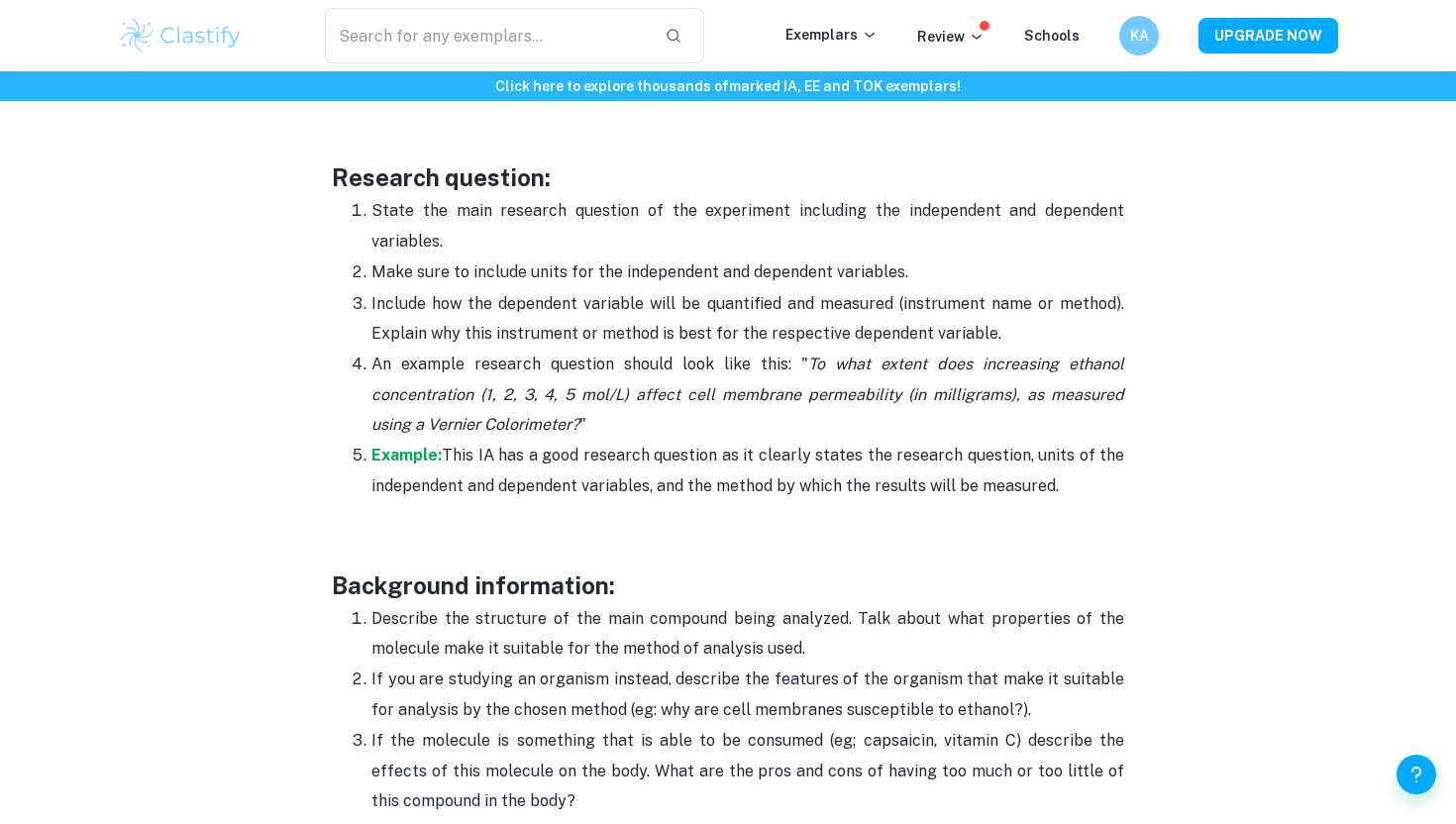 scroll, scrollTop: 1747, scrollLeft: 0, axis: vertical 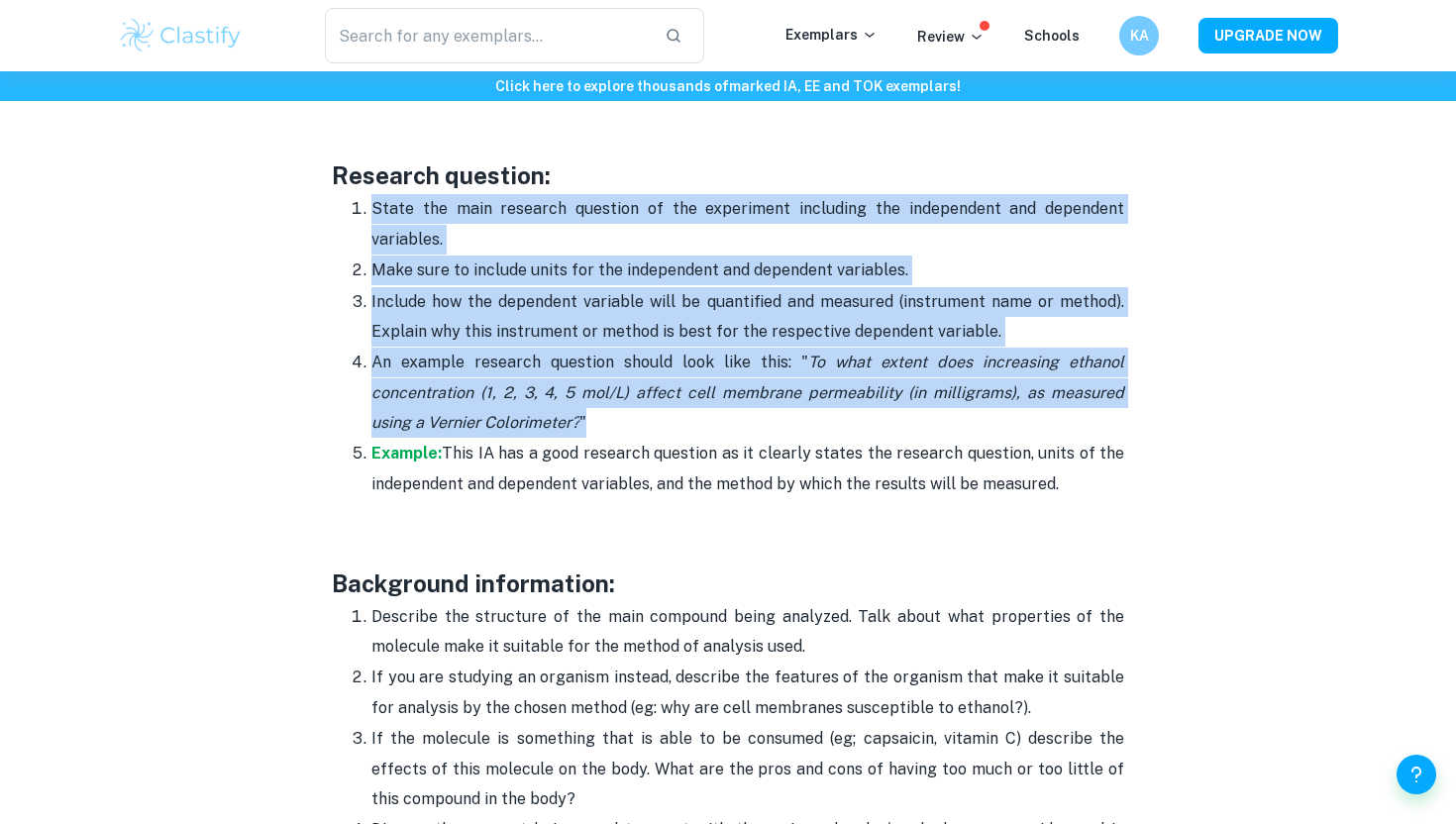 drag, startPoint x: 366, startPoint y: 203, endPoint x: 563, endPoint y: 426, distance: 297.55336 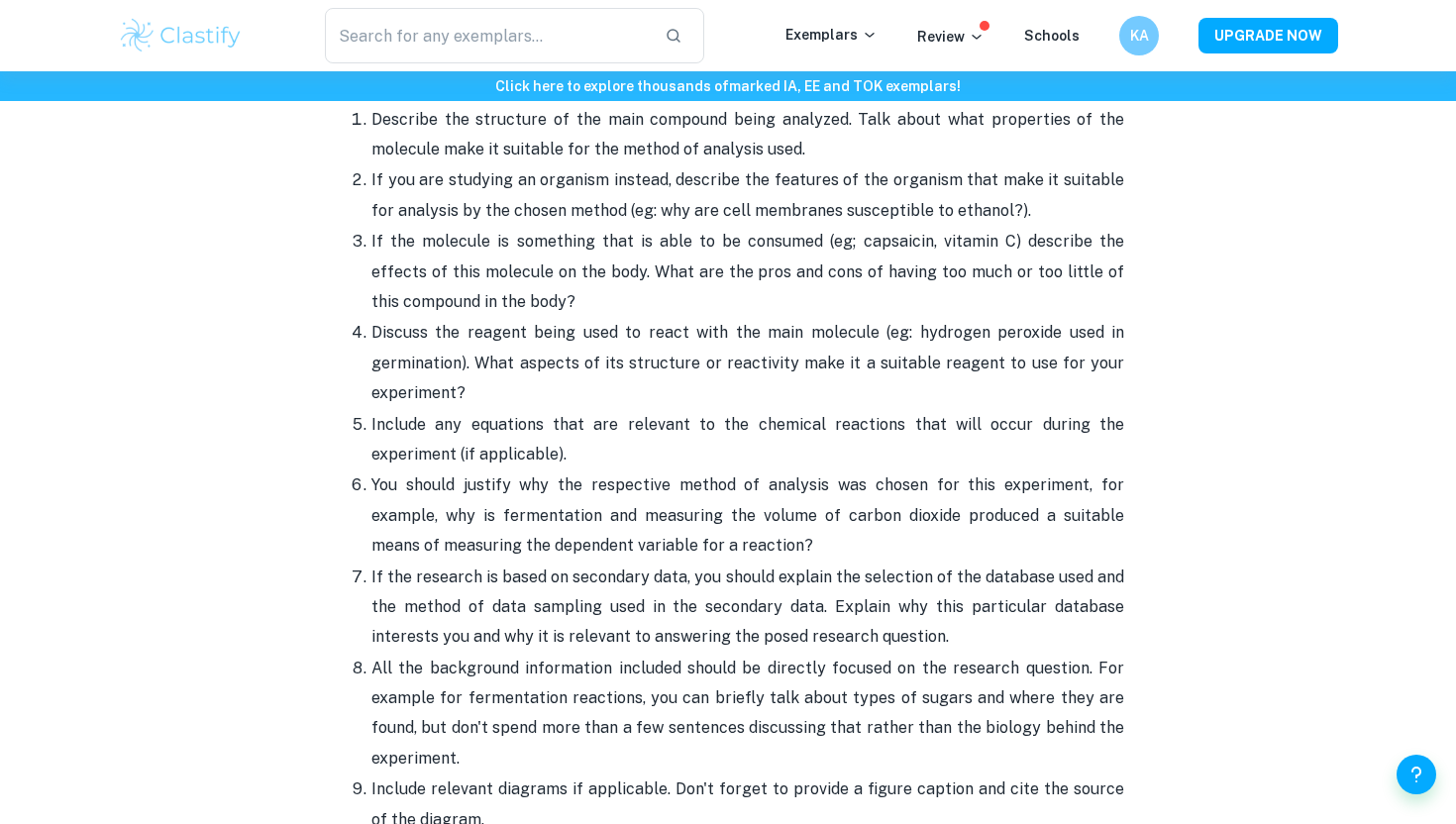 scroll, scrollTop: 2242, scrollLeft: 0, axis: vertical 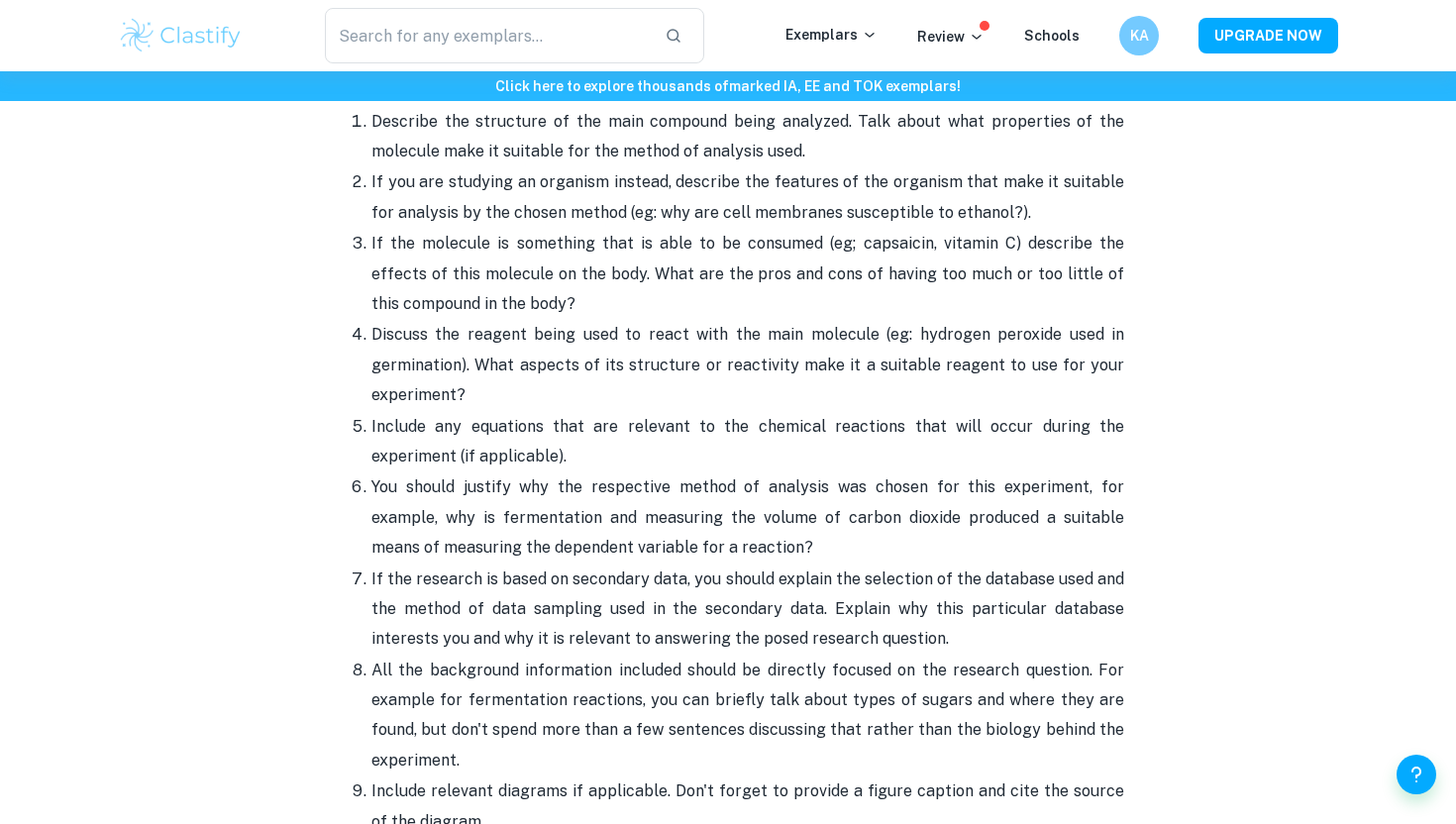 click on "Describe the structure of the main compound being analyzed. Talk about what properties of the molecule make it suitable for the method of analysis used.  If you are studying an organism instead, describe the features of the organism that make it suitable for analysis by the chosen method (eg: why are cell membranes susceptible to ethanol?). If the molecule is something that is able to be consumed (eg; capsaicin, vitamin C) describe the effects of this molecule on the body. What are the pros and cons of having too much or too little of this compound in the b ody?  Discuss the reagent being used to react with the main molecule (eg: hydrogen peroxide used in germination). What aspects of its structure or reactivity make it a suitable reagent to use for your experiment?  Include any equations that are relevant to the chemical reactions that will occur during the experiment (if applicable). Include relevant diagrams if applicable. Don't forget to provide a figure caption and cite the source of the diagram." at bounding box center (728, 548) 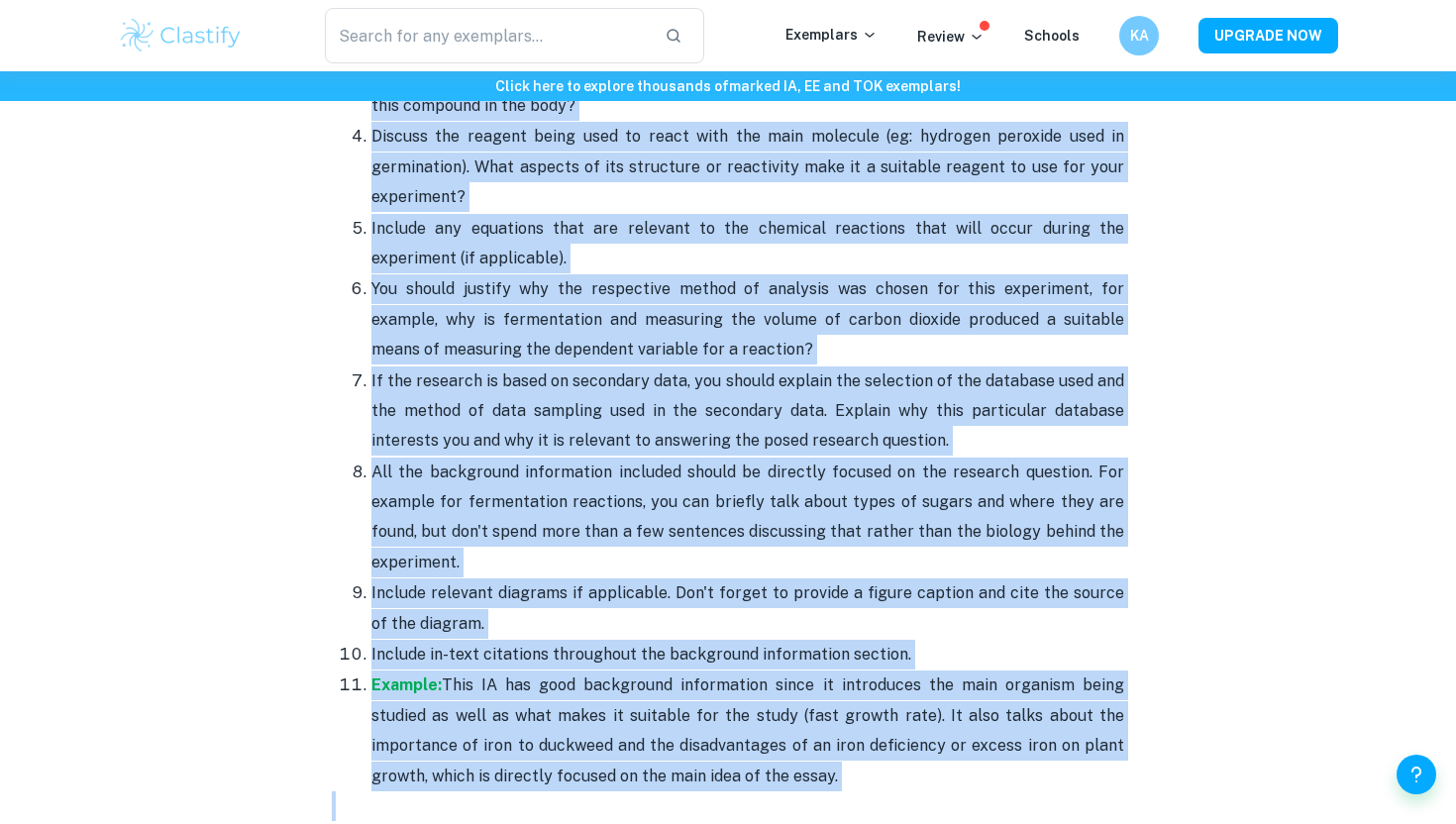 scroll, scrollTop: 2450, scrollLeft: 0, axis: vertical 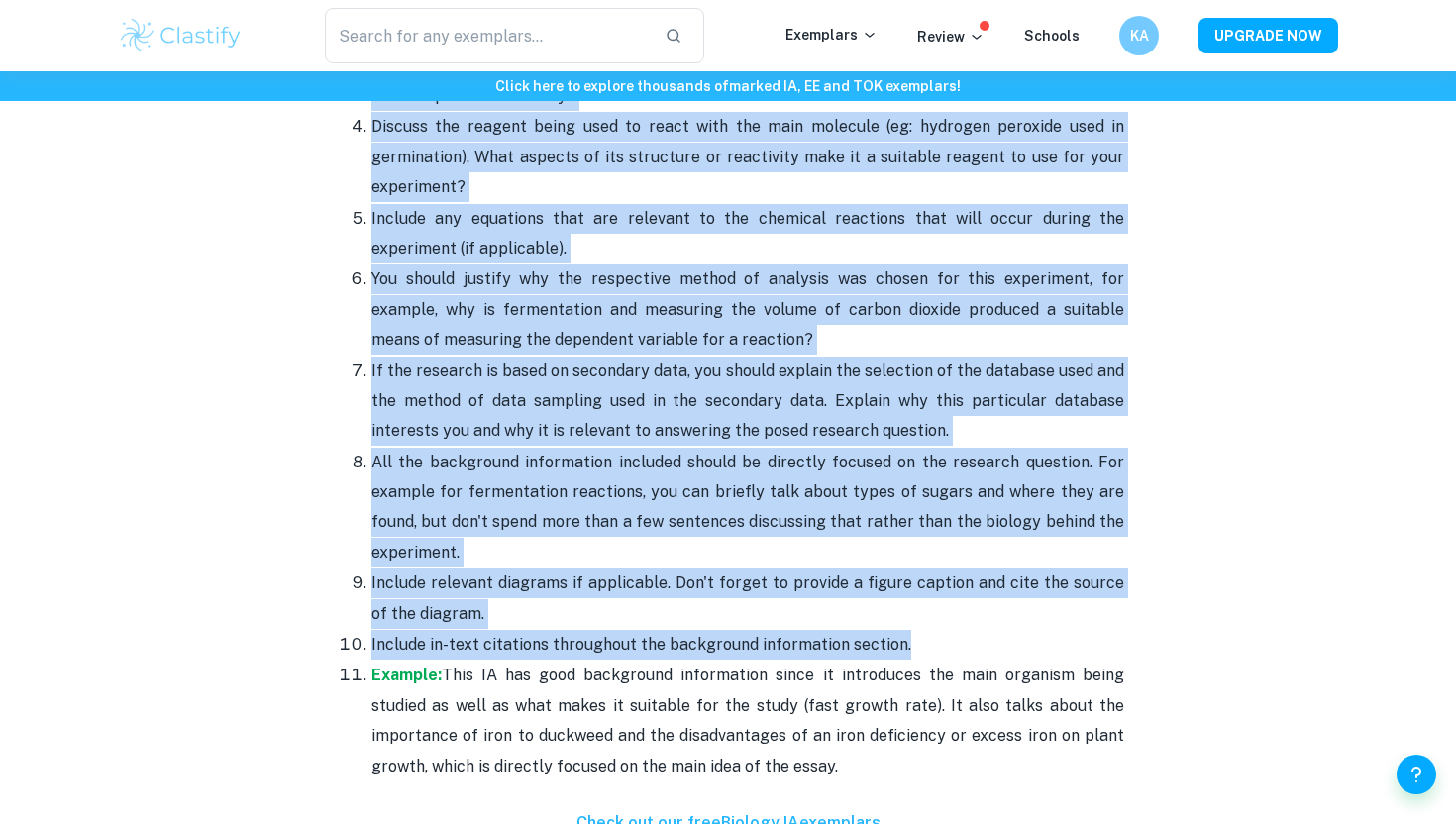 drag, startPoint x: 370, startPoint y: 119, endPoint x: 918, endPoint y: 637, distance: 754.0743 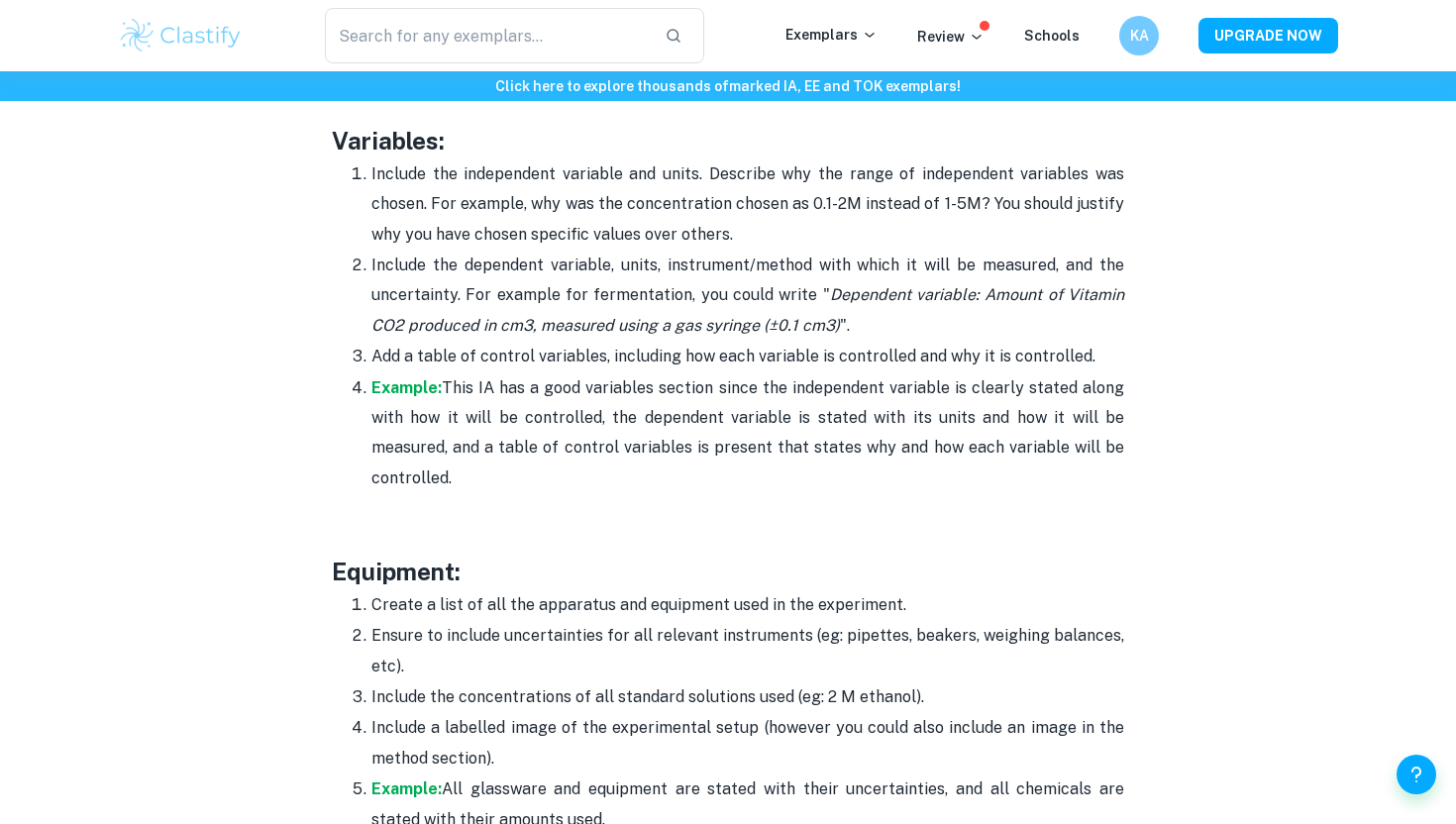 scroll, scrollTop: 3340, scrollLeft: 0, axis: vertical 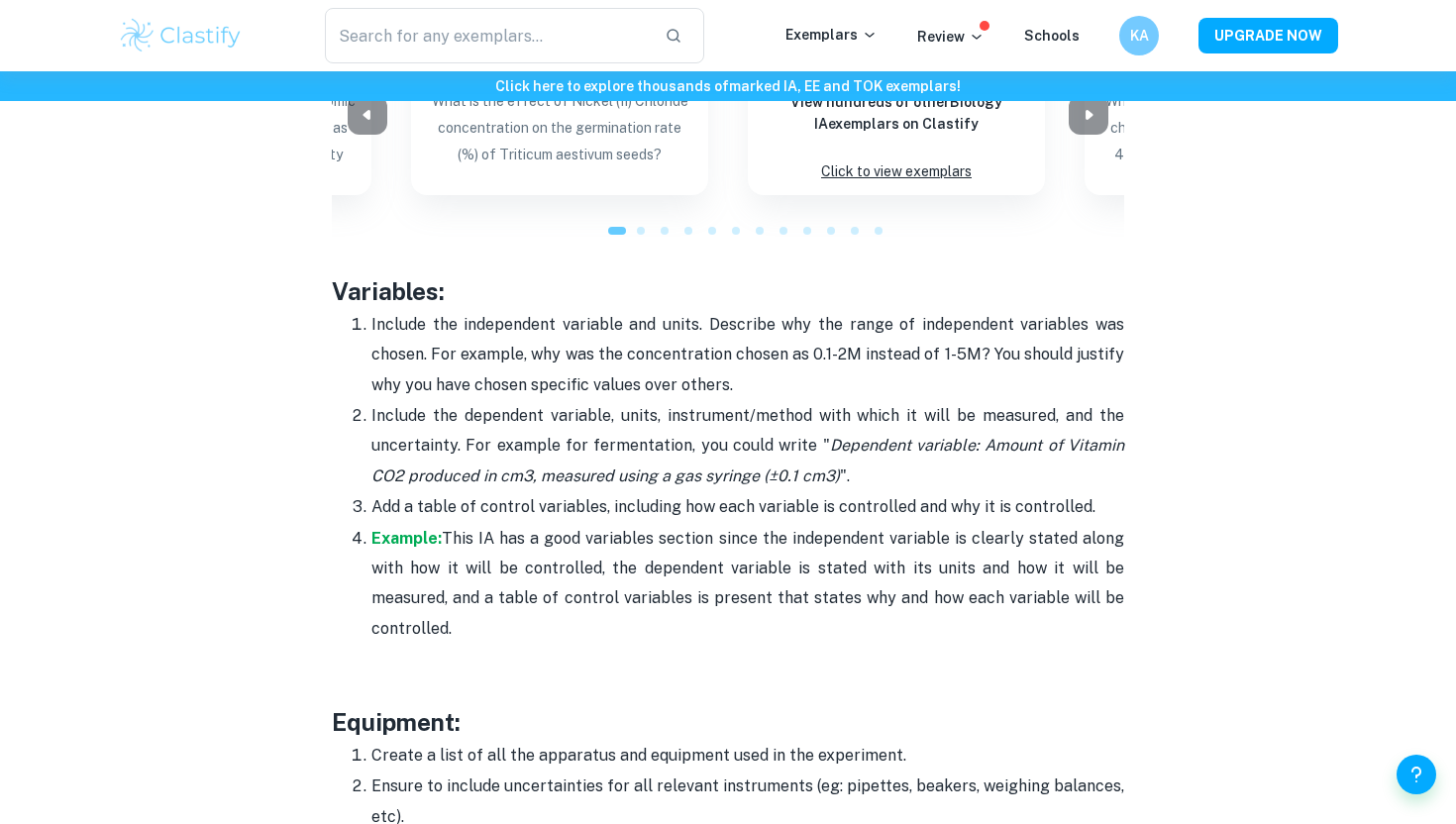 drag, startPoint x: 369, startPoint y: 322, endPoint x: 512, endPoint y: 616, distance: 326.93271 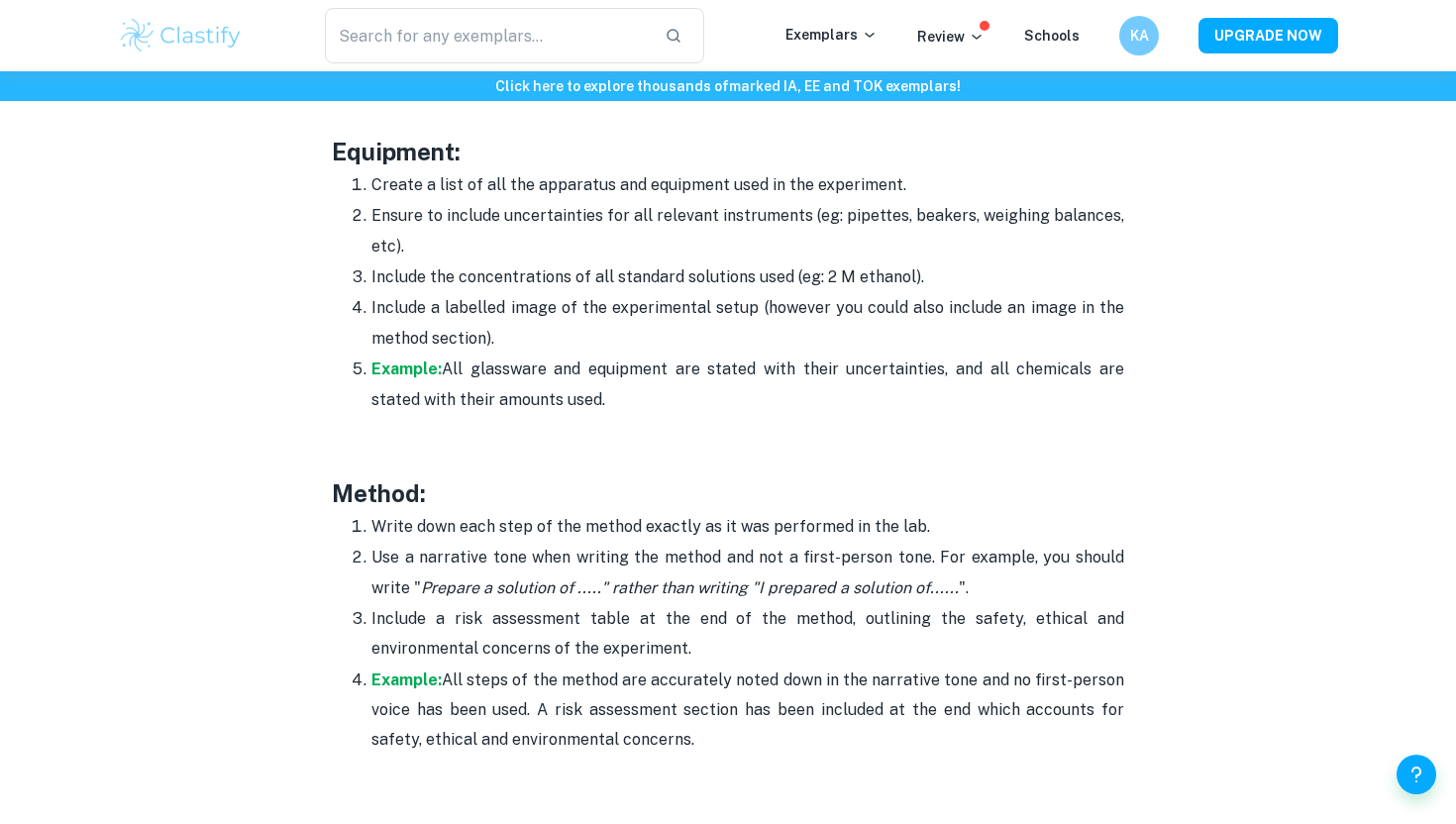 scroll, scrollTop: 3915, scrollLeft: 0, axis: vertical 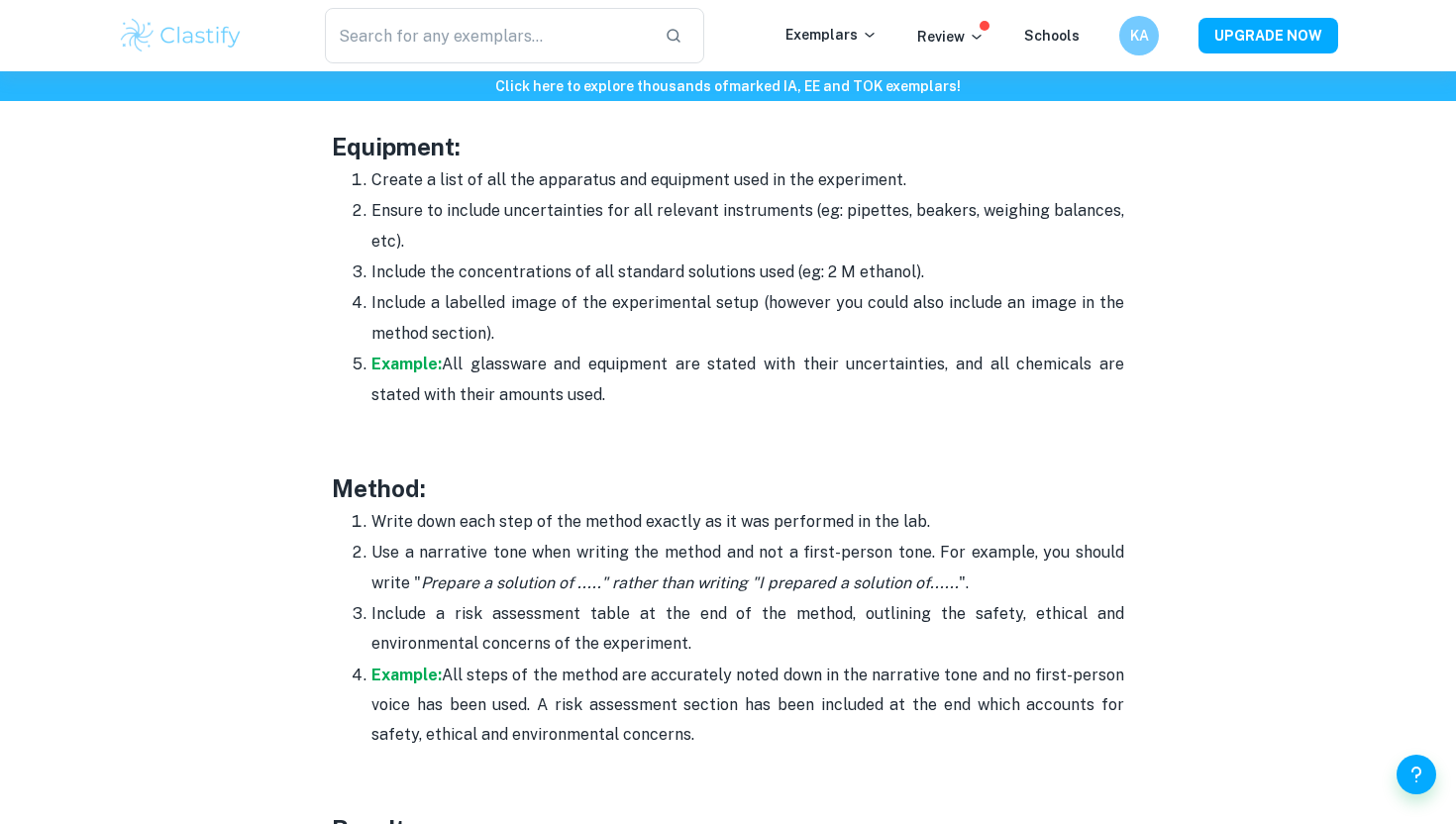drag, startPoint x: 364, startPoint y: 177, endPoint x: 568, endPoint y: 405, distance: 305.9412 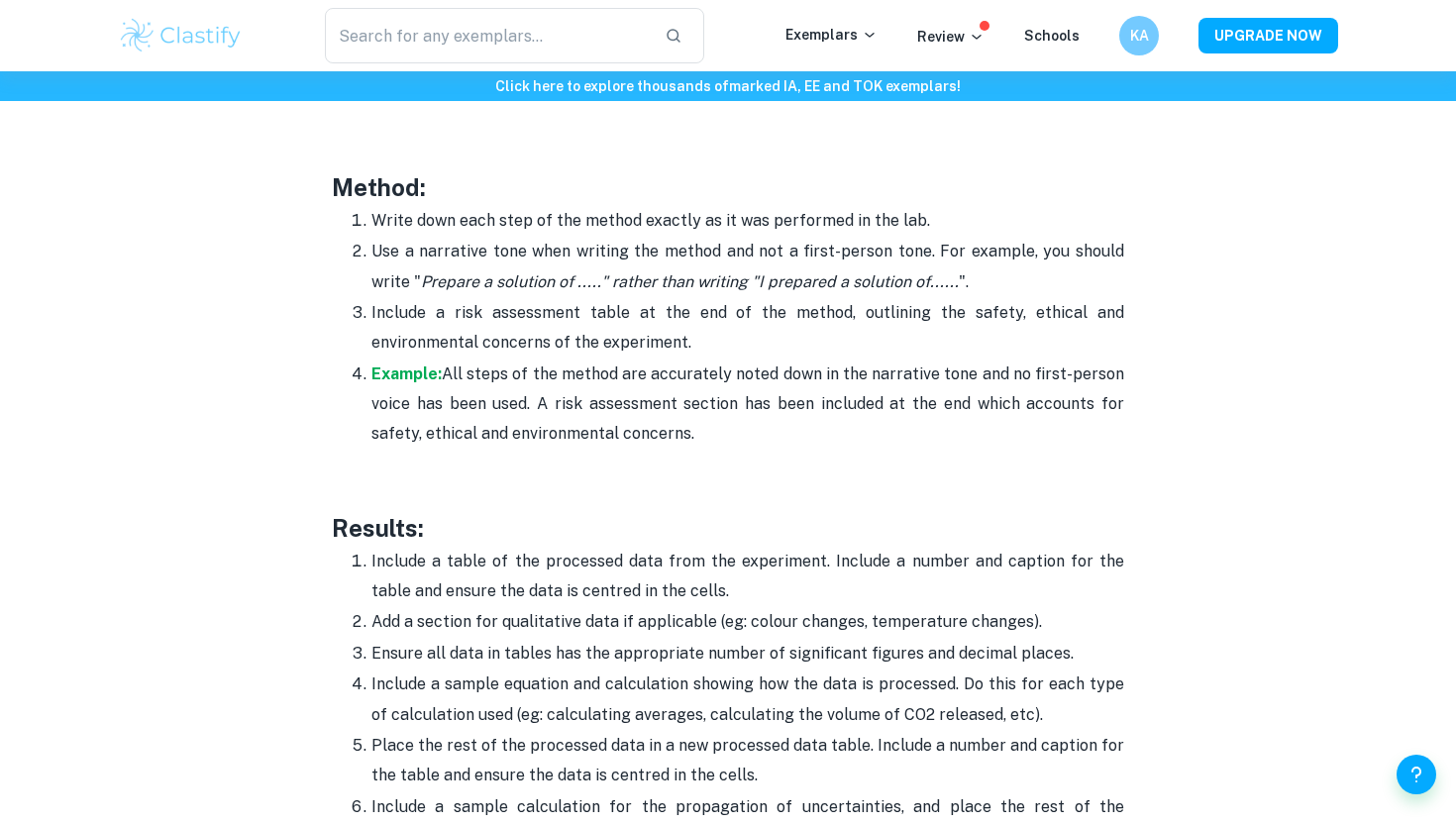 scroll, scrollTop: 4217, scrollLeft: 0, axis: vertical 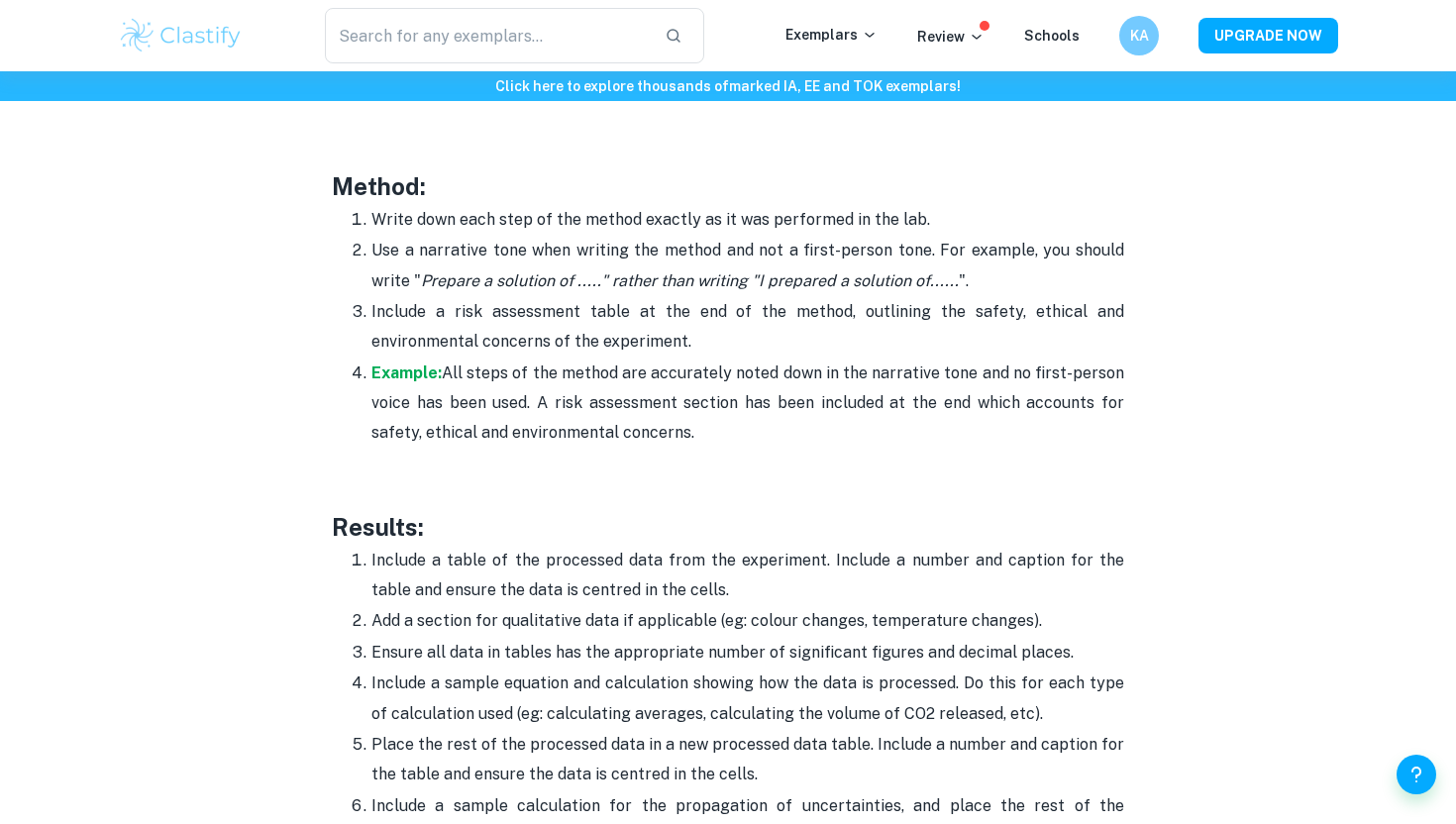 drag, startPoint x: 371, startPoint y: 216, endPoint x: 719, endPoint y: 429, distance: 408.011 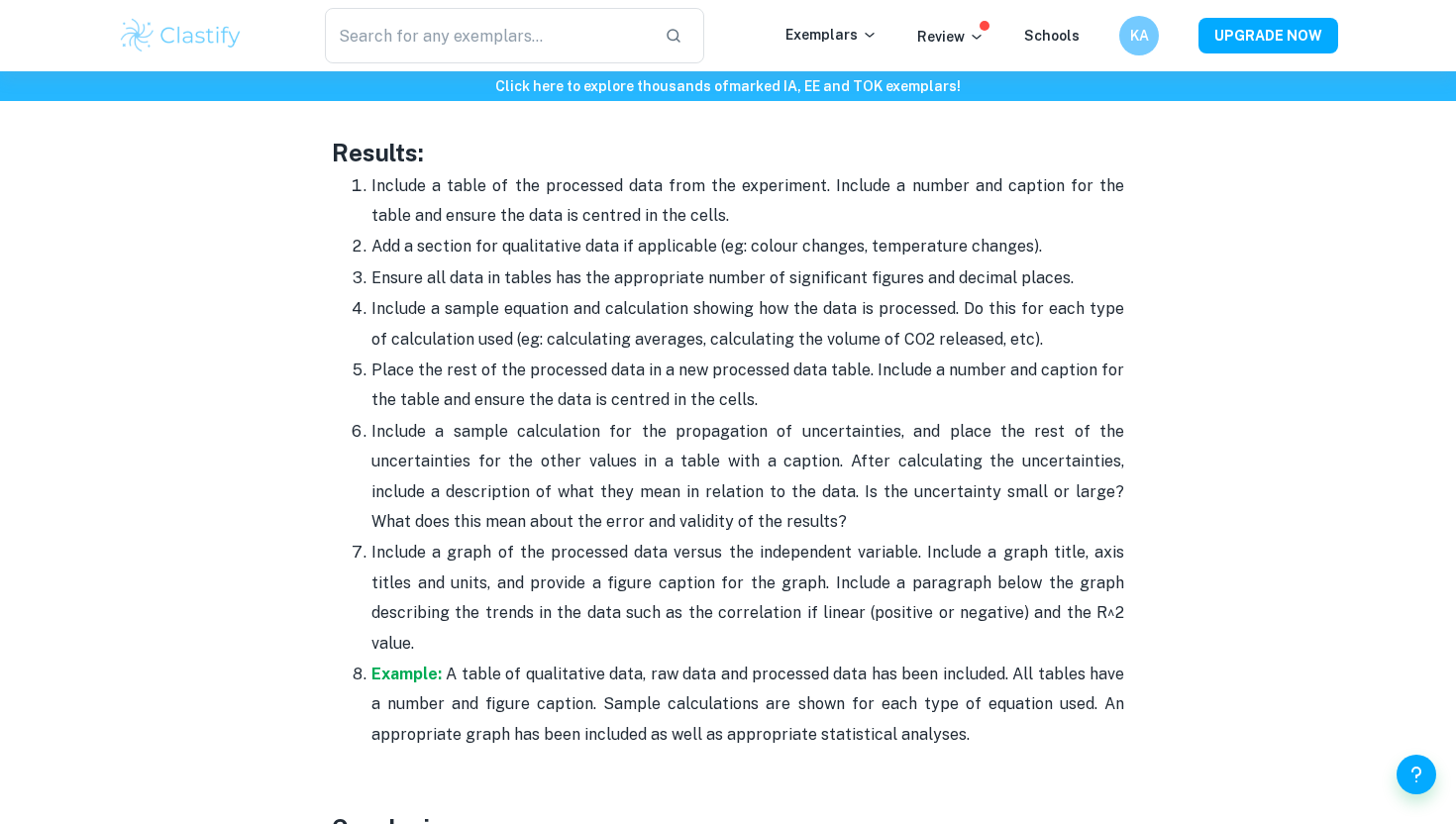scroll, scrollTop: 4583, scrollLeft: 0, axis: vertical 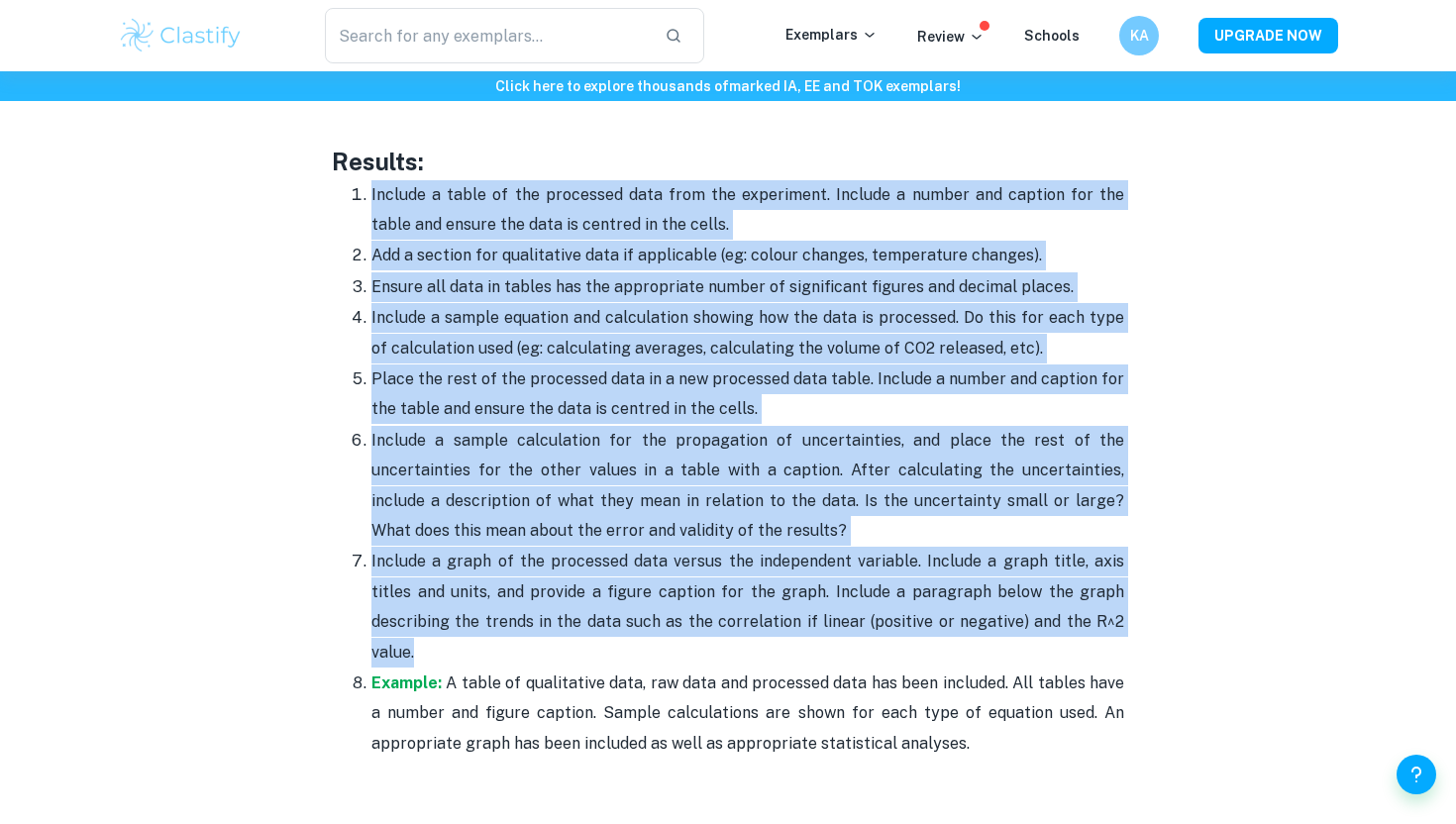 drag, startPoint x: 371, startPoint y: 186, endPoint x: 1151, endPoint y: 649, distance: 907.0661 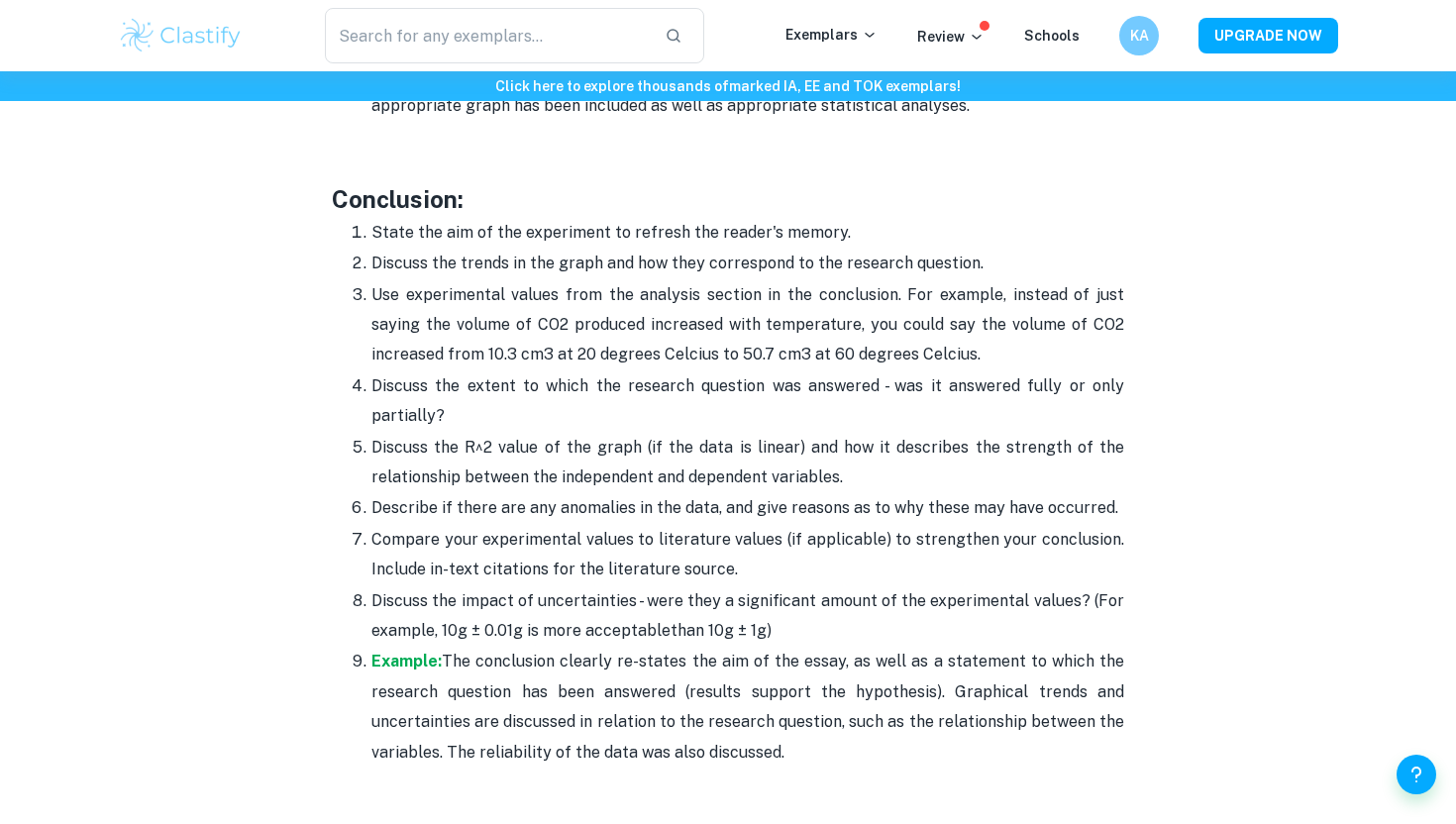 scroll, scrollTop: 5223, scrollLeft: 0, axis: vertical 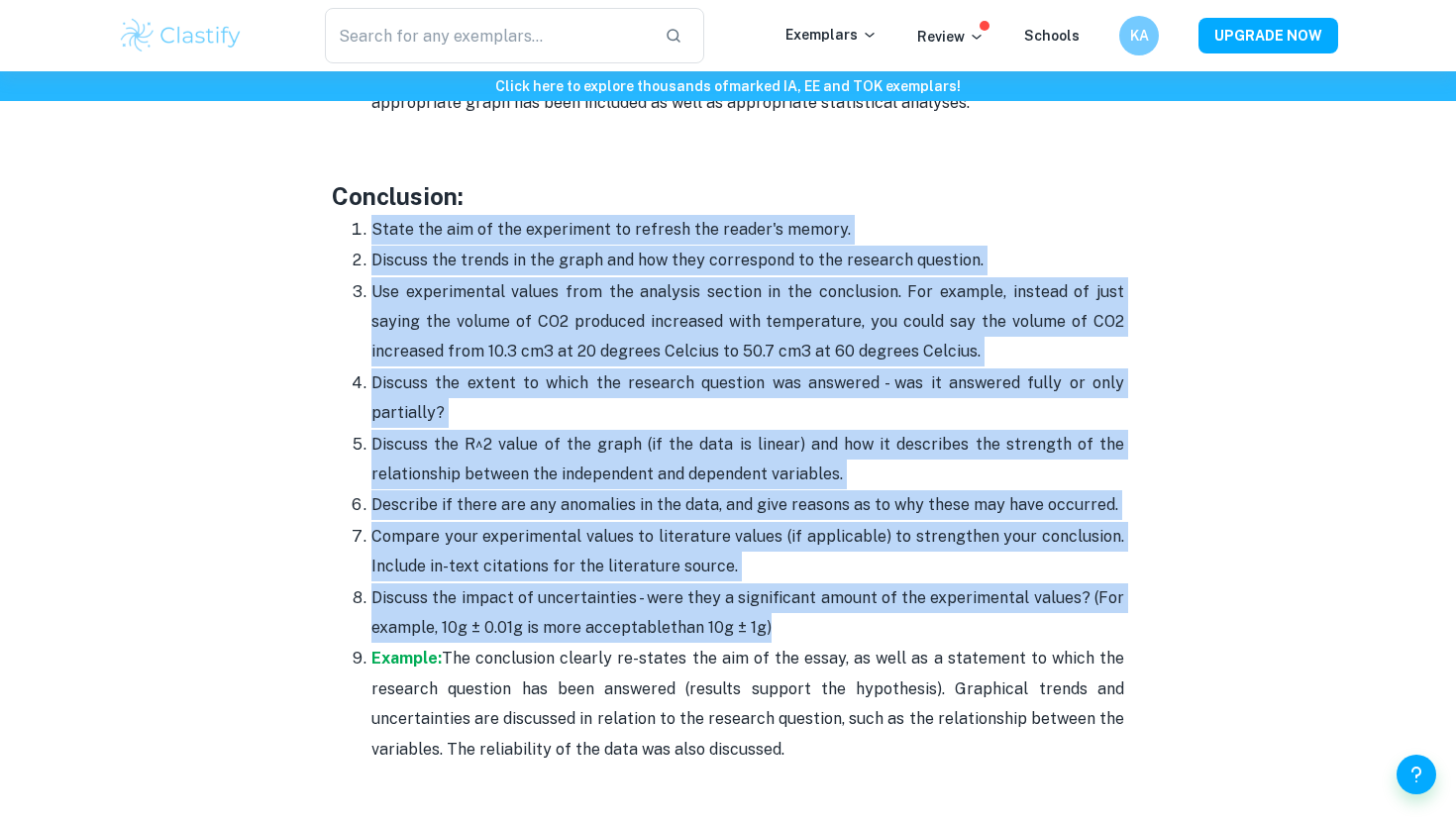 drag, startPoint x: 372, startPoint y: 200, endPoint x: 781, endPoint y: 606, distance: 576.29593 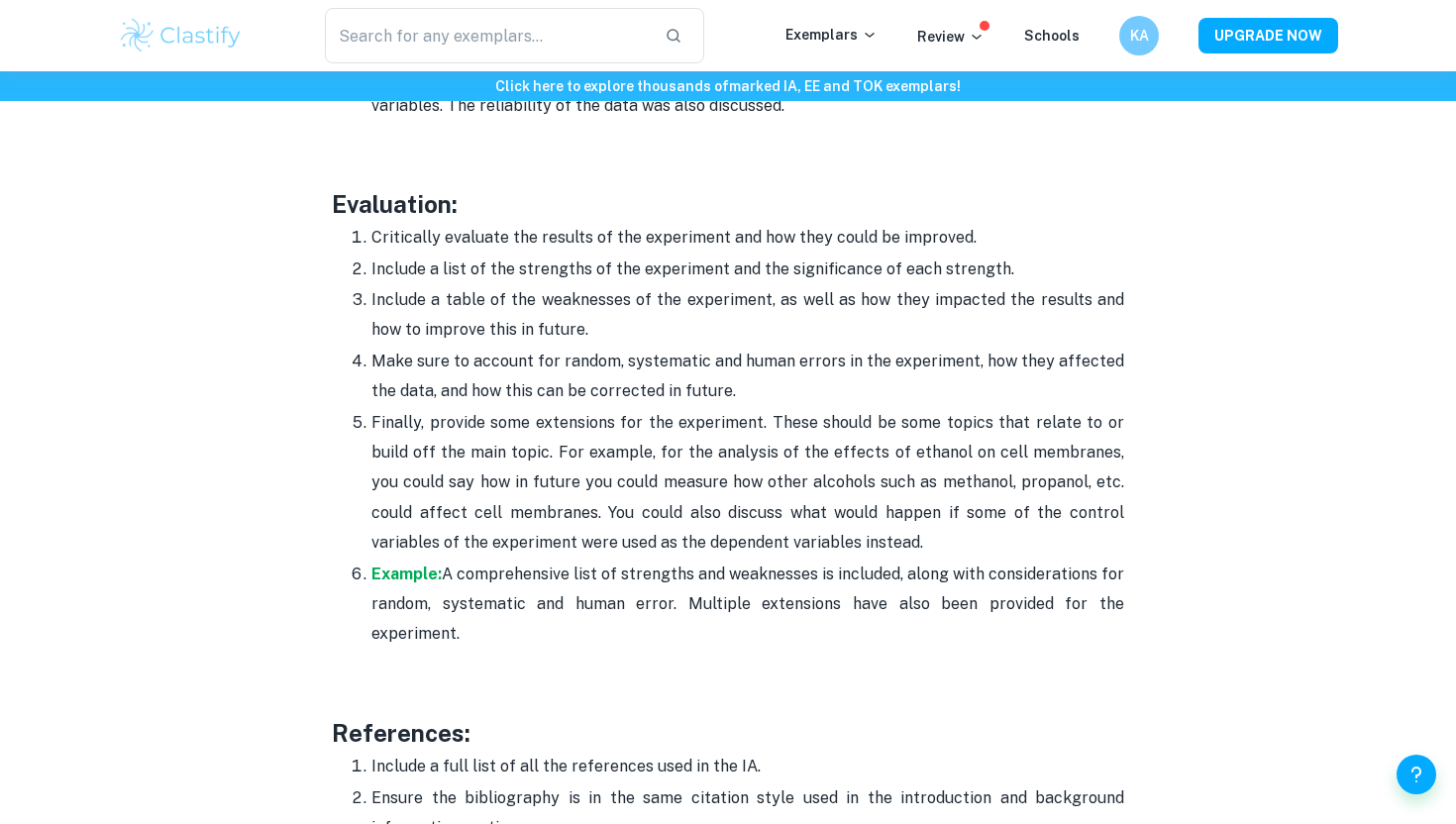 scroll, scrollTop: 5871, scrollLeft: 0, axis: vertical 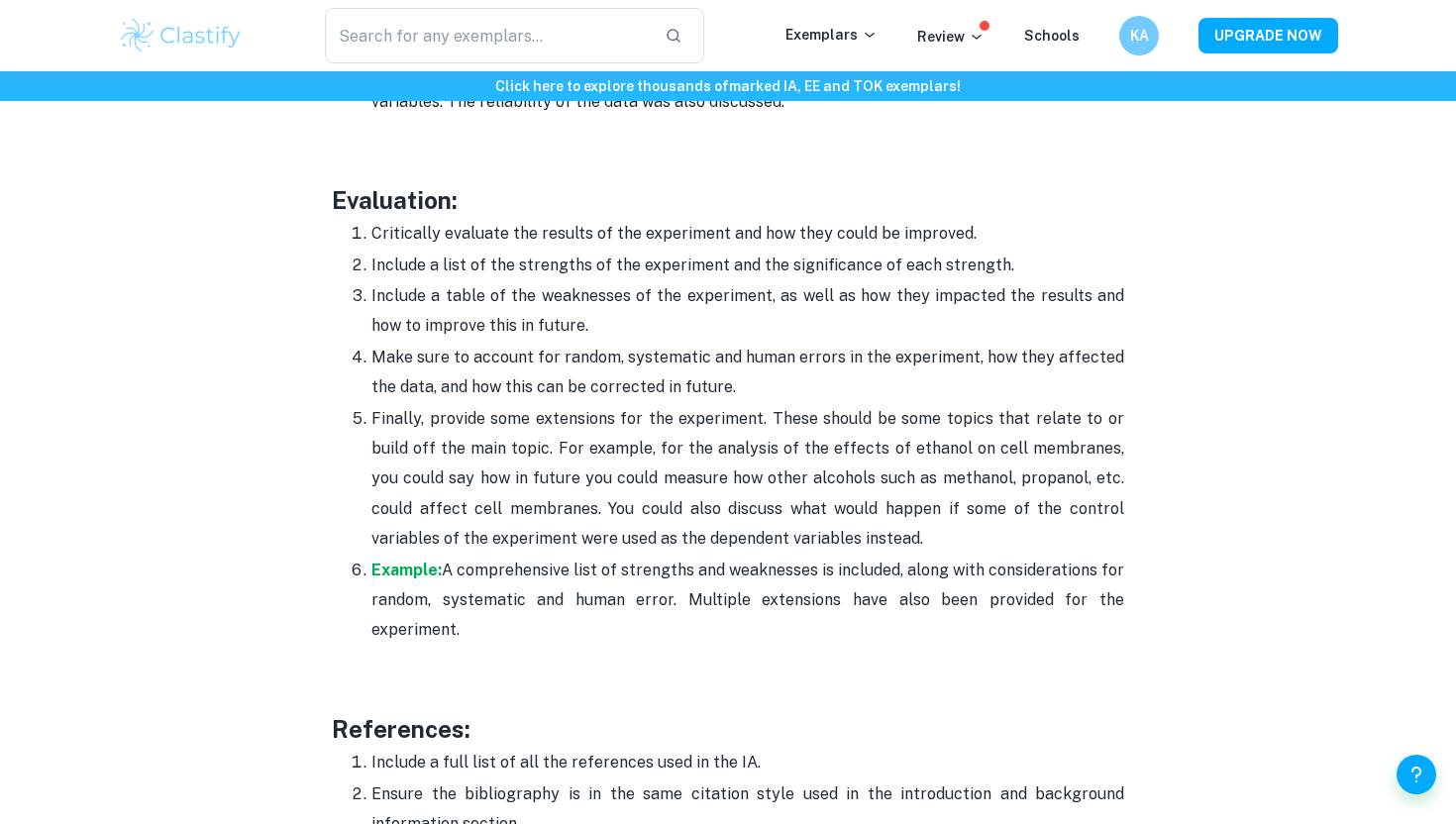 drag, startPoint x: 368, startPoint y: 201, endPoint x: 835, endPoint y: 506, distance: 557.7759 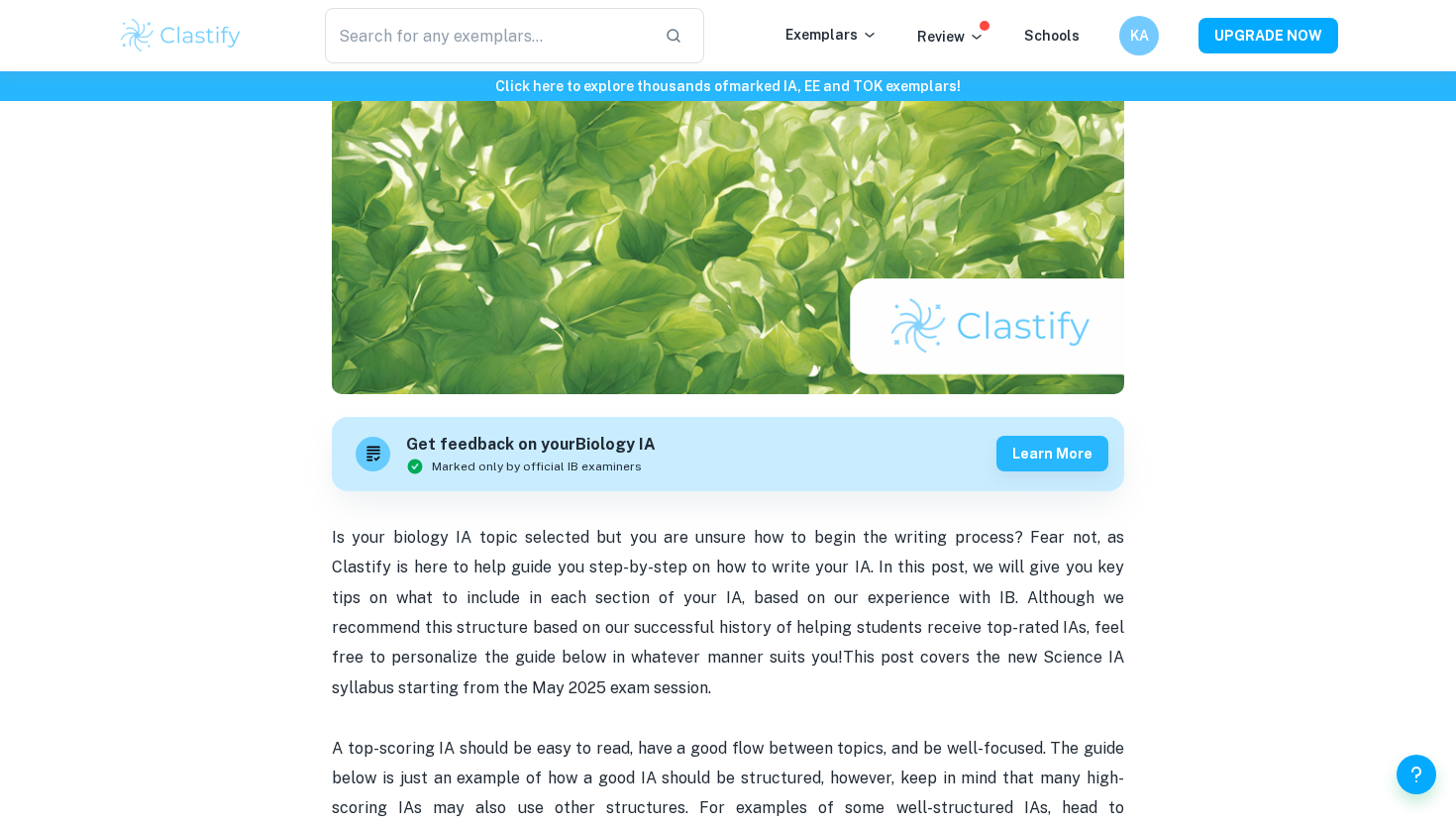 scroll, scrollTop: 137, scrollLeft: 0, axis: vertical 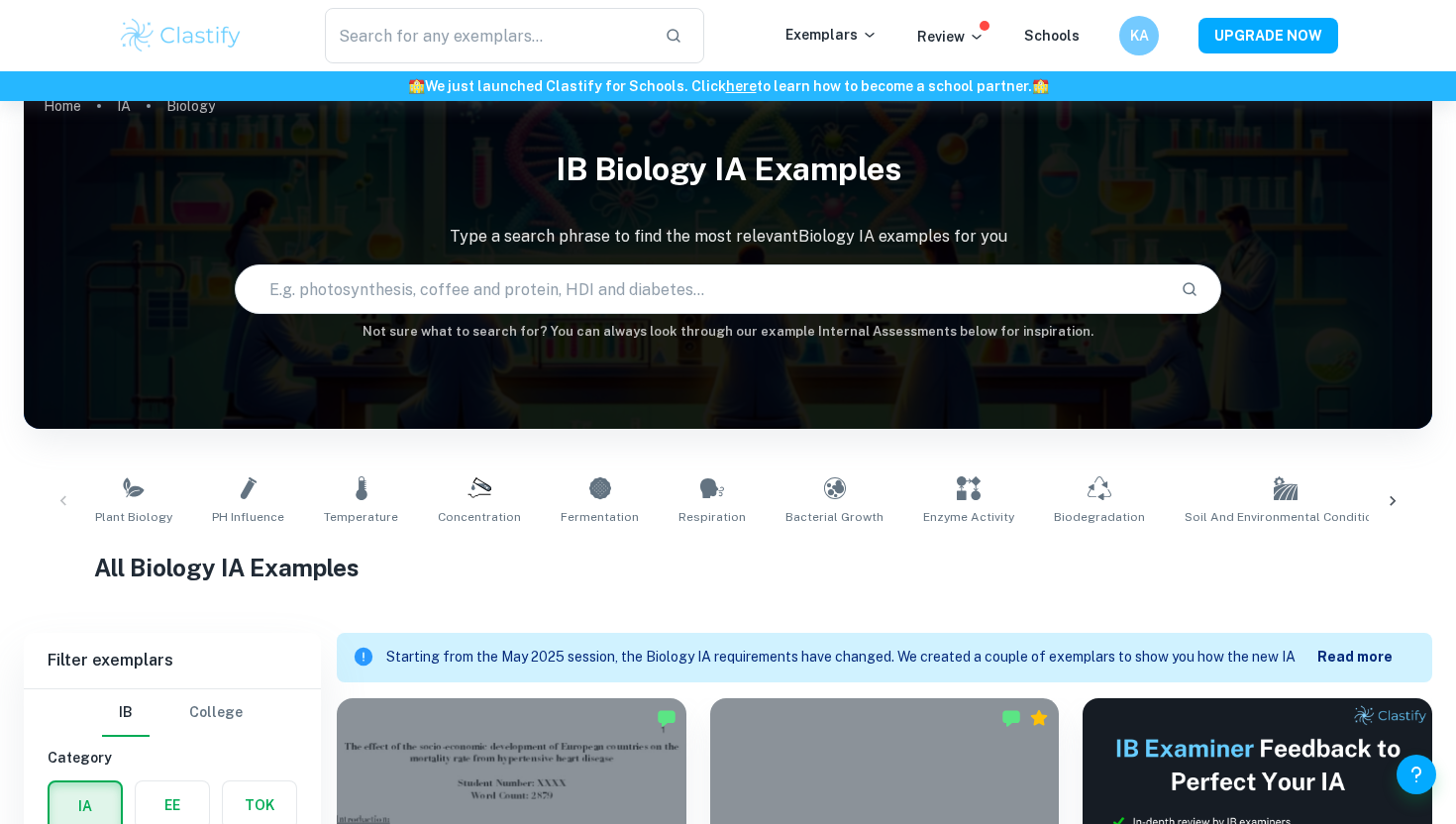 click at bounding box center (699, 289) 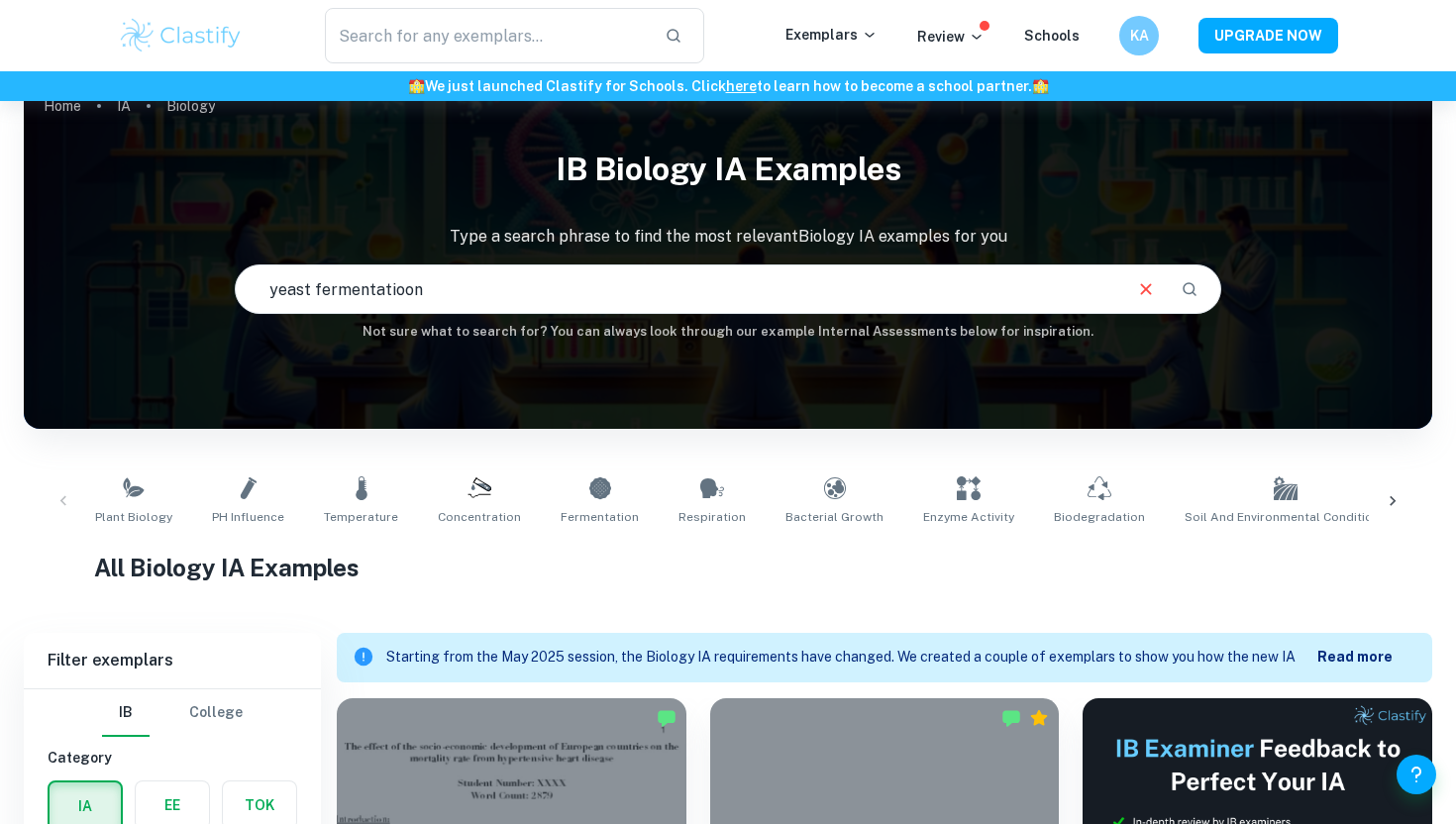type on "yeast fermentatioon" 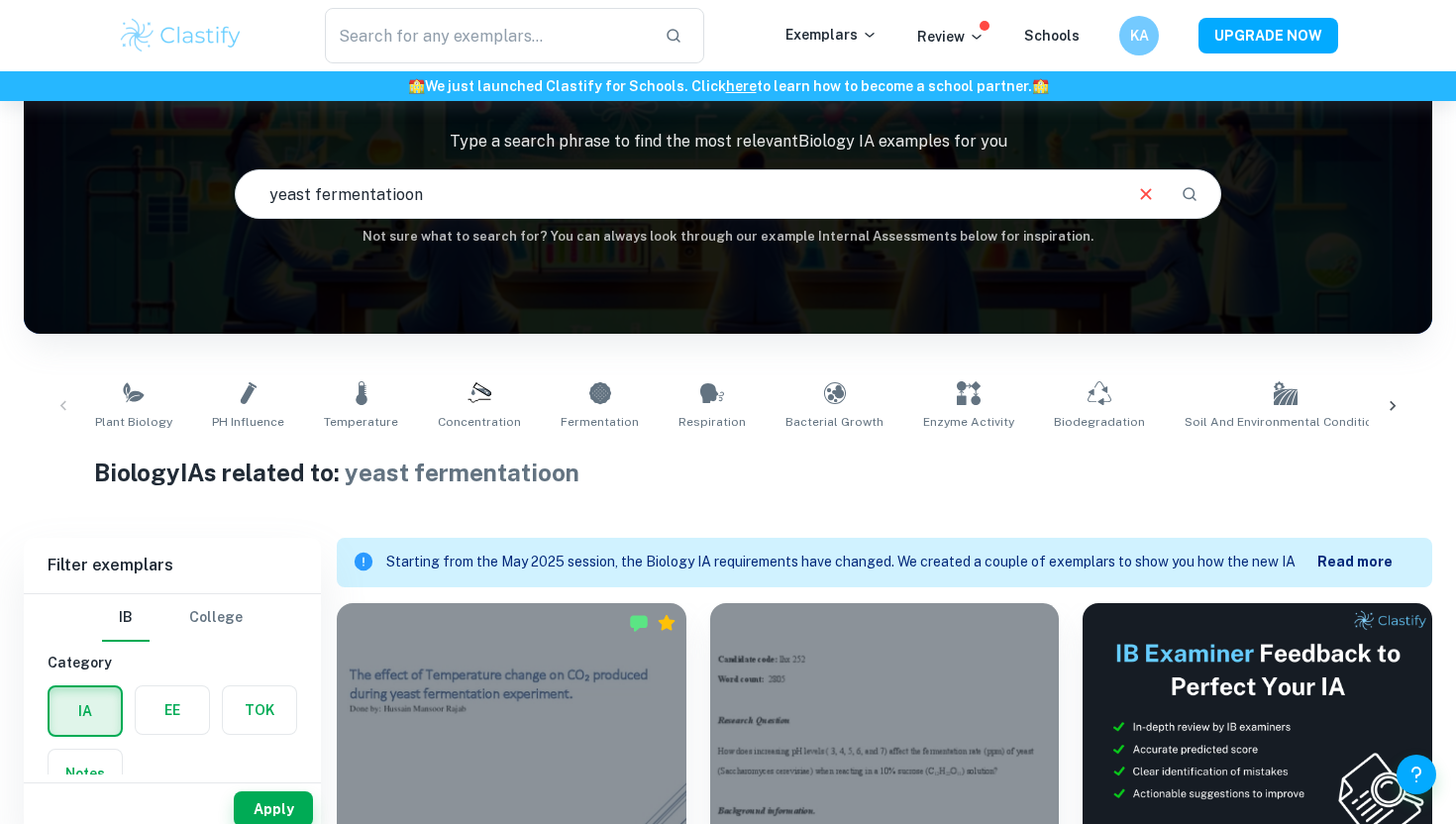 scroll, scrollTop: 0, scrollLeft: 0, axis: both 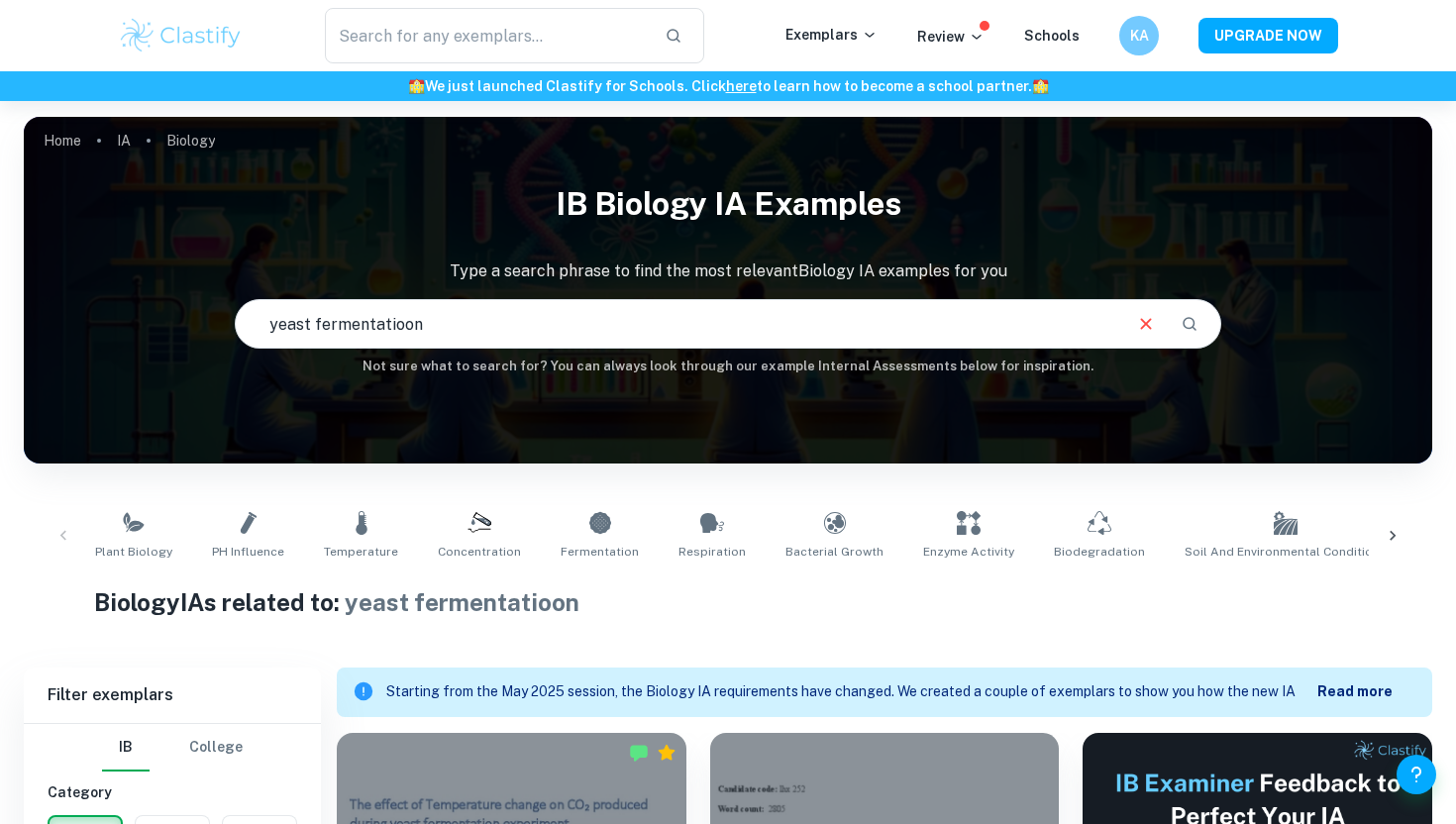 drag, startPoint x: 458, startPoint y: 325, endPoint x: 199, endPoint y: 291, distance: 261.22213 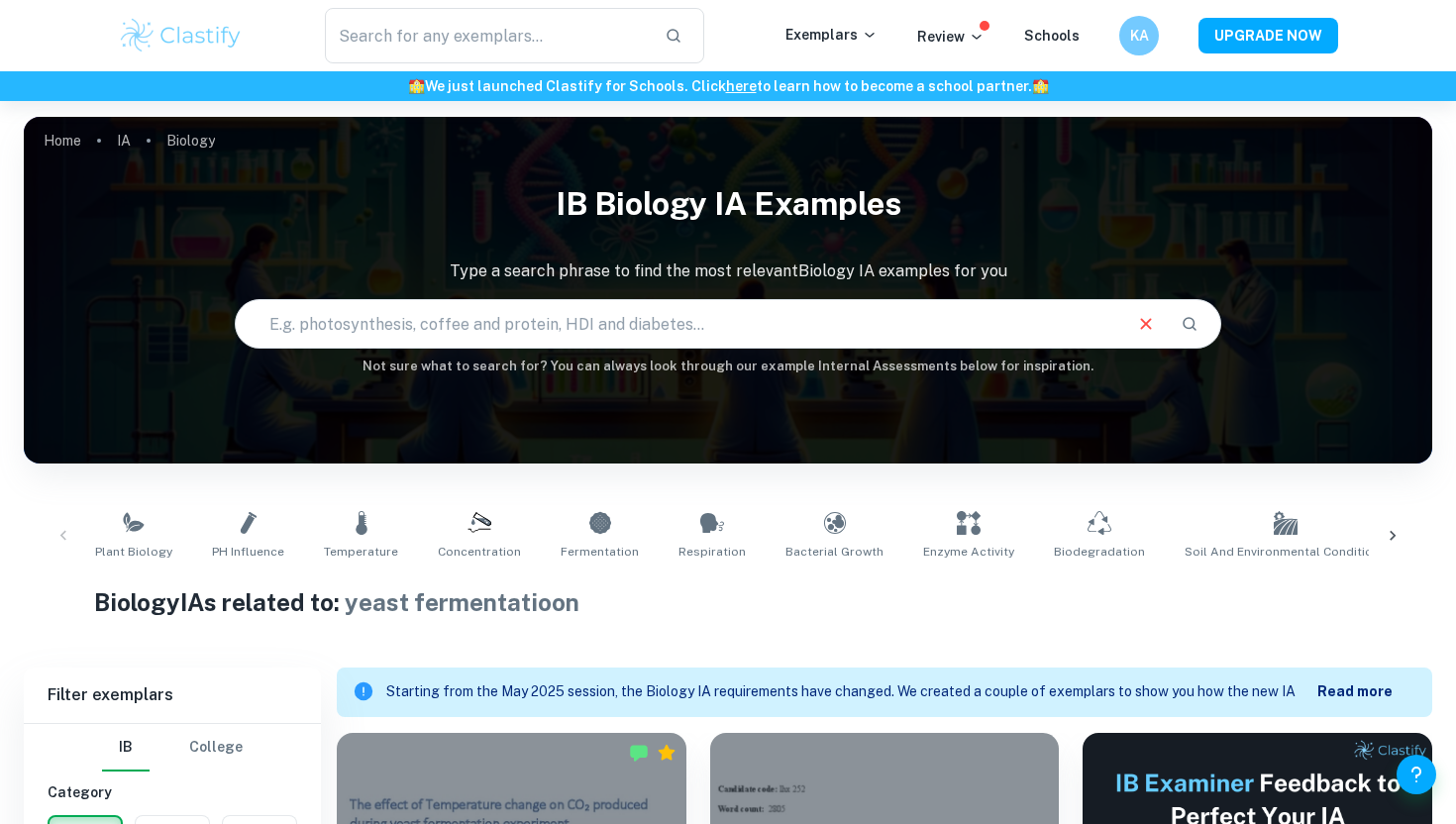 paste on ""How does the type of sugar affect the turbidity of a yeast suspension over time during anaerobic respiration?"" 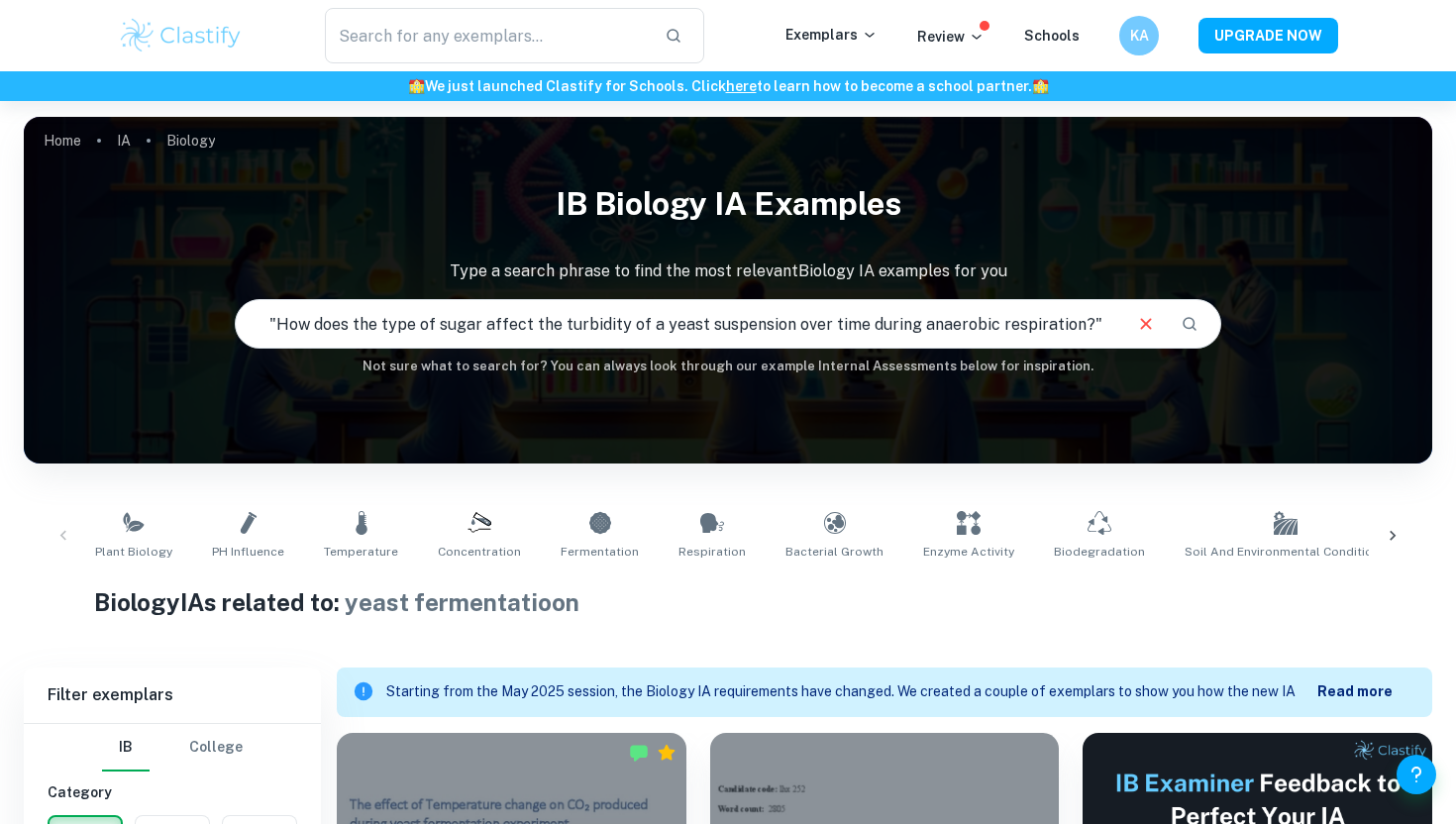 type on ""How does the type of sugar affect the turbidity of a yeast suspension over time during anaerobic respiration?"" 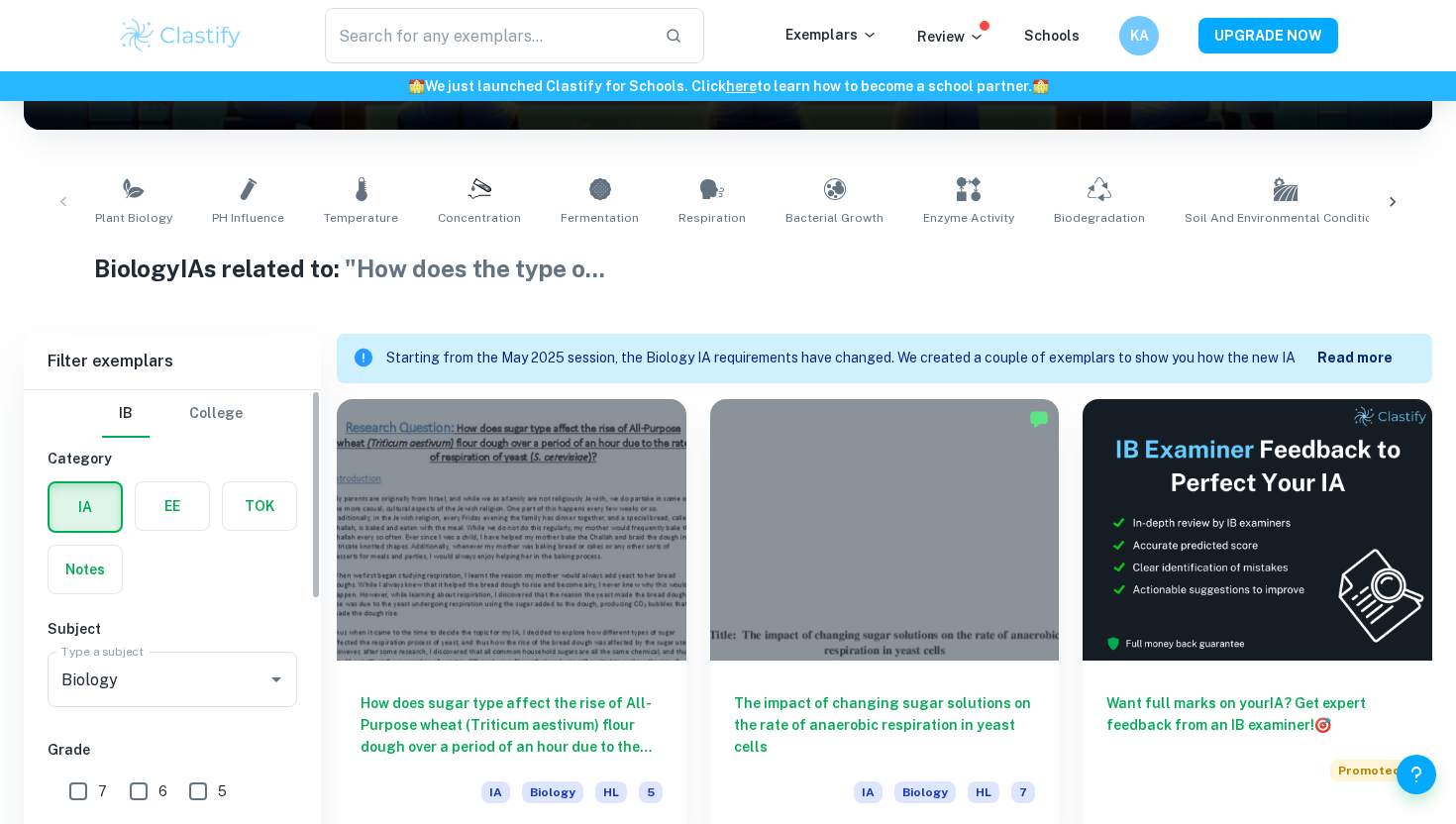 scroll, scrollTop: 514, scrollLeft: 0, axis: vertical 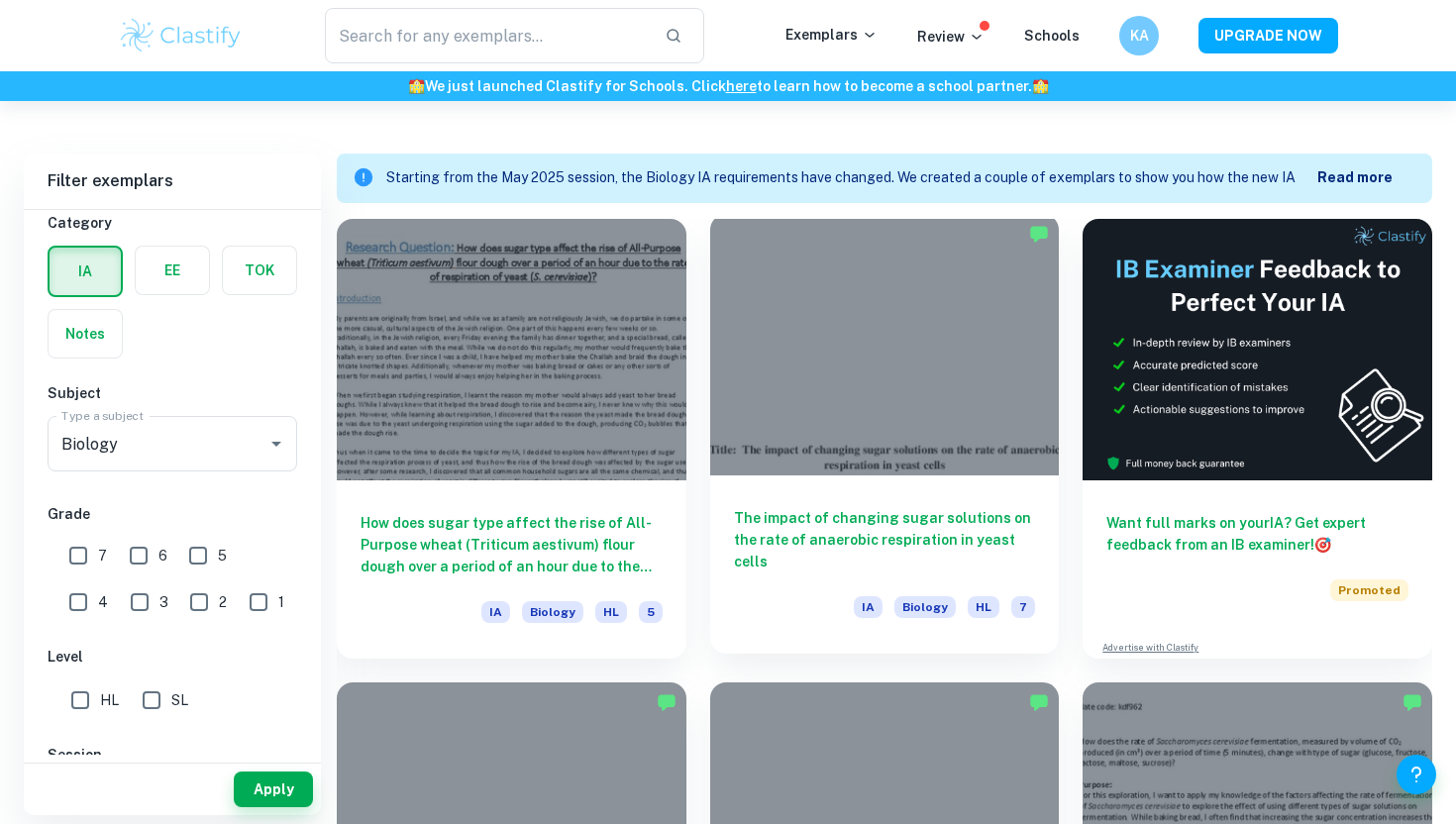 click on "The impact of changing sugar solutions on the rate of anaerobic respiration in yeast cells" at bounding box center (884, 540) 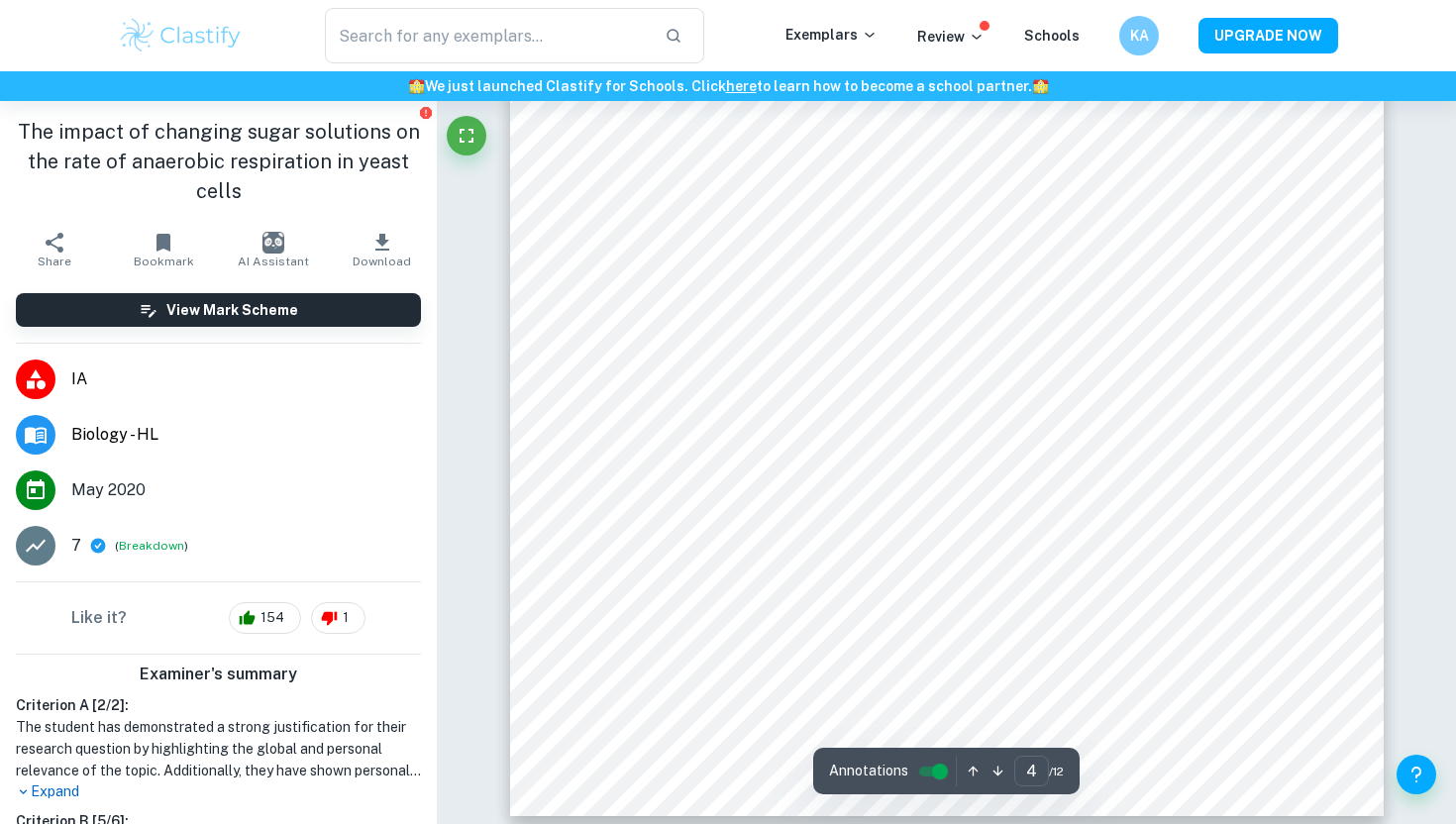 scroll, scrollTop: 4790, scrollLeft: 0, axis: vertical 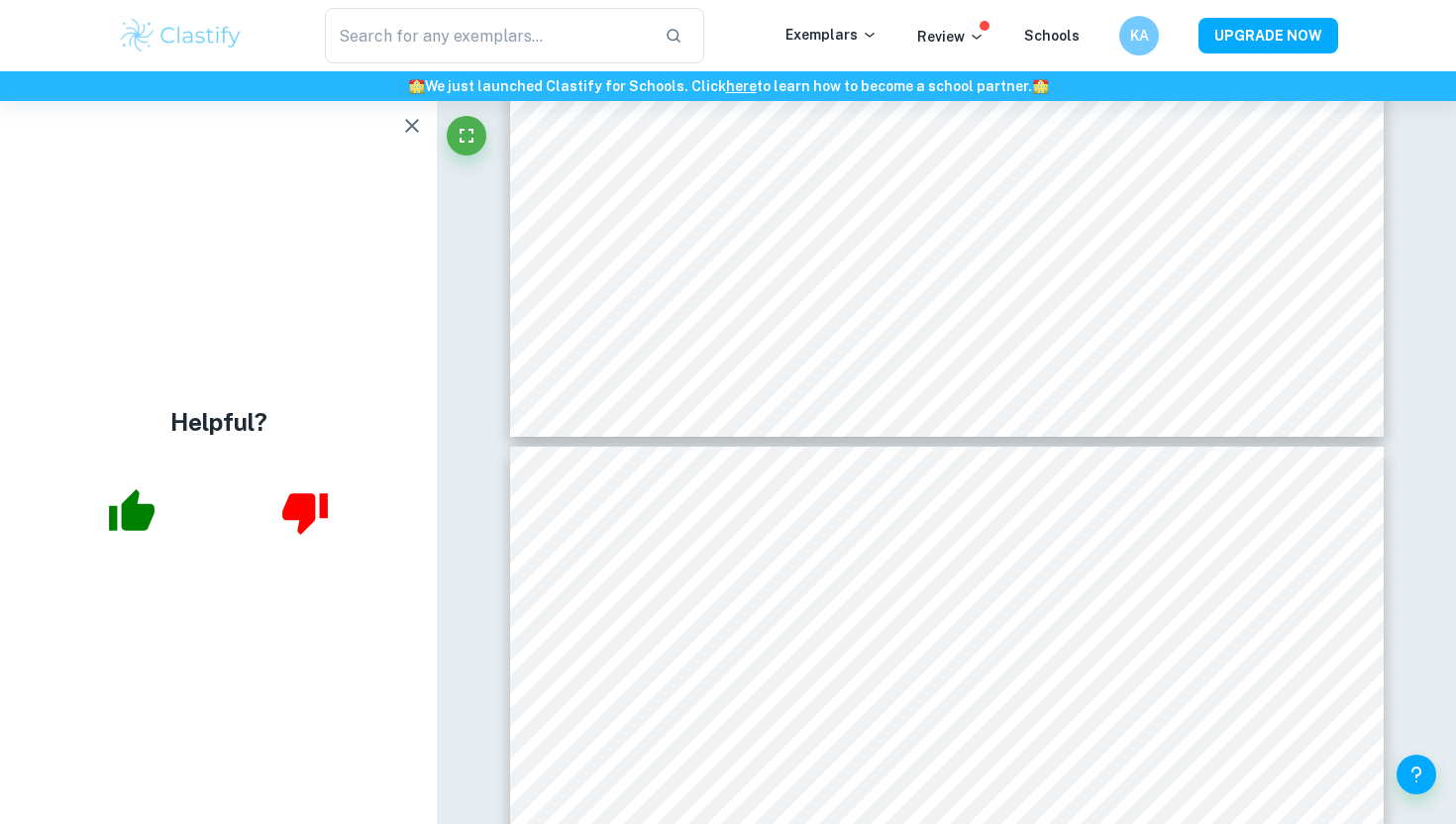 type on "5" 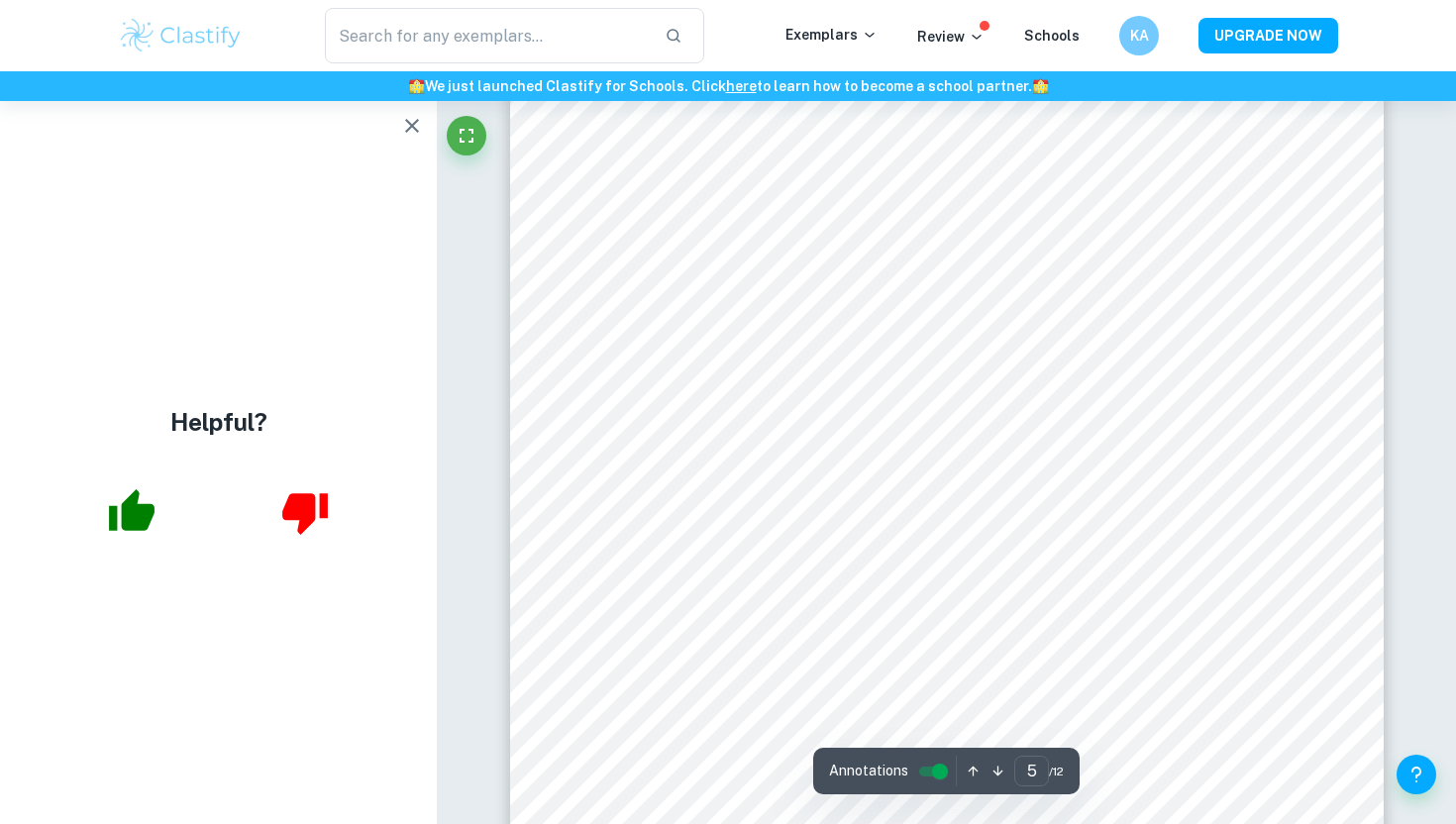 scroll, scrollTop: 5691, scrollLeft: 0, axis: vertical 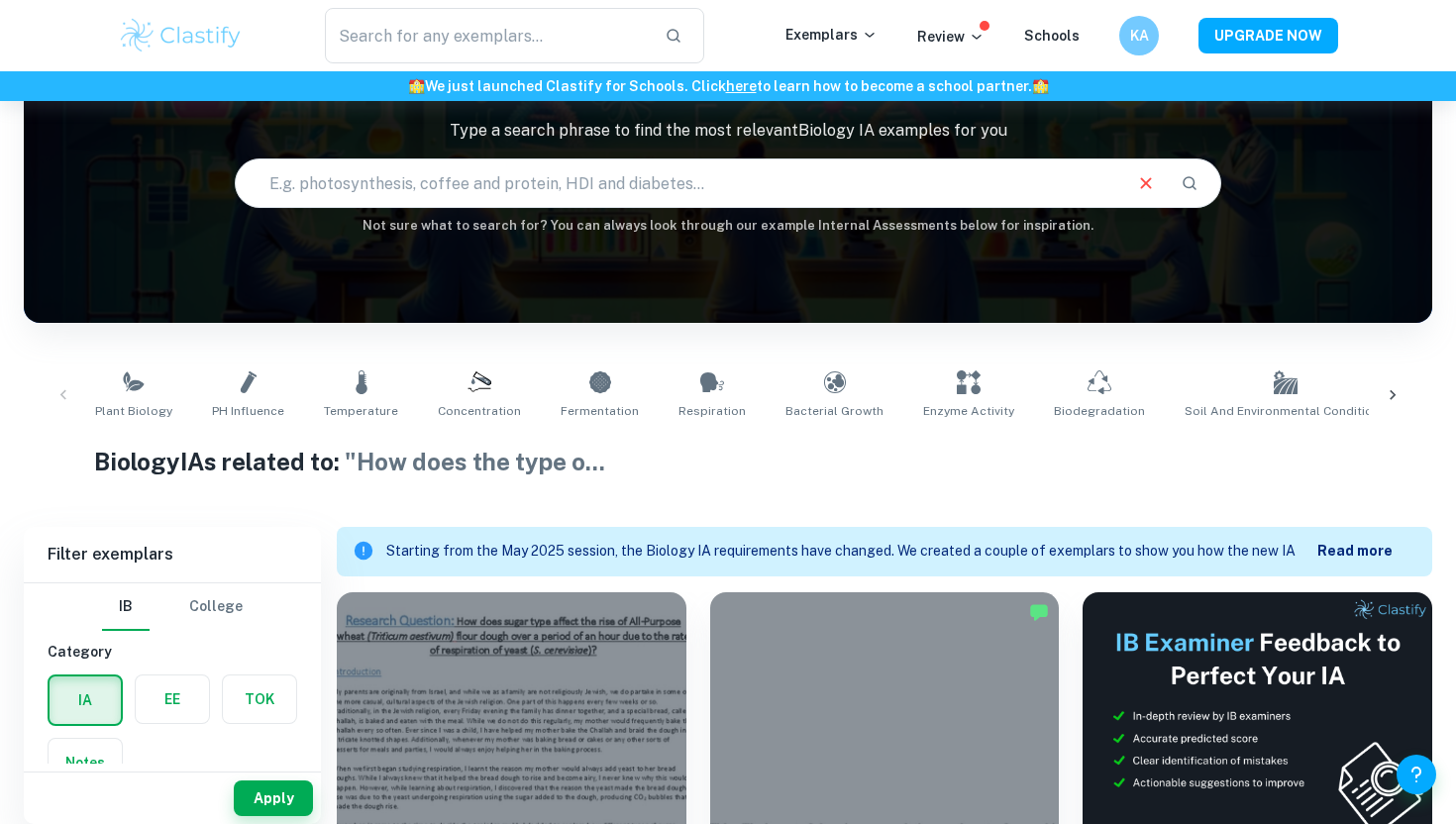 drag, startPoint x: 1089, startPoint y: 183, endPoint x: 263, endPoint y: 173, distance: 826.06 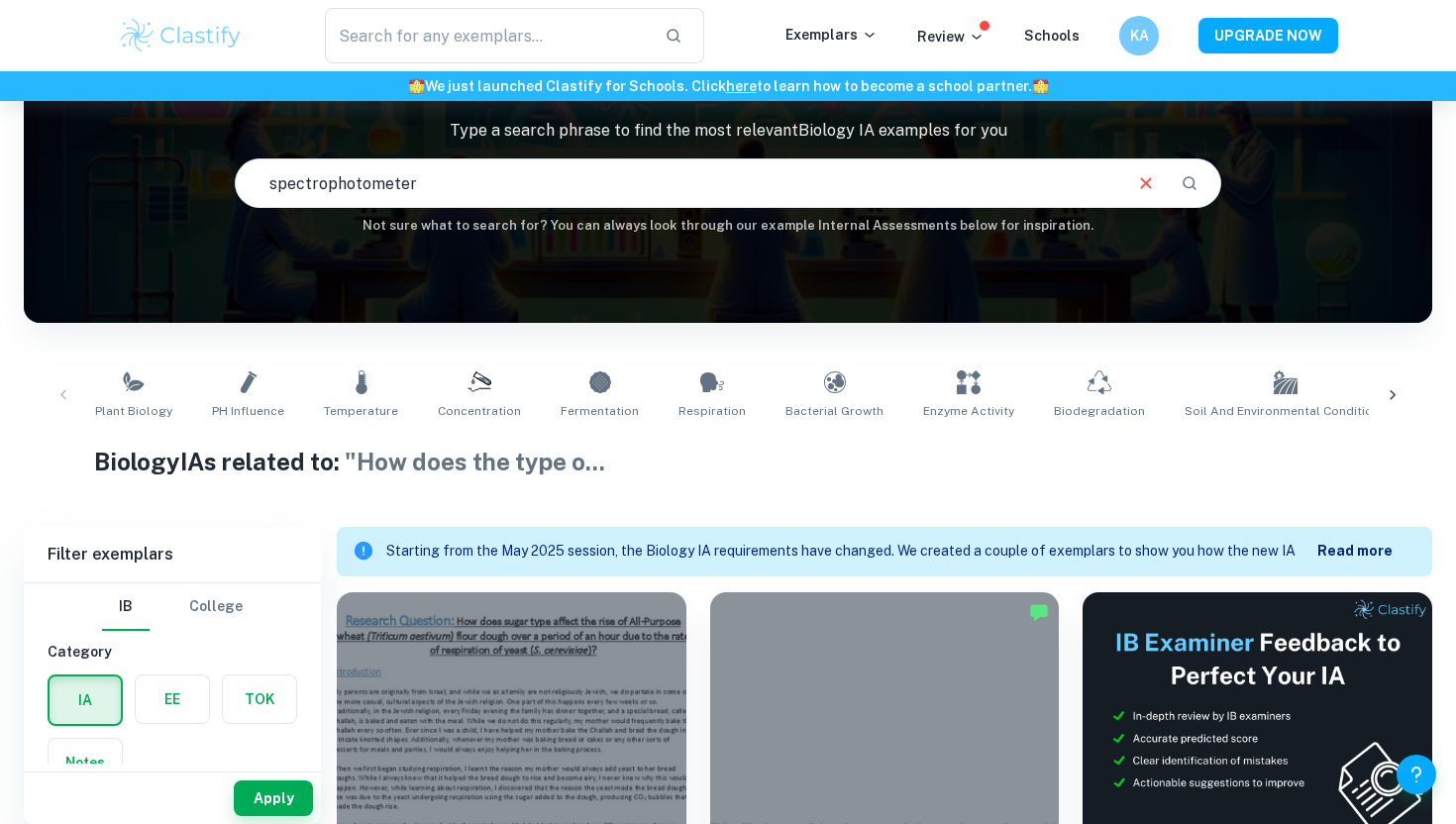 type on "spectrophotometer" 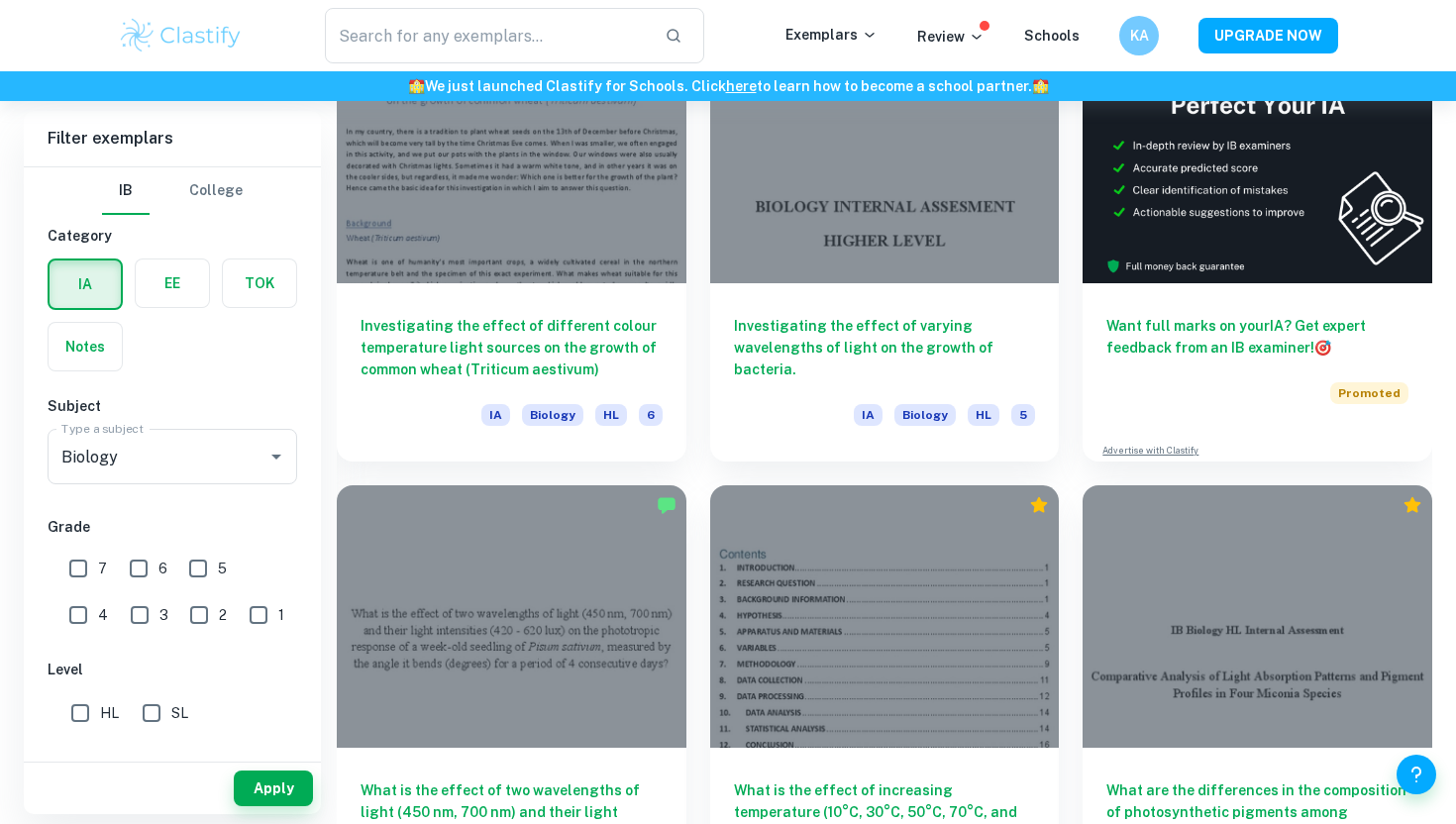 scroll, scrollTop: 709, scrollLeft: 0, axis: vertical 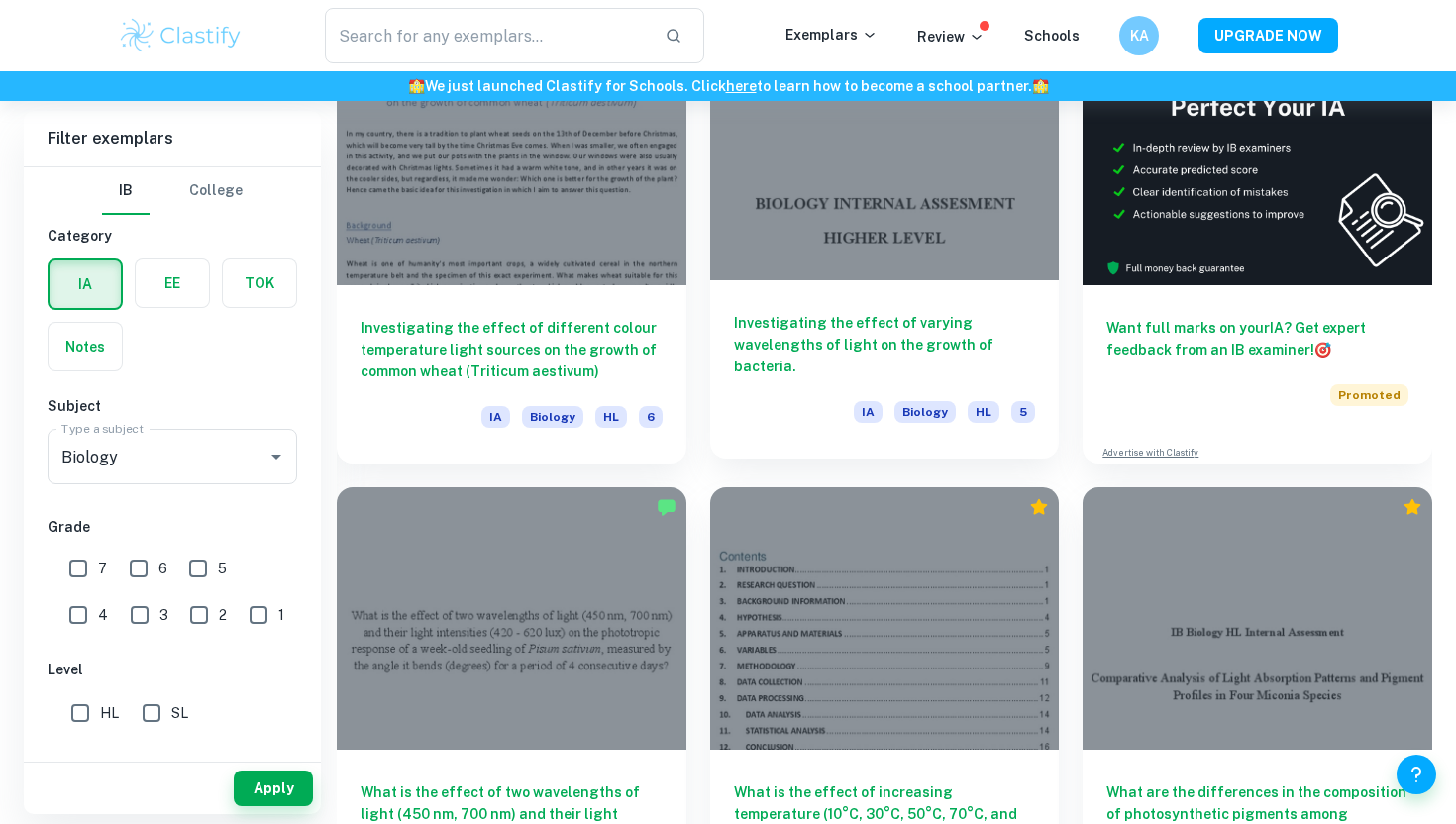 click on "Investigating the effect of varying wavelengths of light on the growth of bacteria." at bounding box center [884, 345] 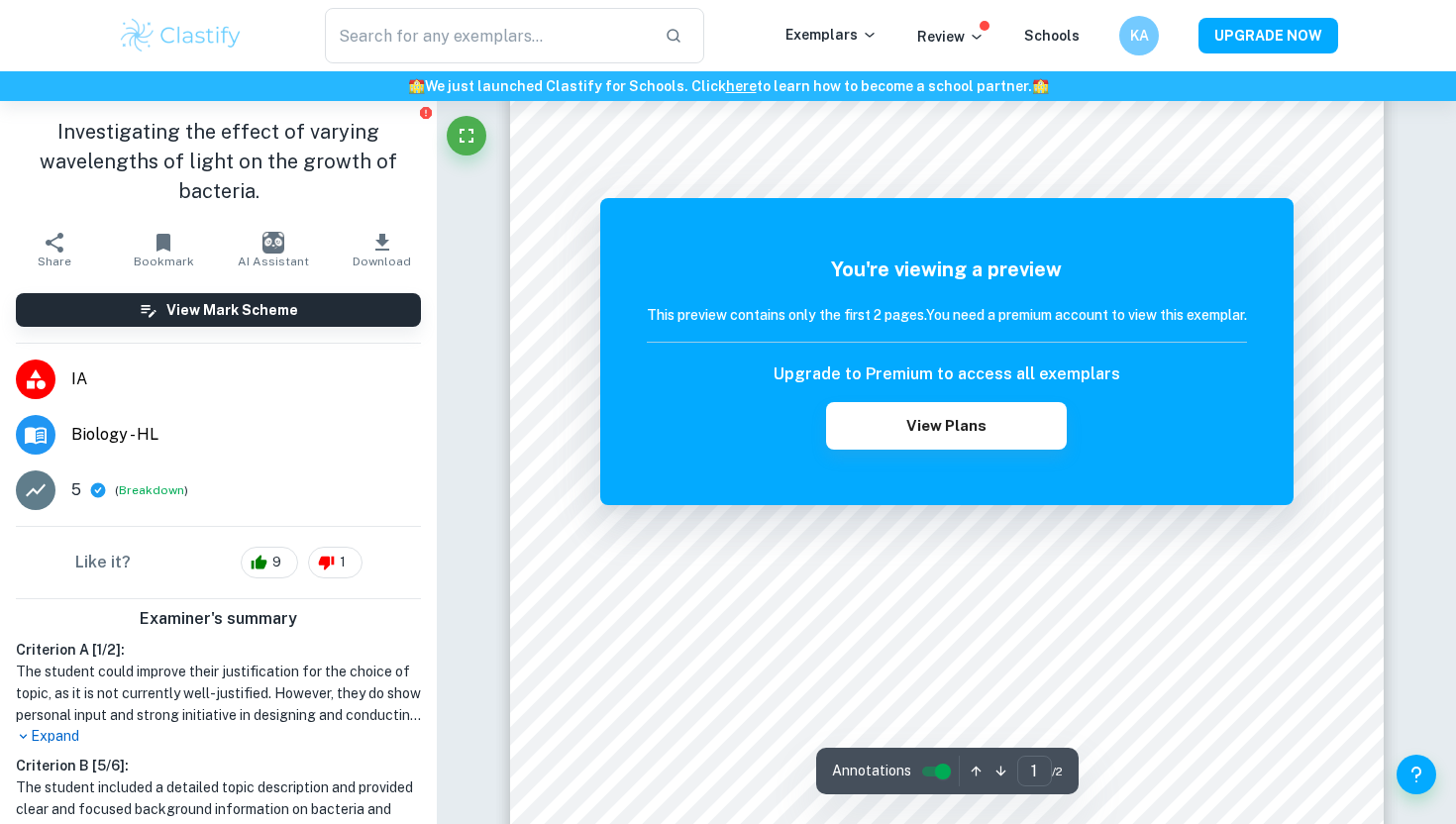 scroll, scrollTop: 168, scrollLeft: 0, axis: vertical 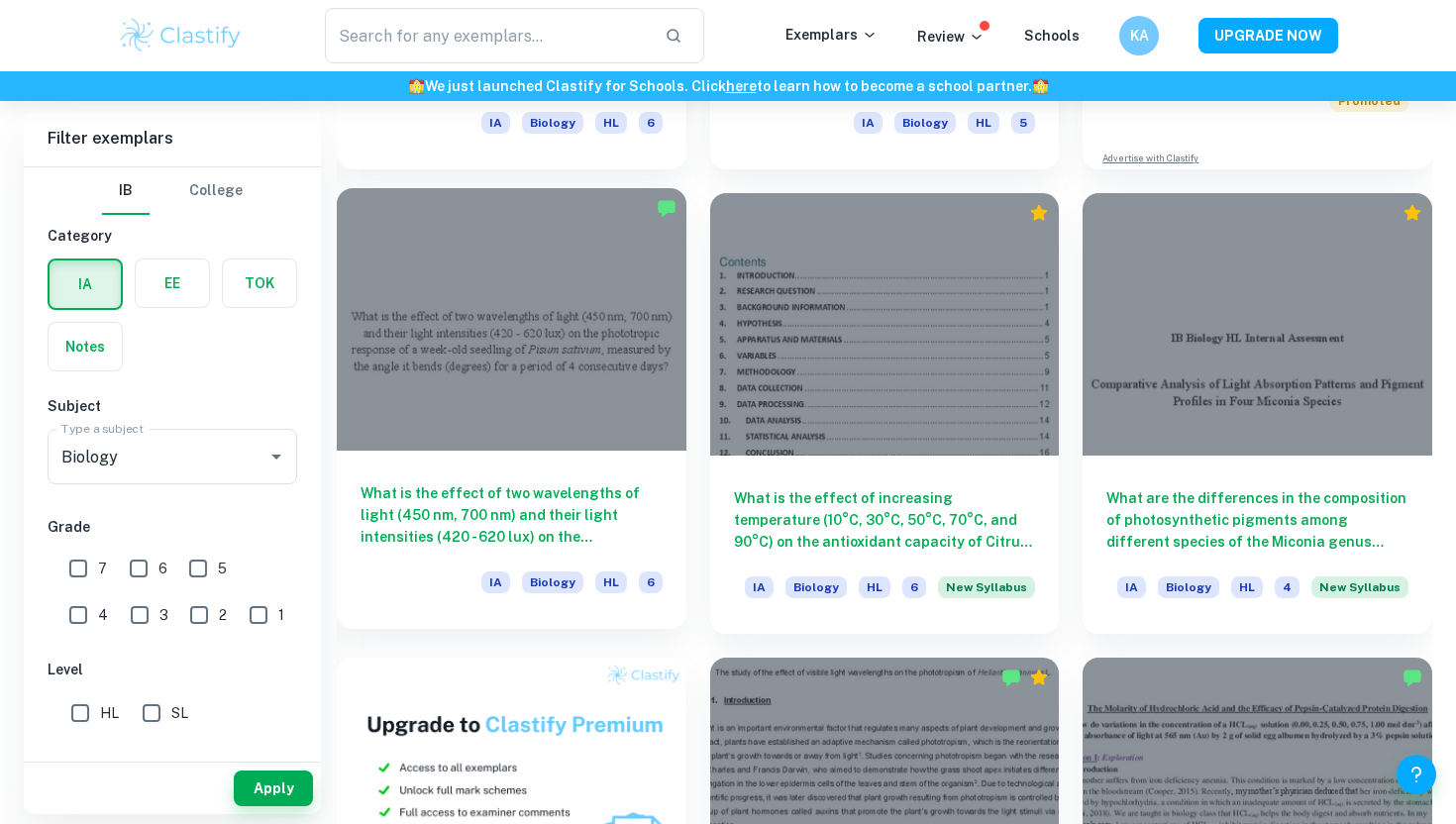 click on "What is the effect of two wavelengths of light (450 nm, 700 nm) and their light intensities (420 - 620 lux) on the phototropic response of a week-old seedling of Pisum sativum, measured by the angle it bends (degrees) for a period of 4 consecutive days?" at bounding box center (511, 515) 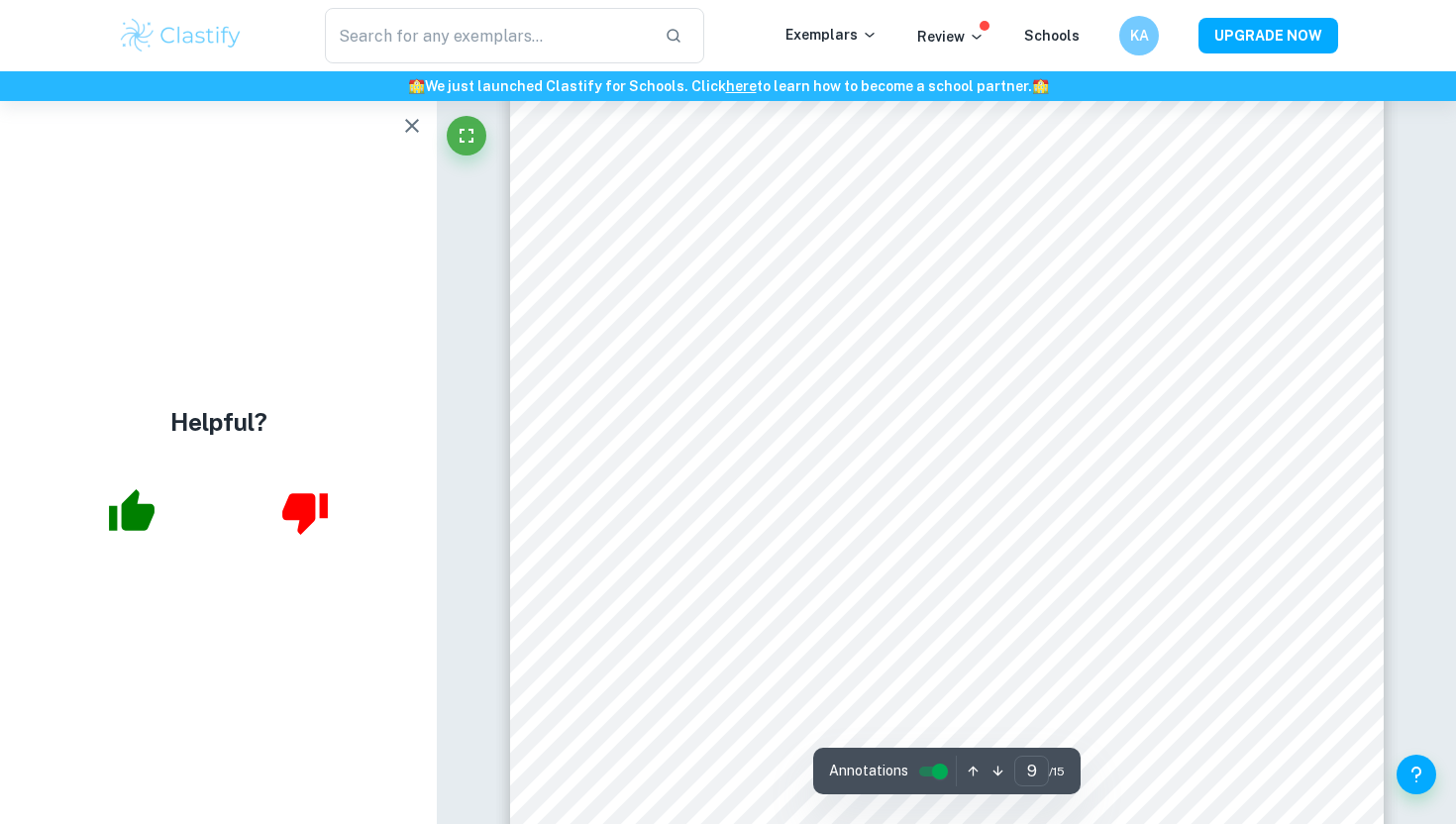 scroll, scrollTop: 10677, scrollLeft: 0, axis: vertical 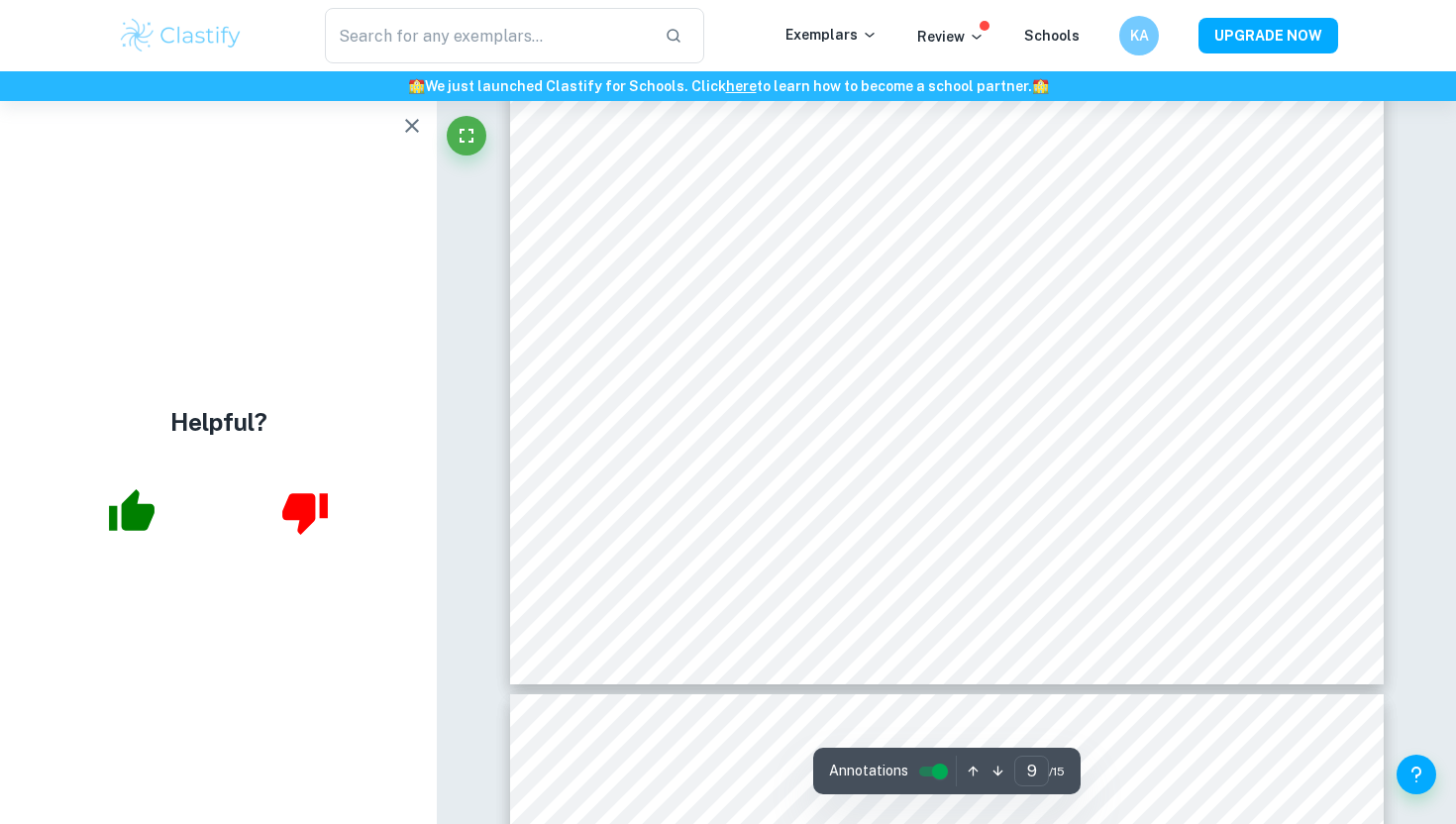 type on "10" 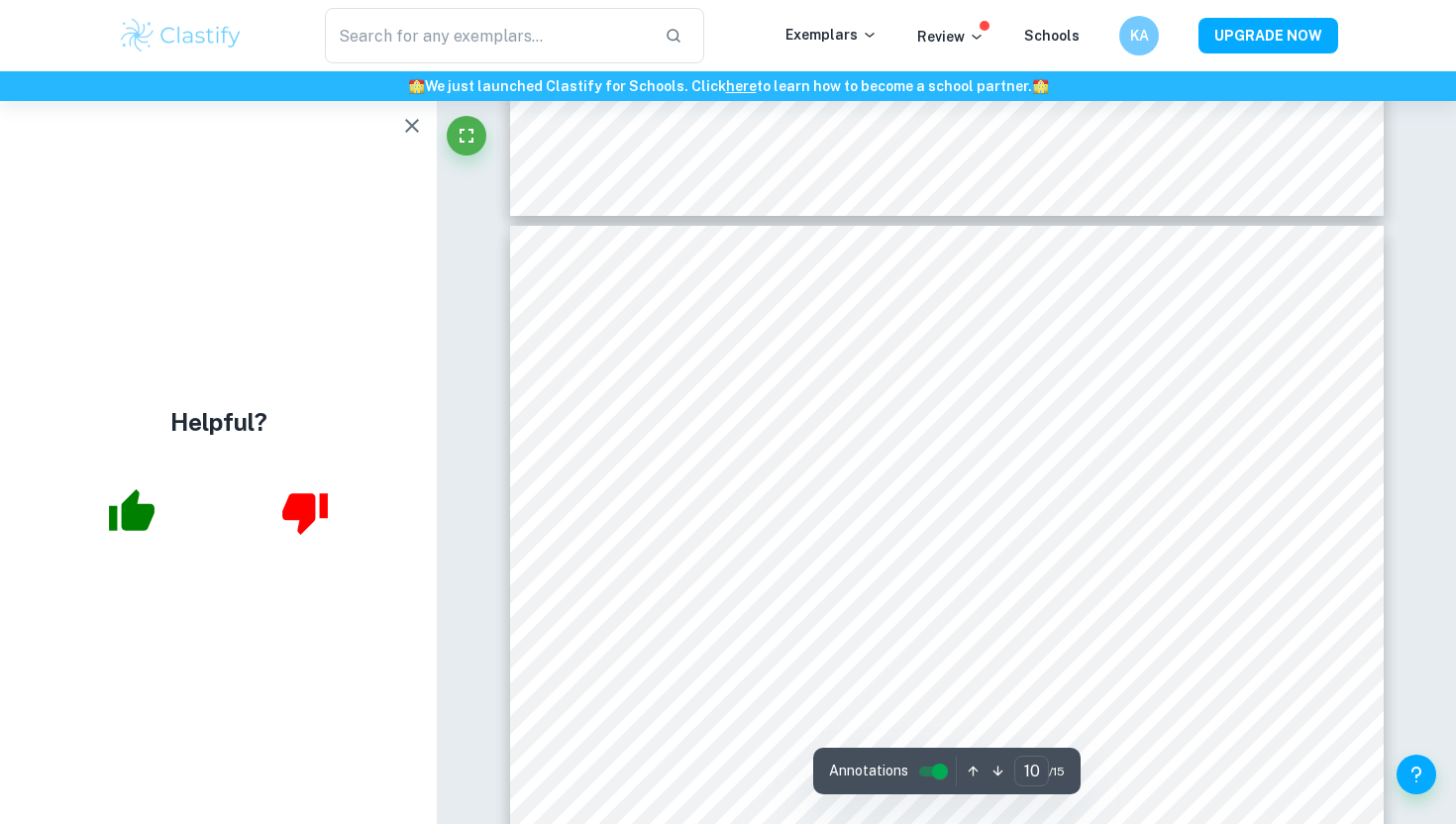 scroll, scrollTop: 11630, scrollLeft: 0, axis: vertical 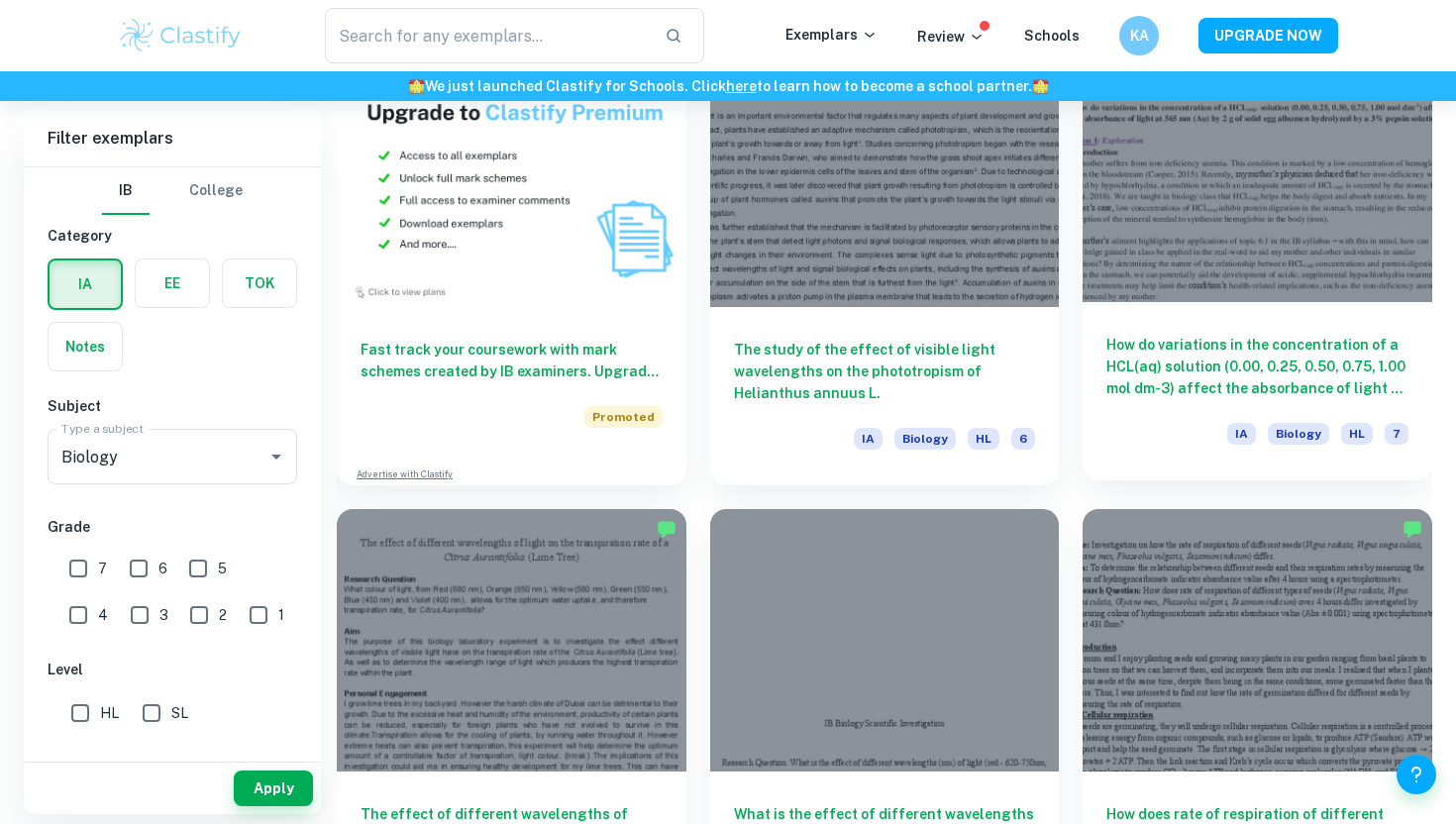 click at bounding box center [1257, 171] 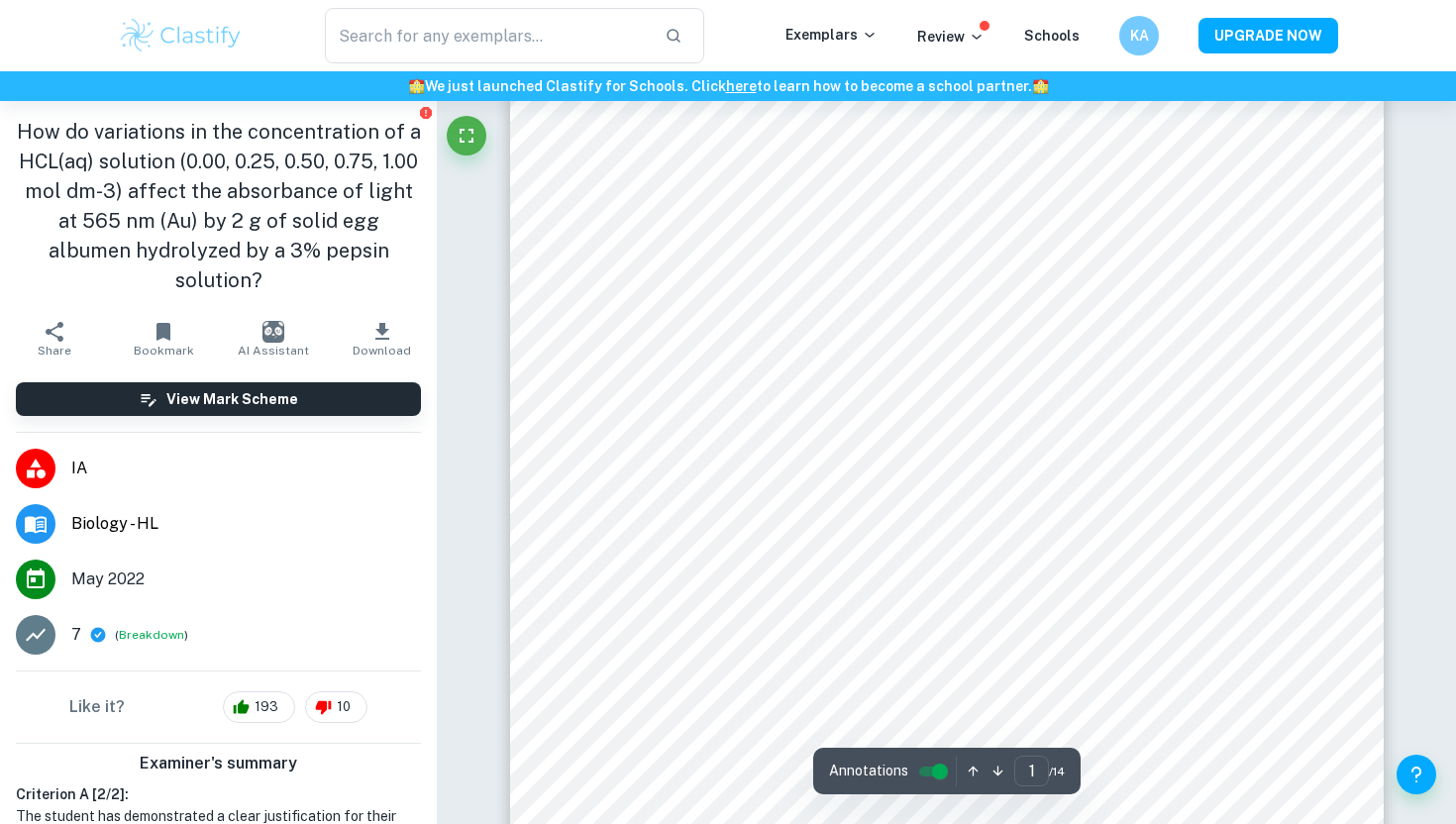 scroll, scrollTop: 154, scrollLeft: 0, axis: vertical 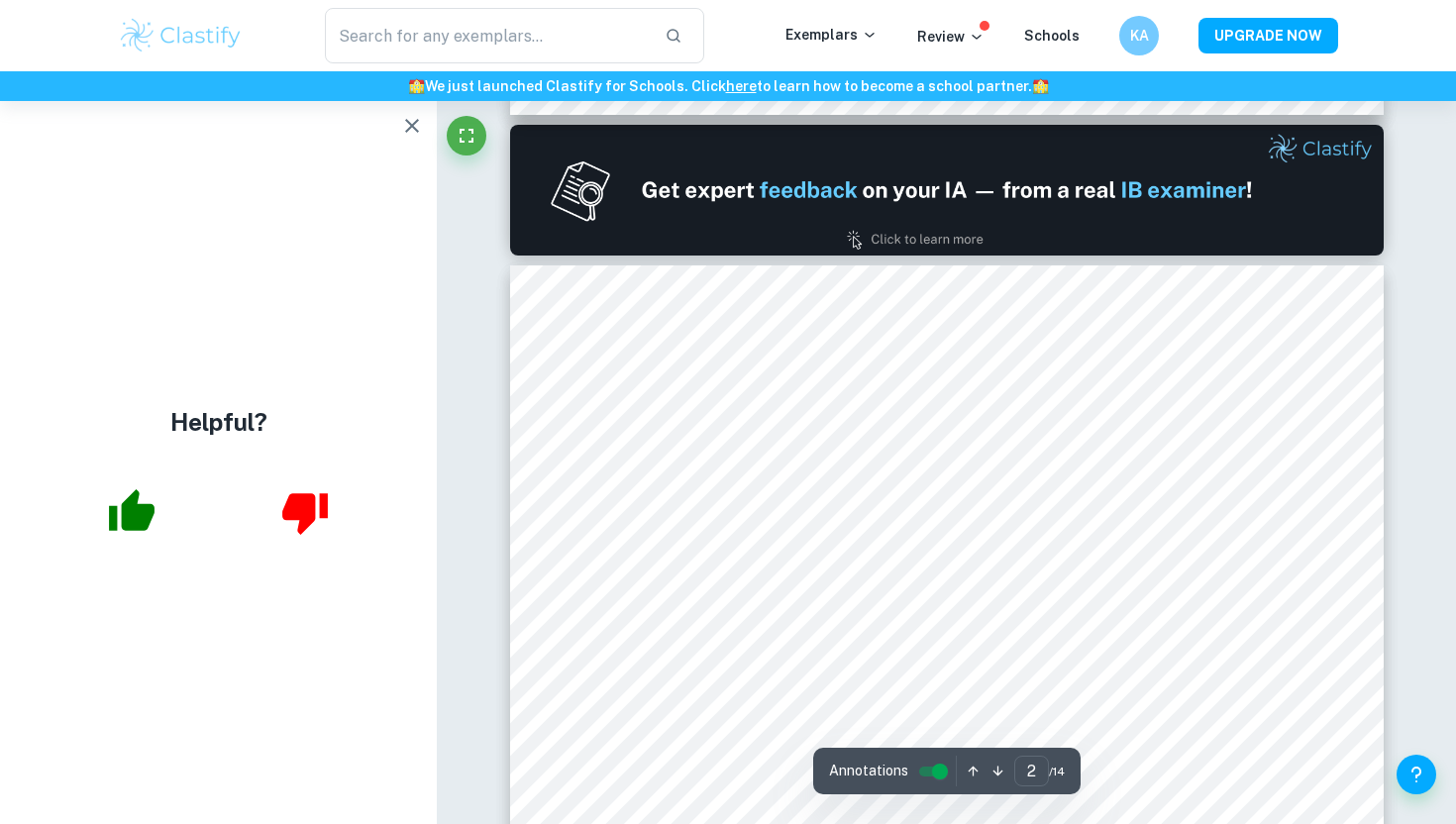 type on "1" 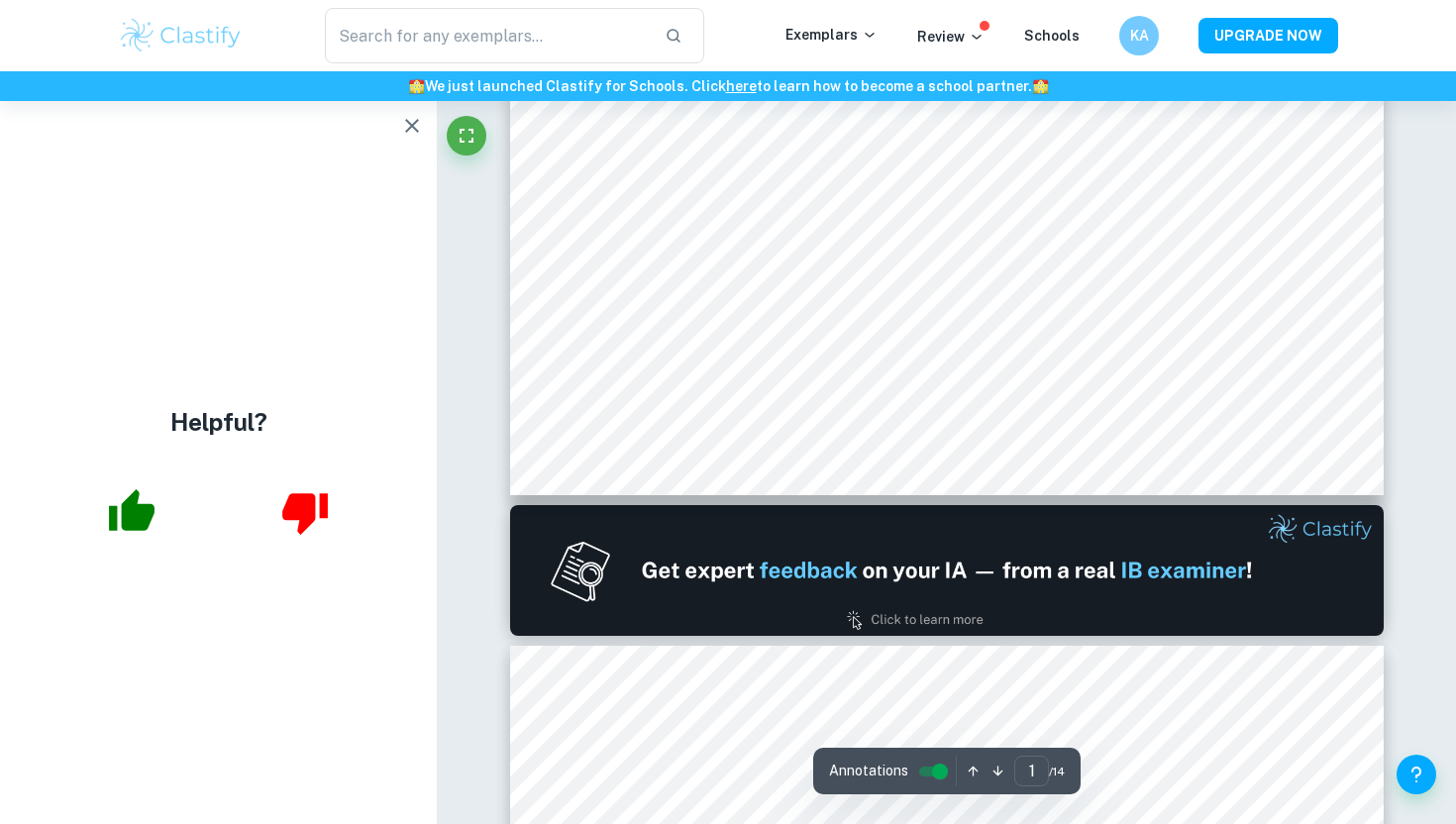 scroll, scrollTop: 821, scrollLeft: 0, axis: vertical 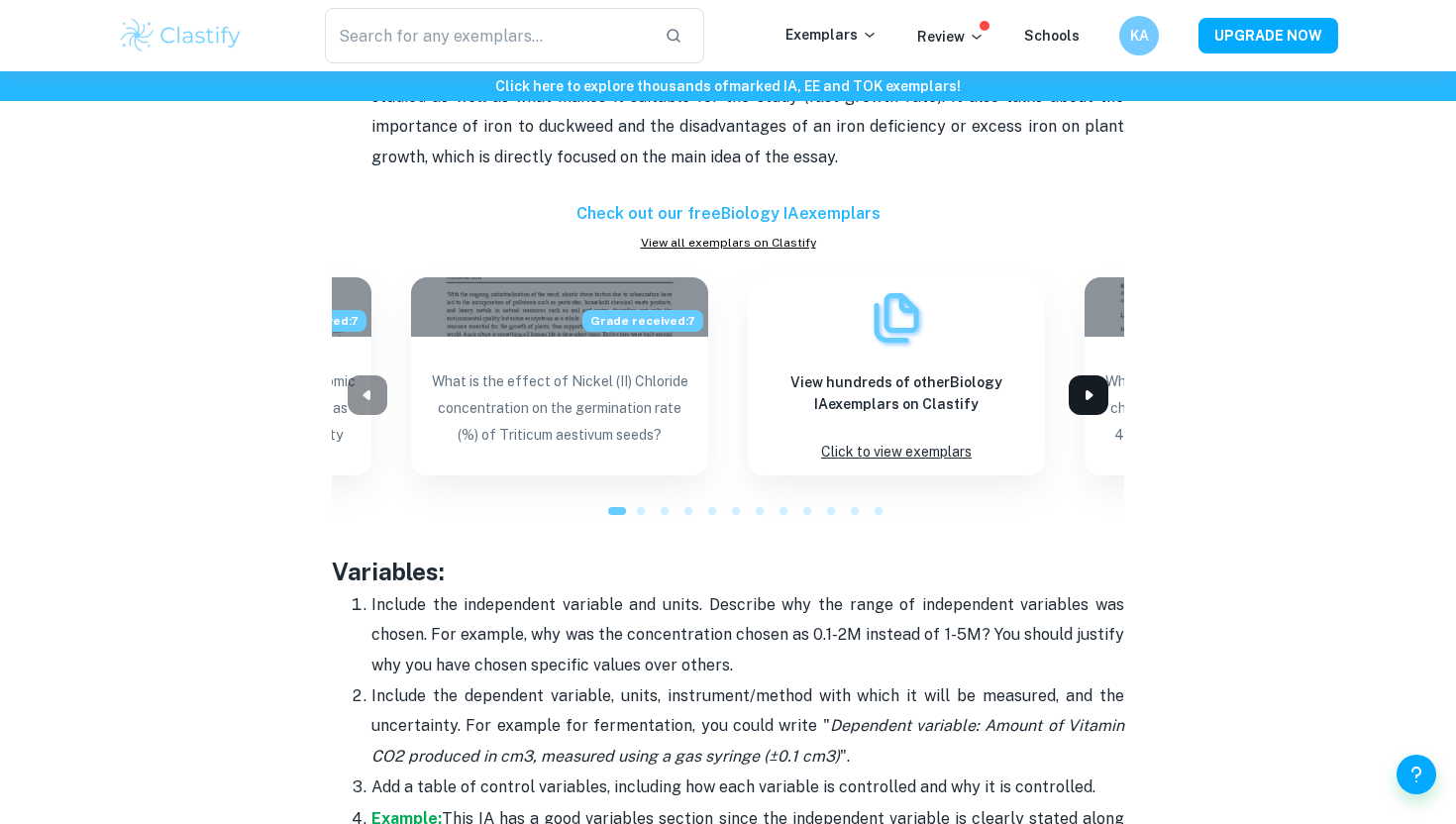 click 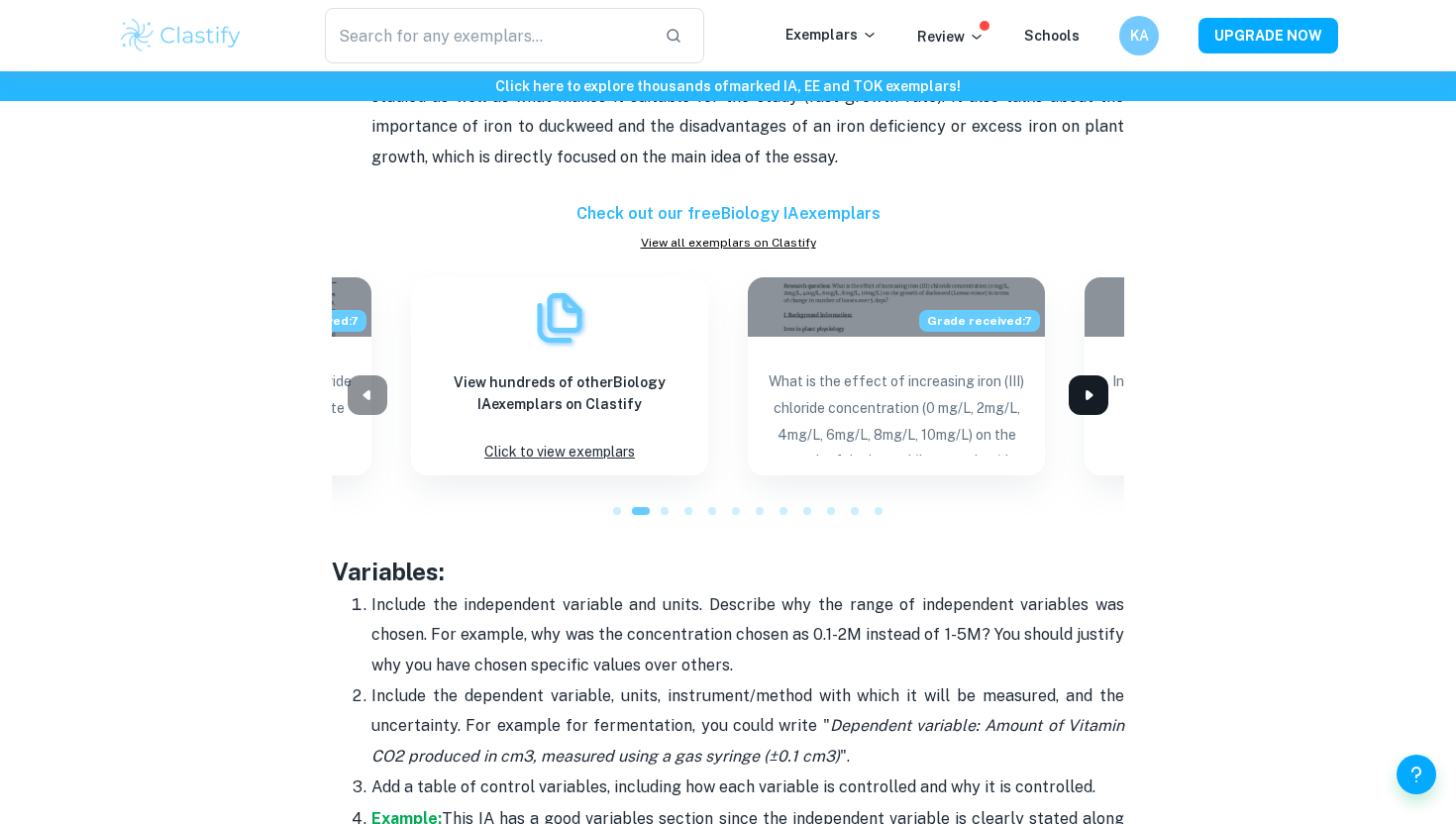 click 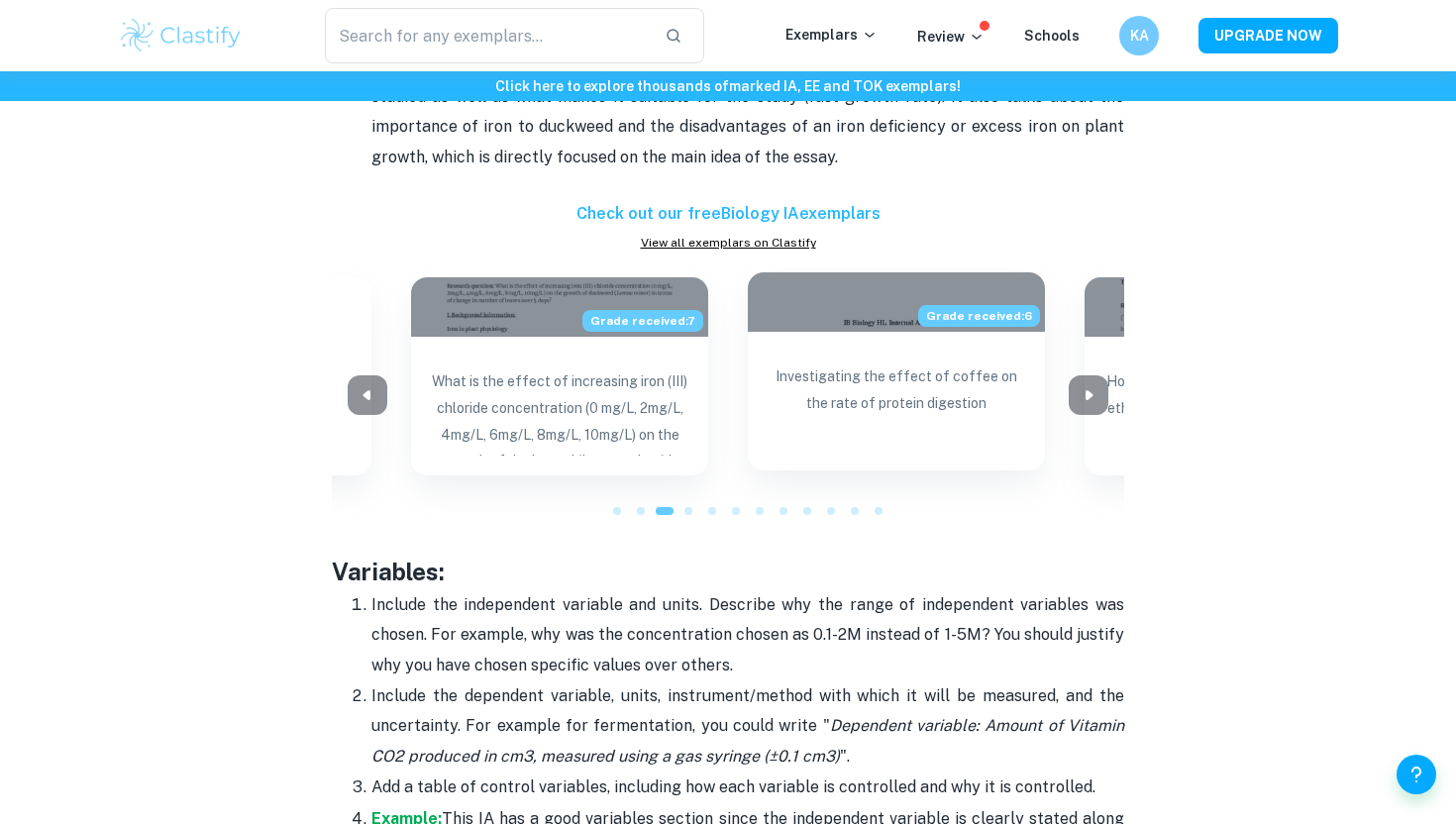 click on "Investigating the effect of coffee on the rate of protein digestion" at bounding box center (896, 407) 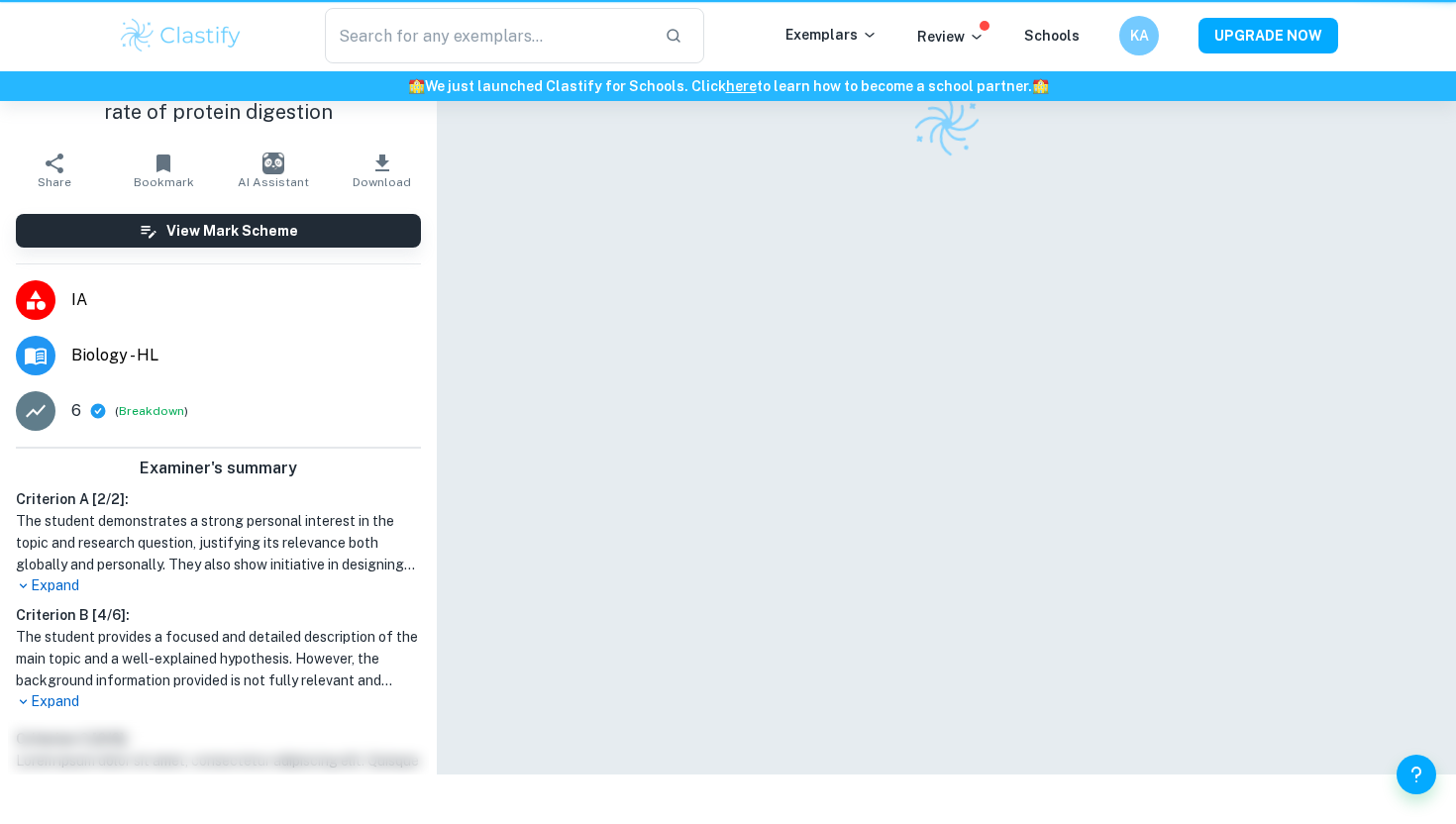 scroll, scrollTop: 0, scrollLeft: 0, axis: both 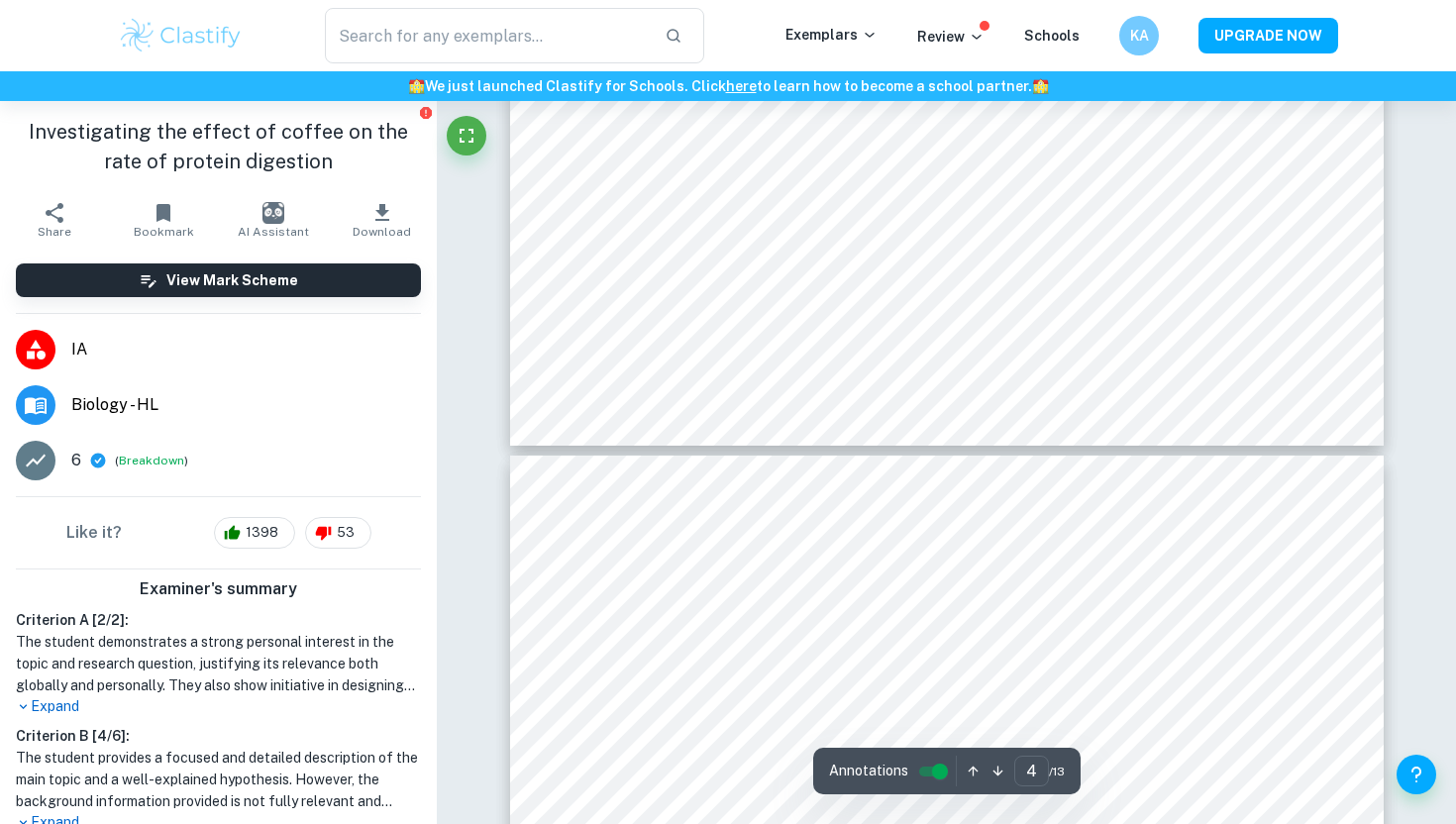 type on "3" 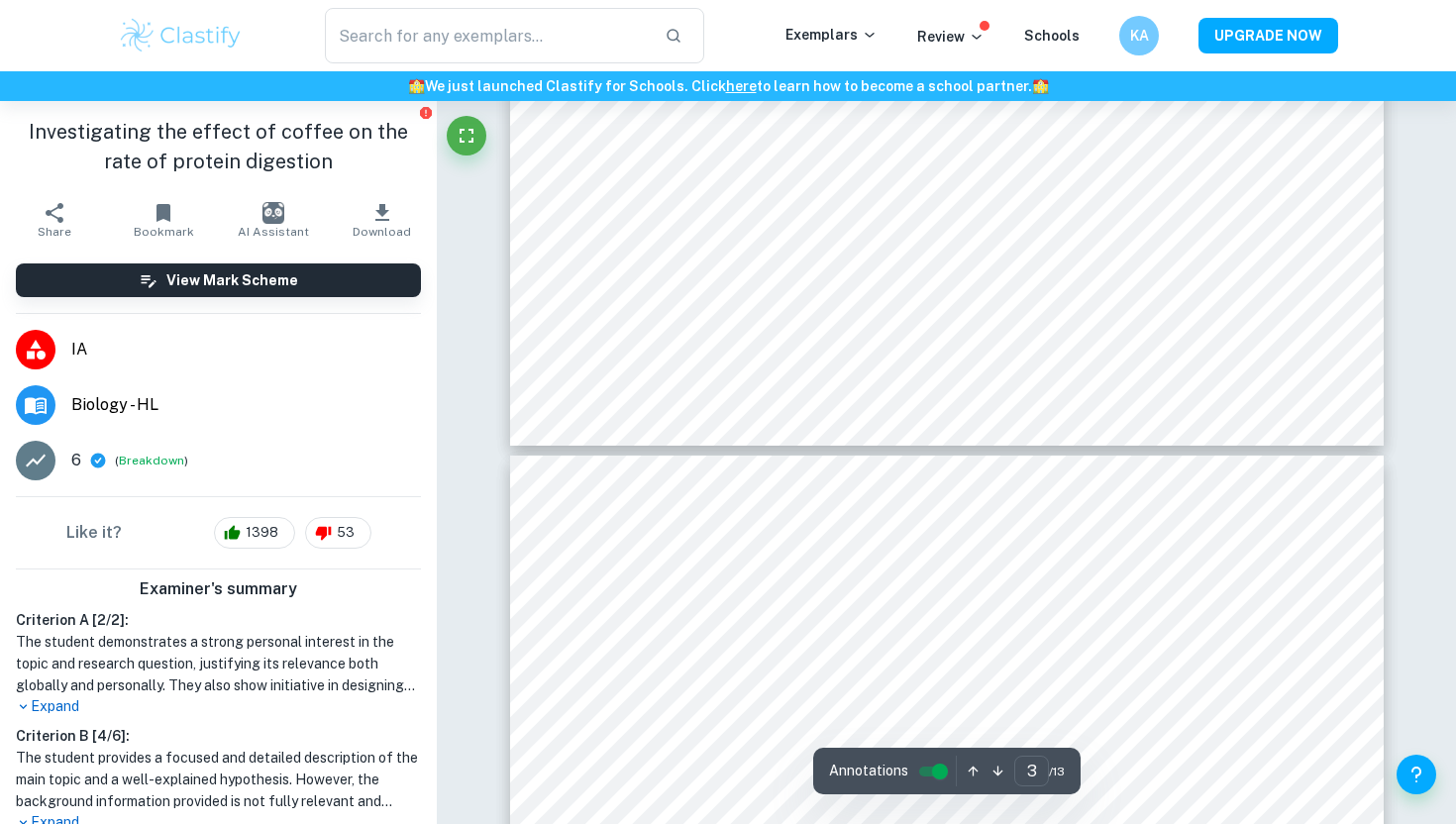 scroll, scrollTop: 3646, scrollLeft: 0, axis: vertical 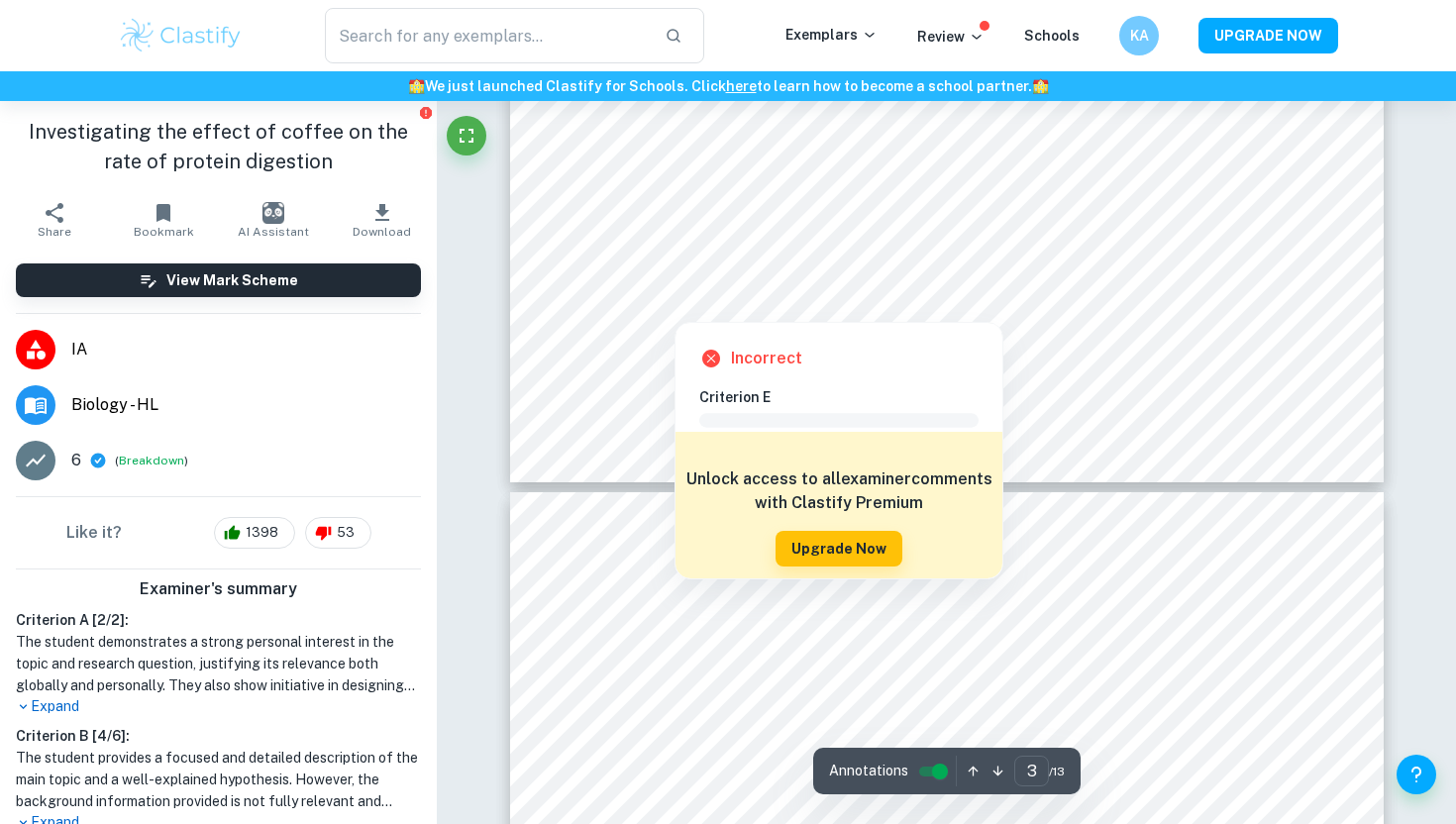 click at bounding box center (676, 306) 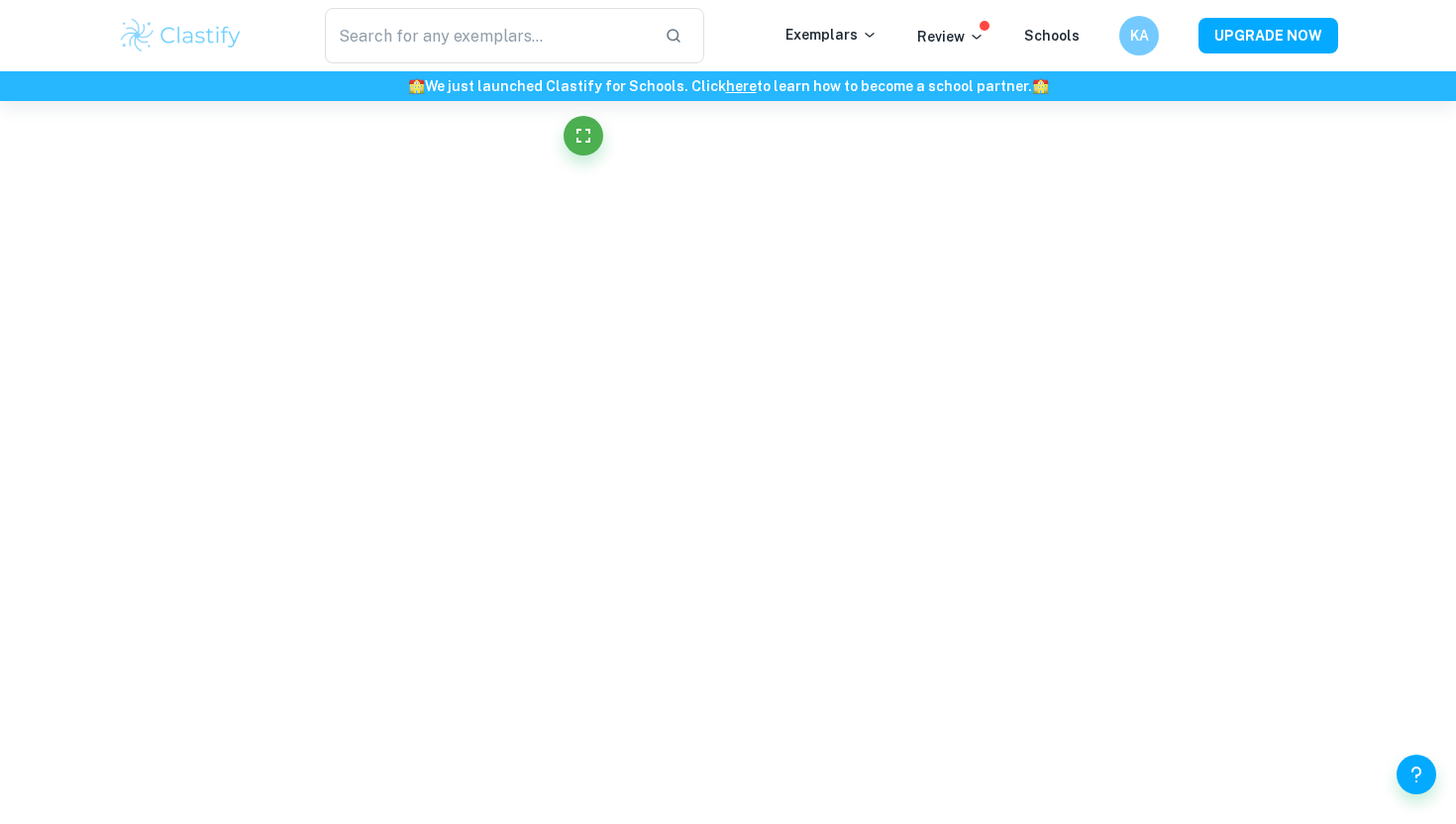 scroll, scrollTop: 3400, scrollLeft: 0, axis: vertical 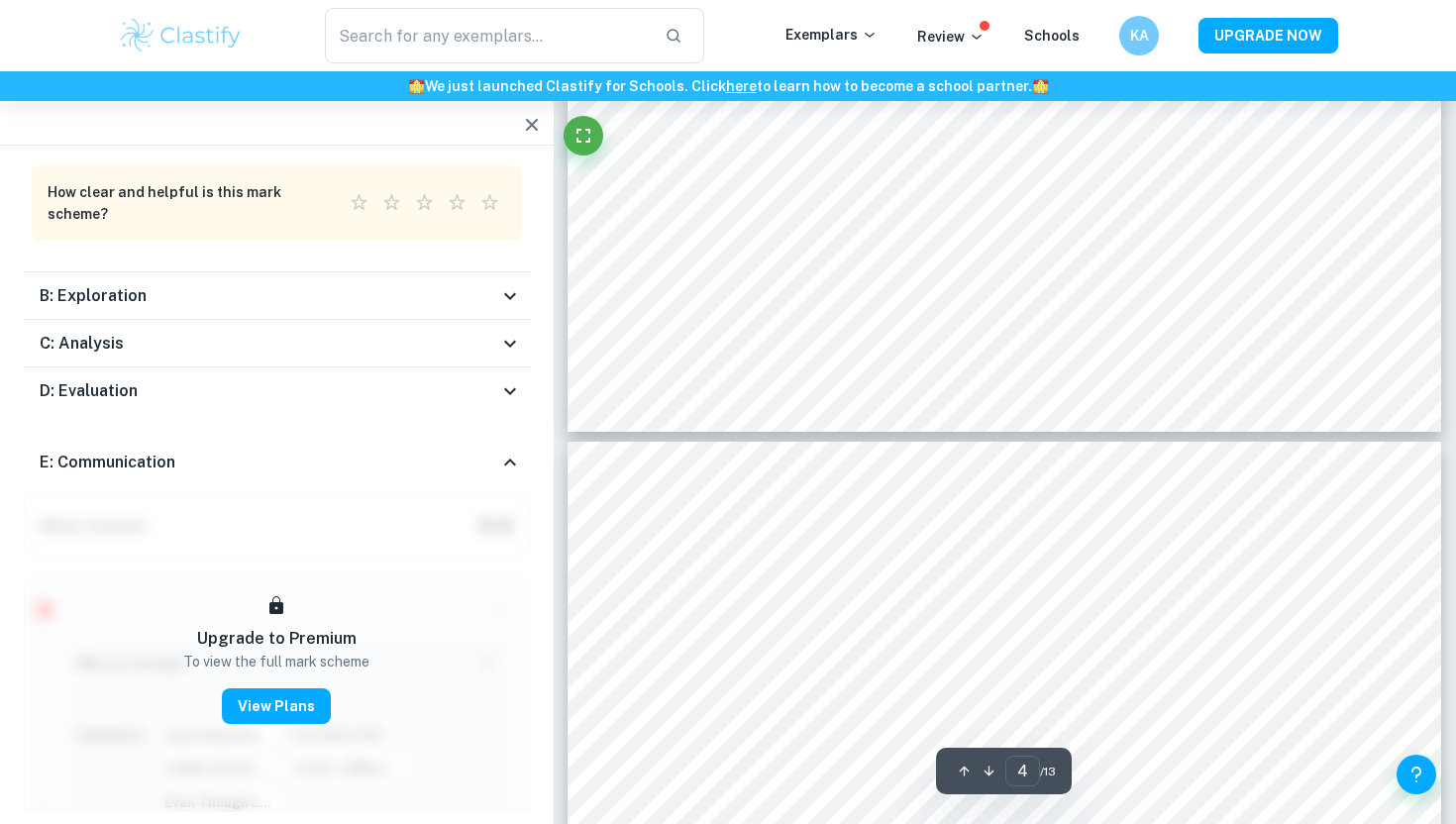 type on "3" 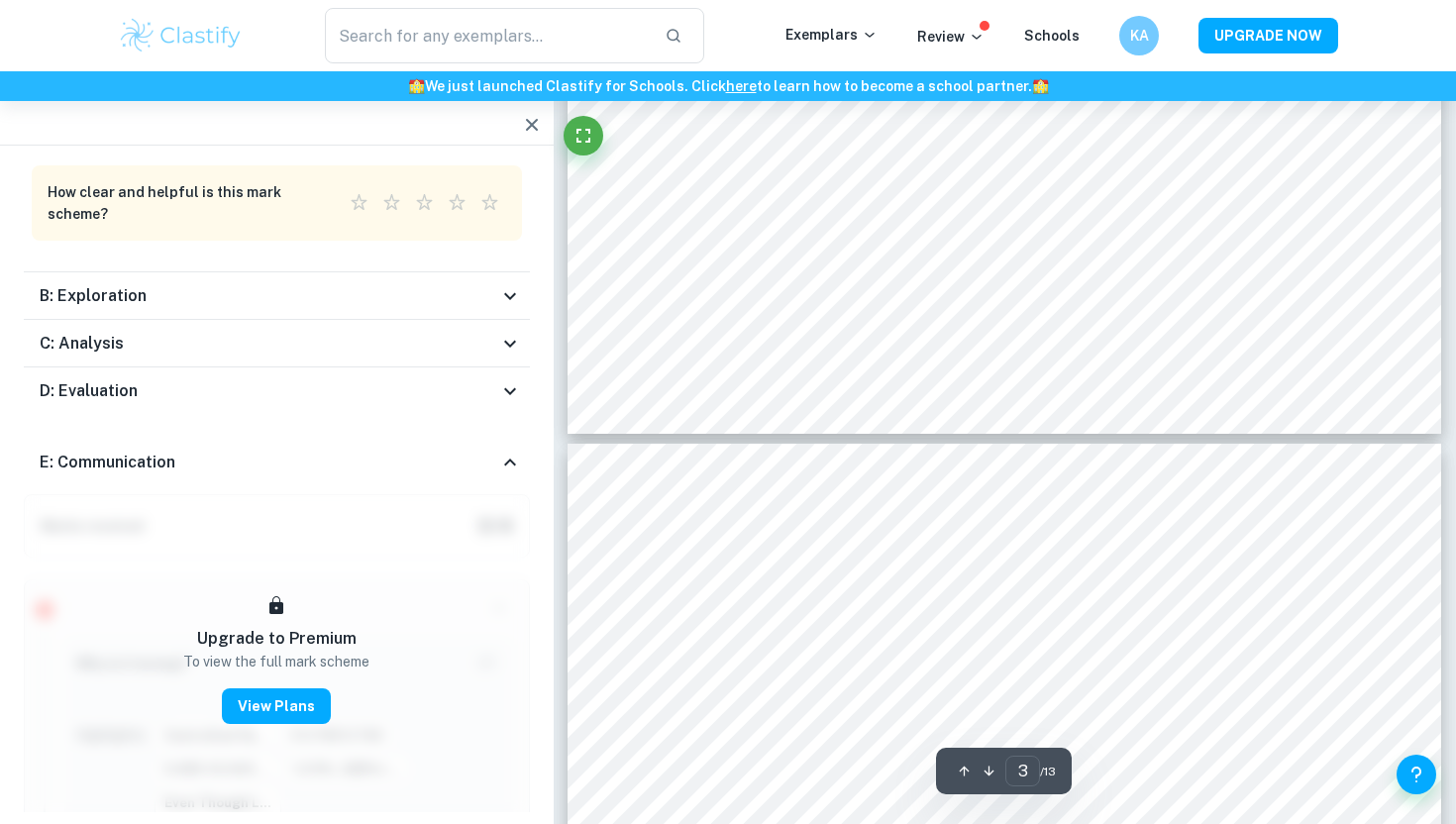 scroll, scrollTop: 3350, scrollLeft: 0, axis: vertical 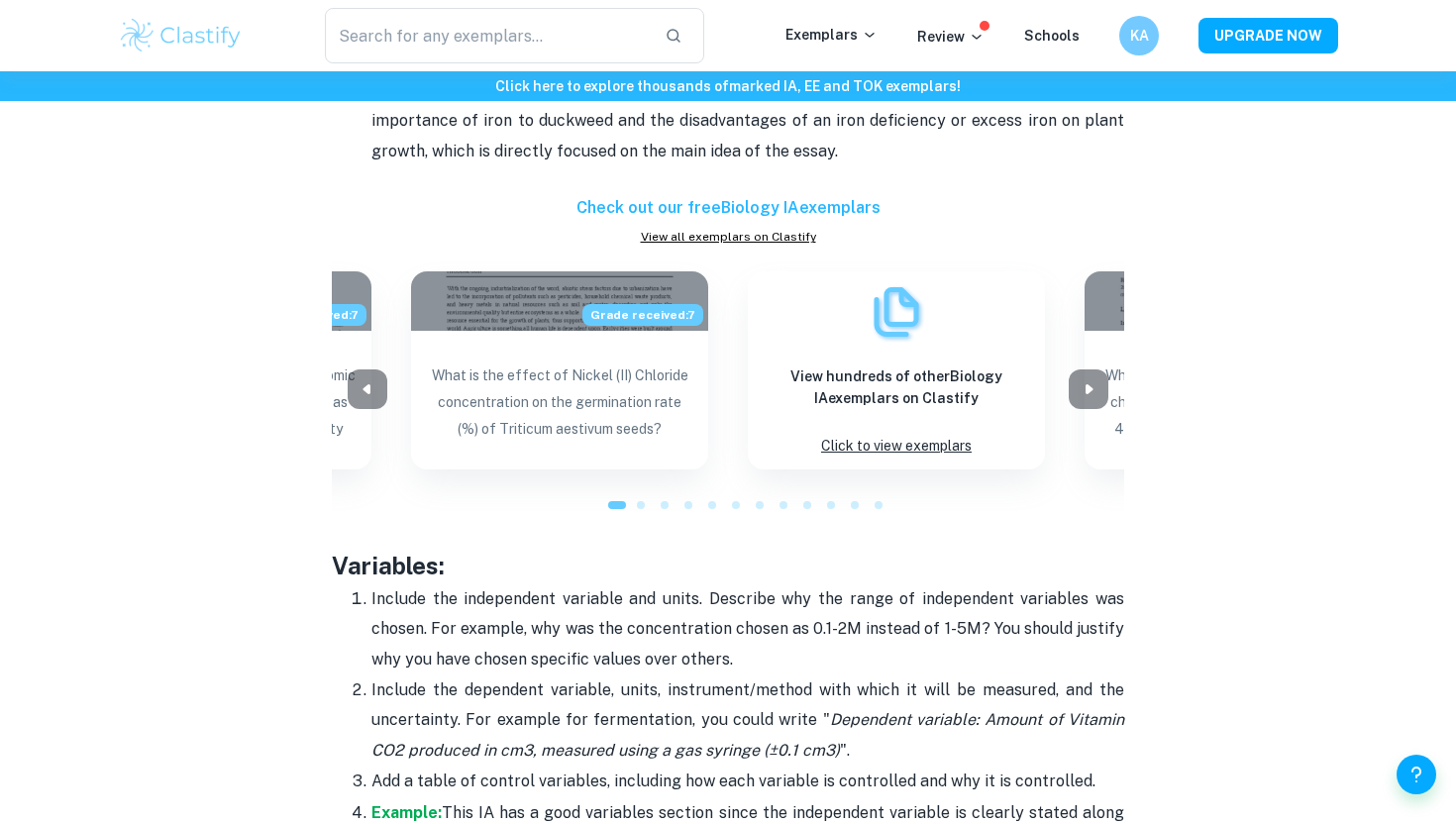 click at bounding box center (728, 389) 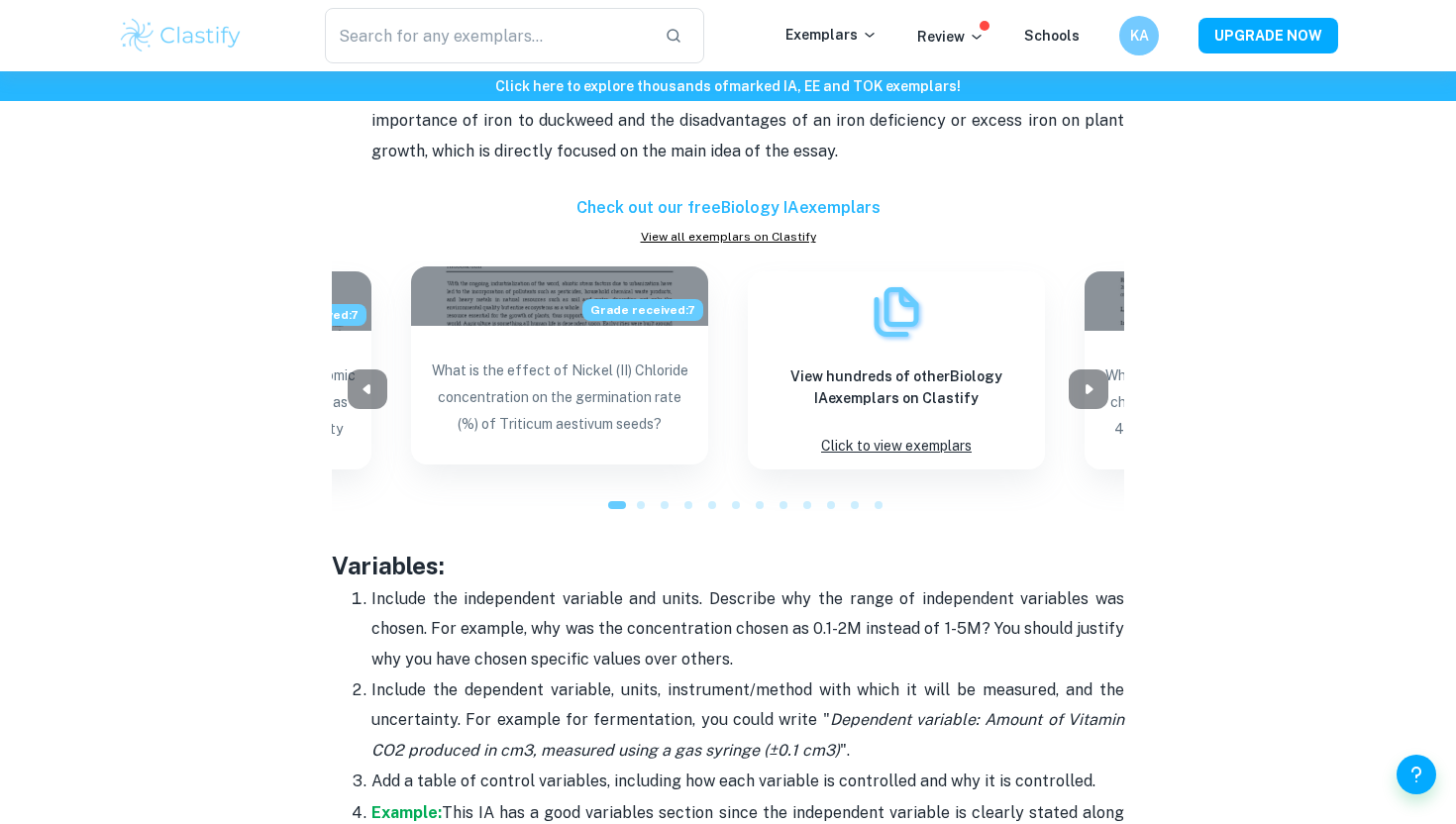 click on "Grade received:  7" at bounding box center (560, 296) 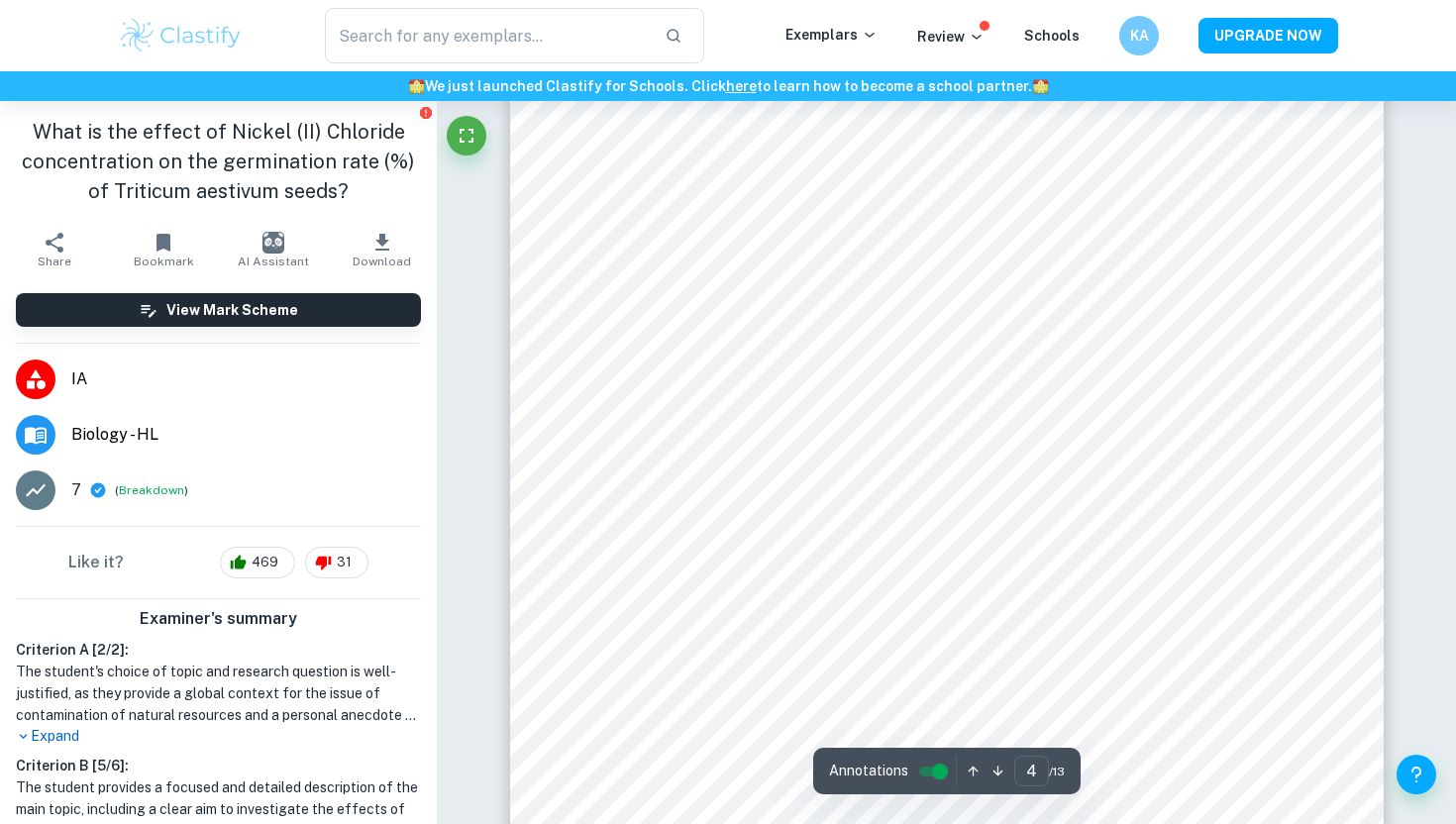 scroll, scrollTop: 4742, scrollLeft: 0, axis: vertical 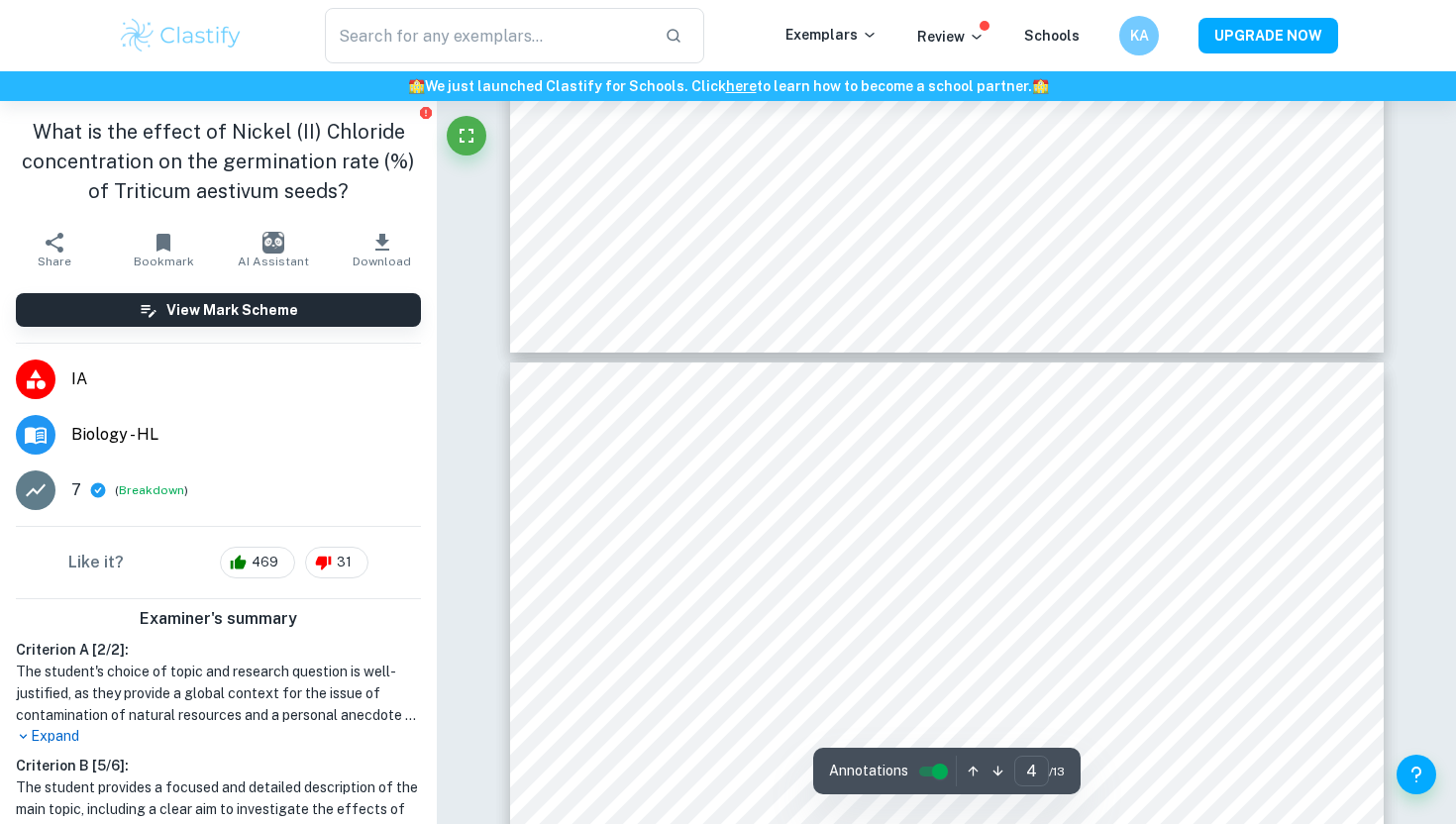type on "3" 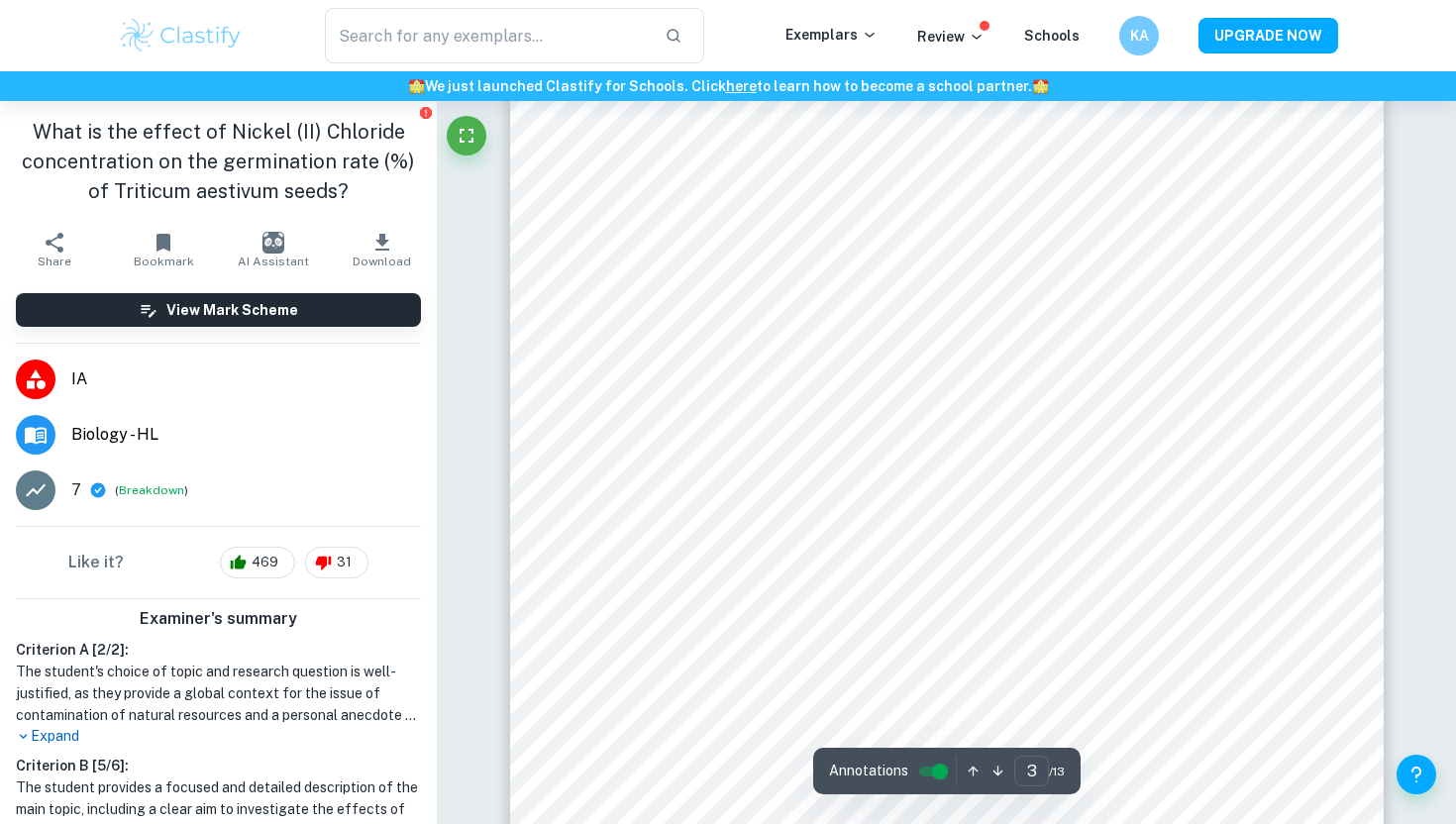 scroll, scrollTop: 3190, scrollLeft: 0, axis: vertical 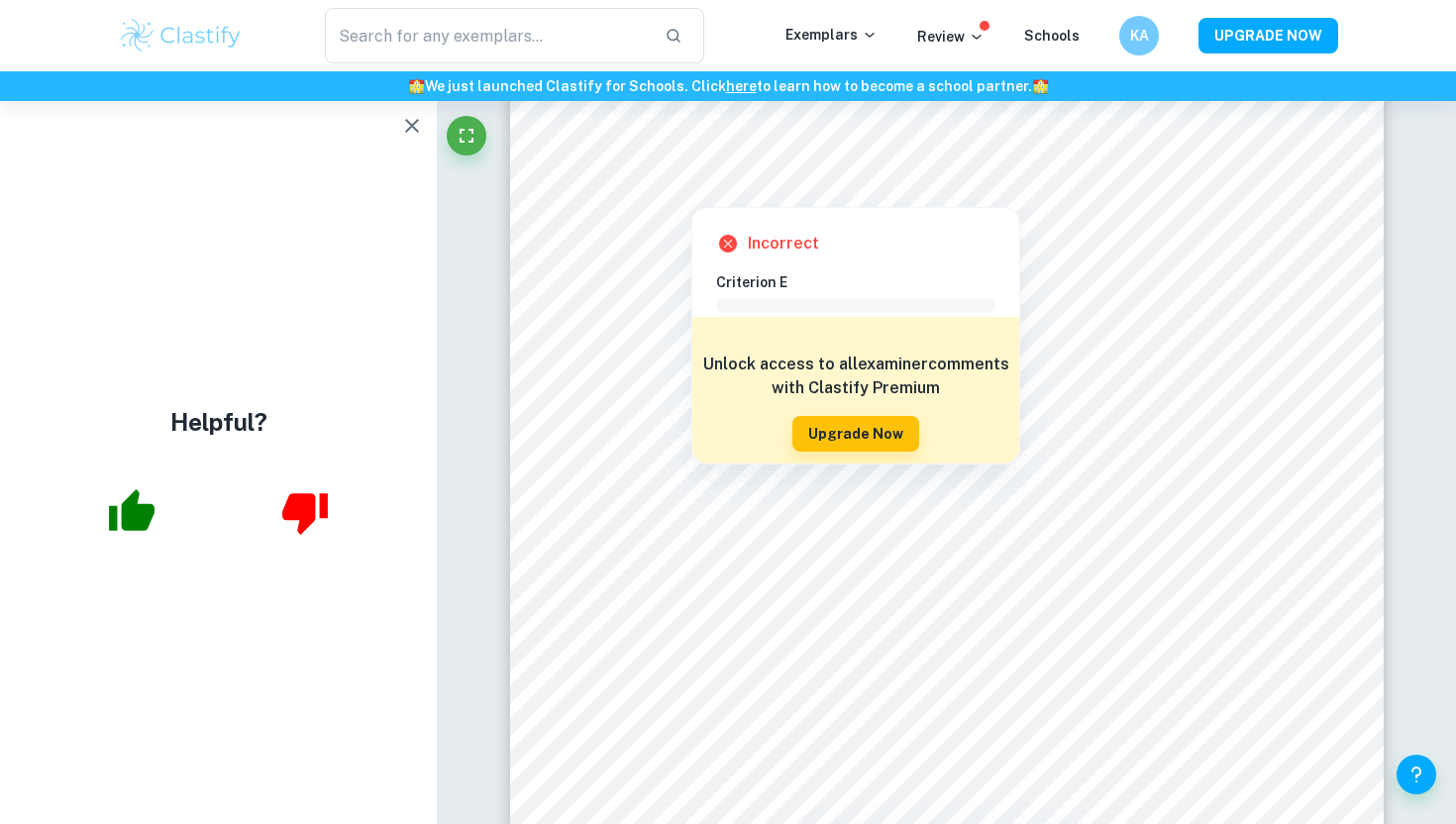 click at bounding box center [691, 192] 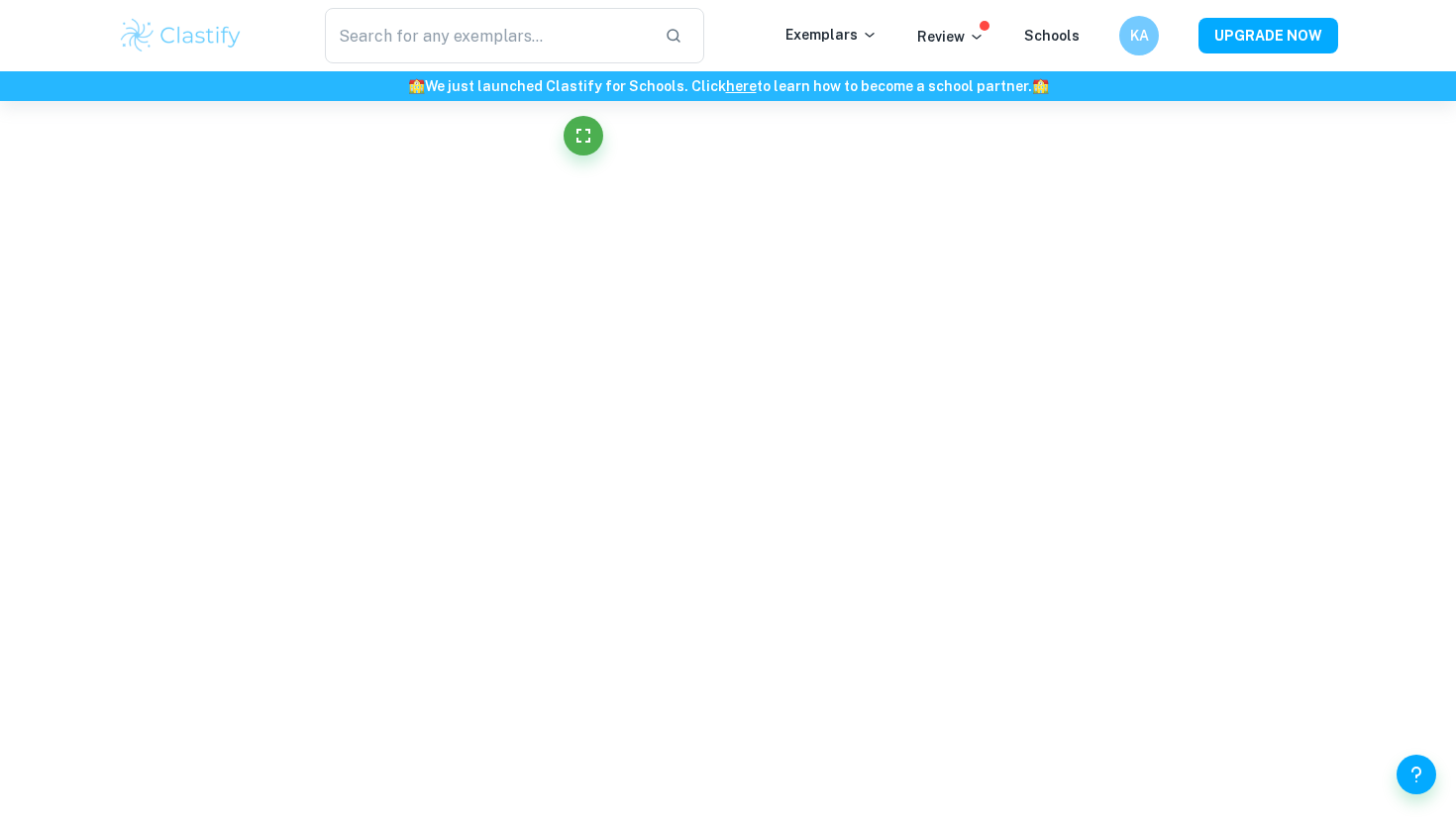 scroll, scrollTop: 2831, scrollLeft: 0, axis: vertical 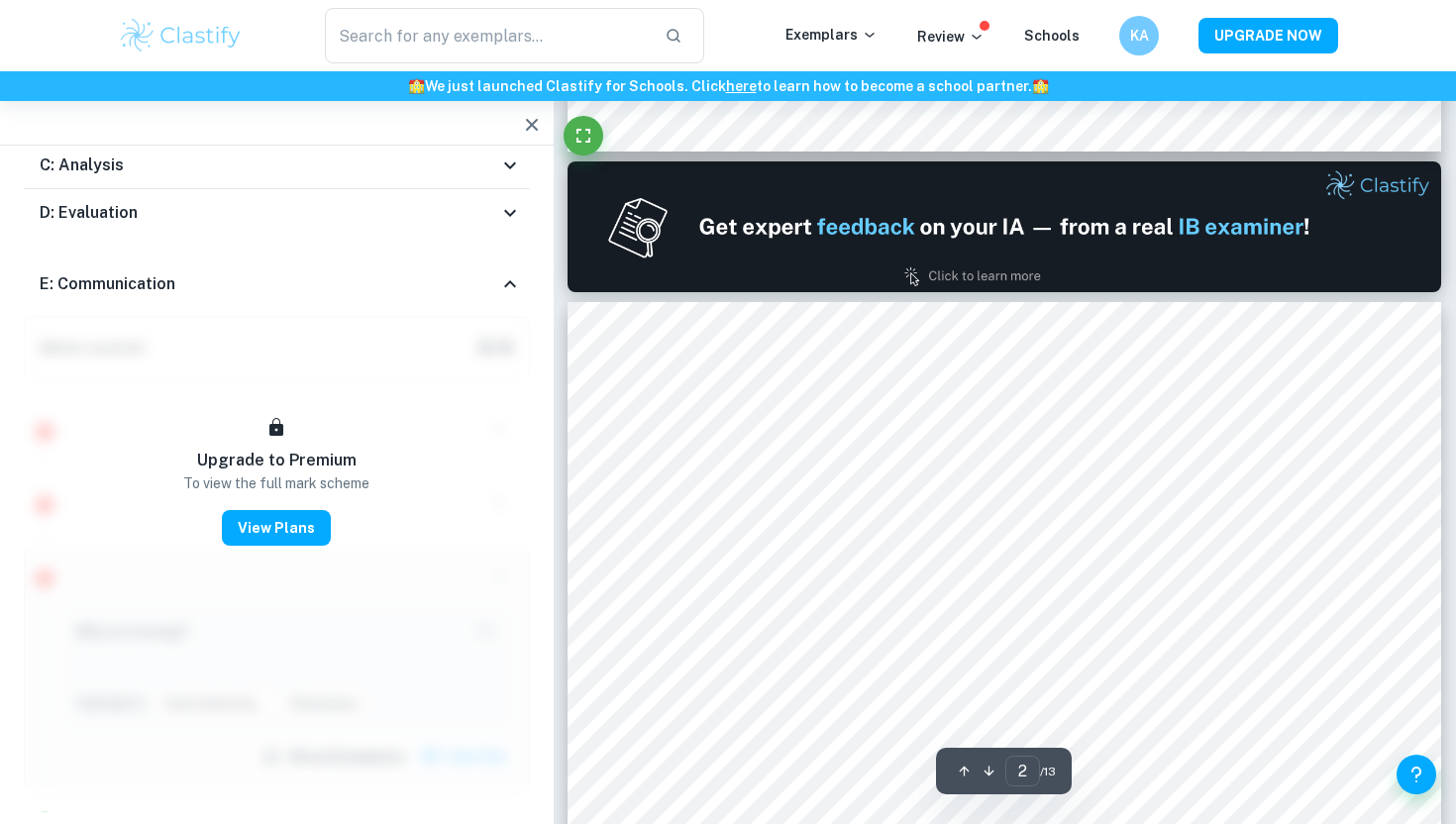 type on "1" 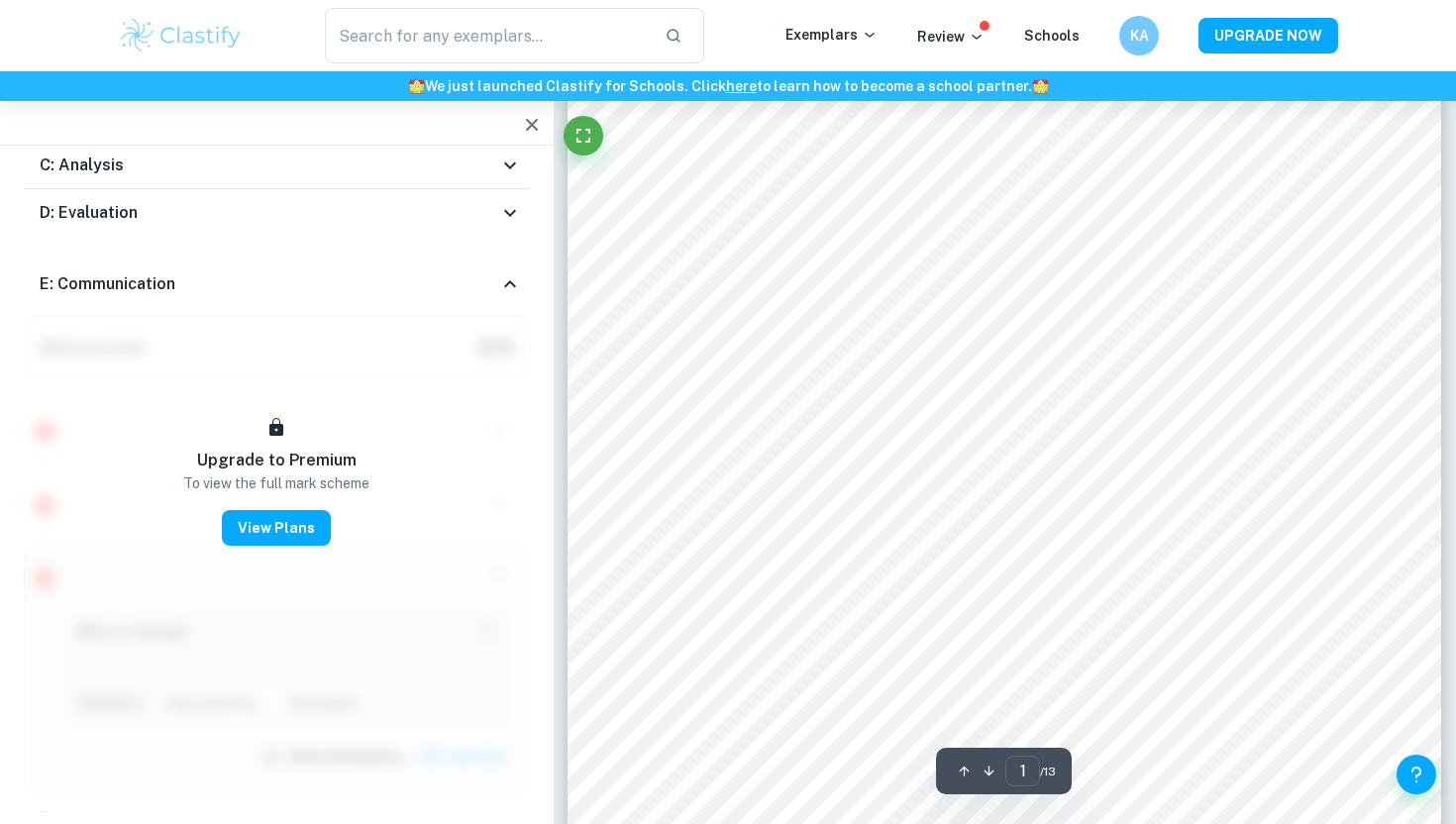 scroll, scrollTop: 0, scrollLeft: 0, axis: both 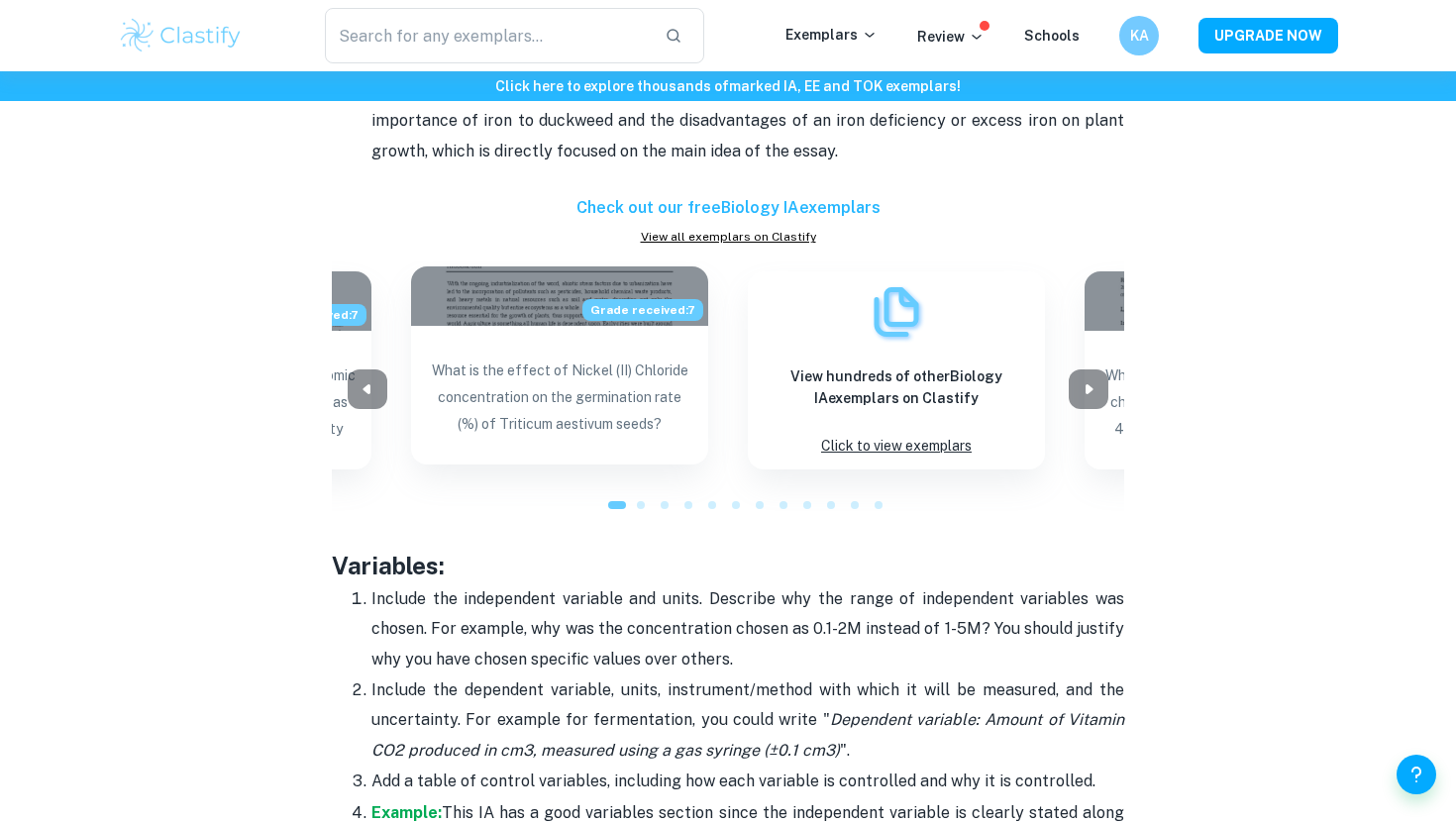 click on "What is the effect of Nickel (II) Chloride concentration on the germination rate (%) of Triticum aestivum seeds?" at bounding box center (560, 397) 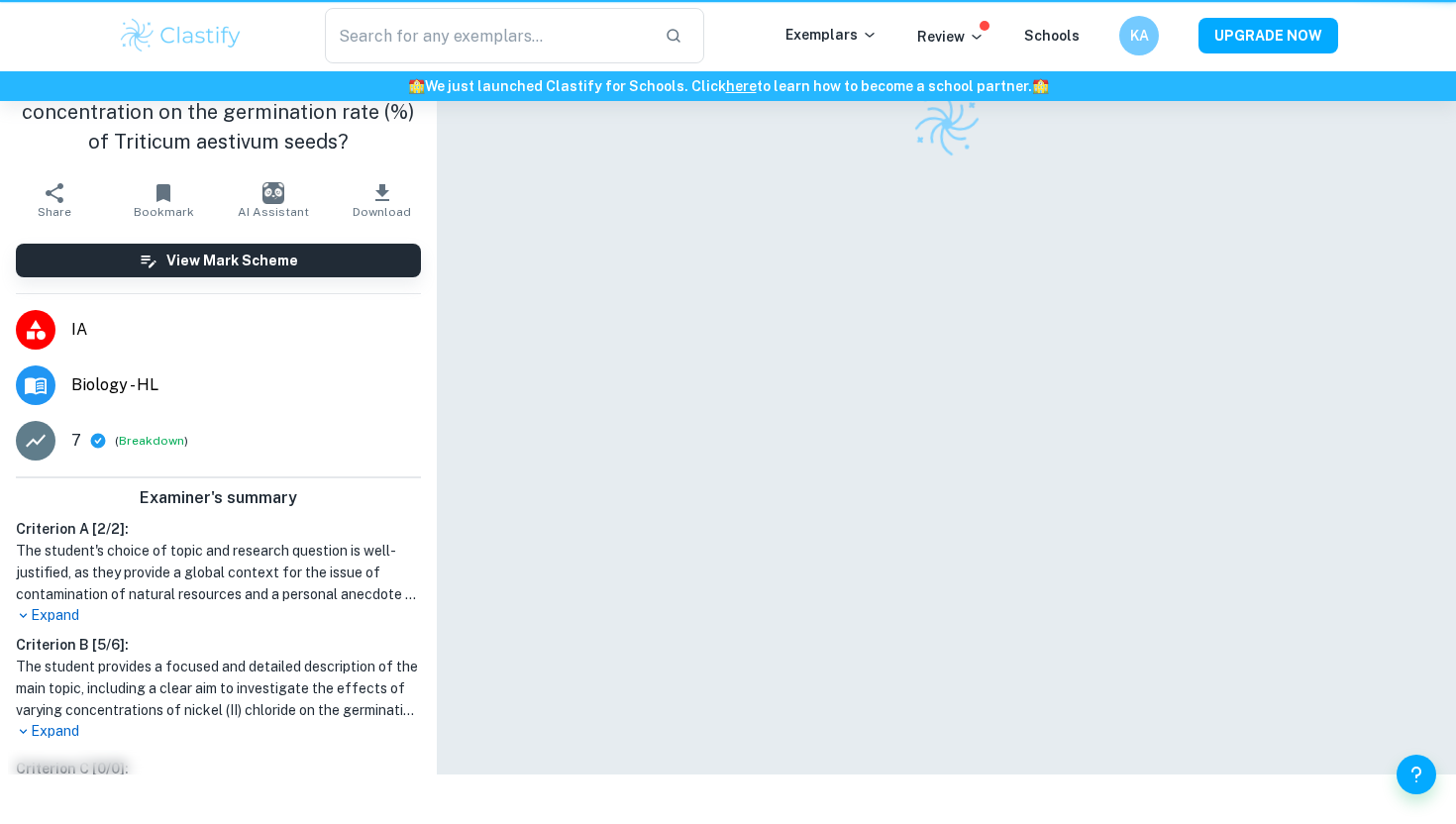 scroll, scrollTop: 0, scrollLeft: 0, axis: both 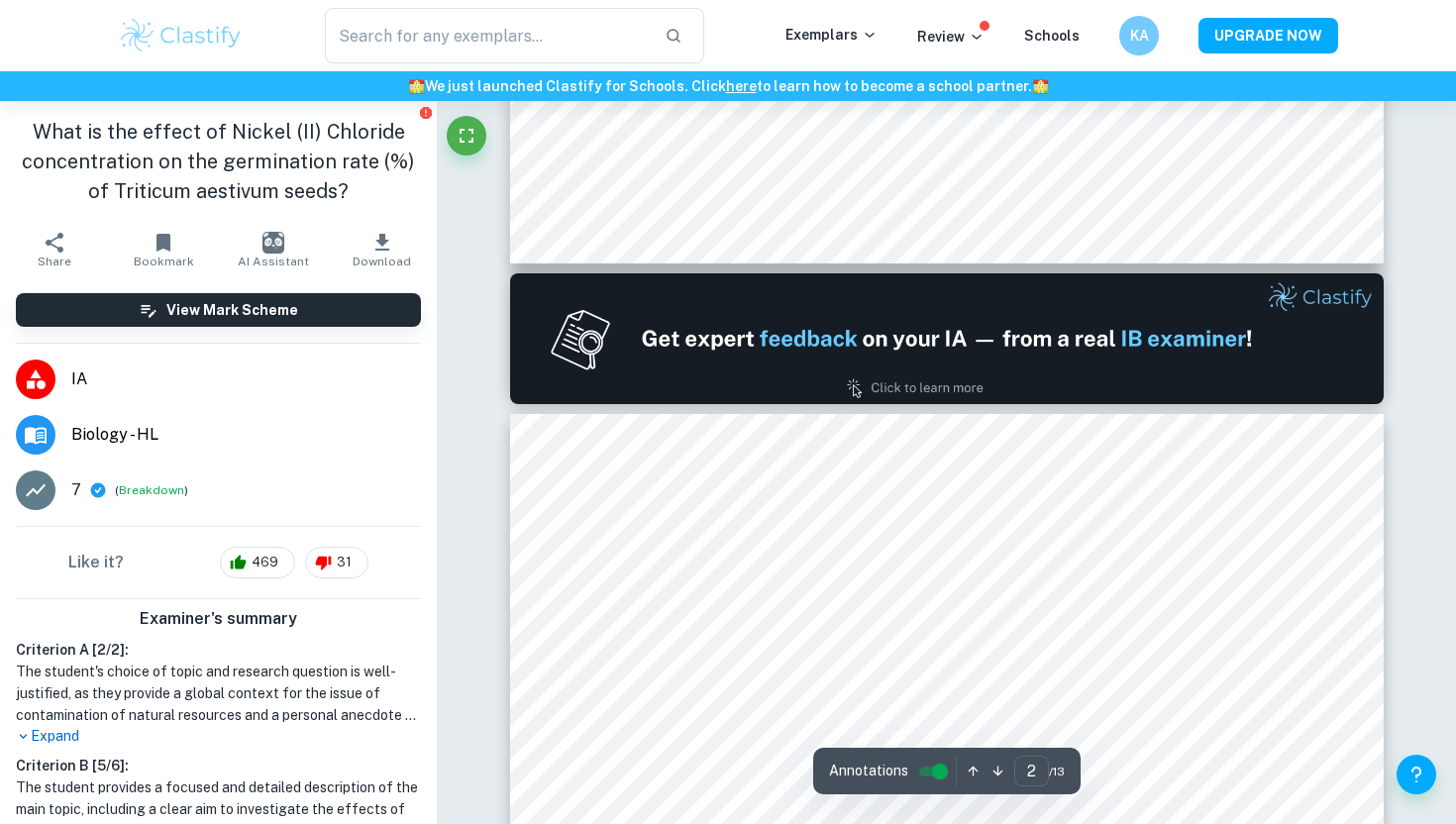 type on "1" 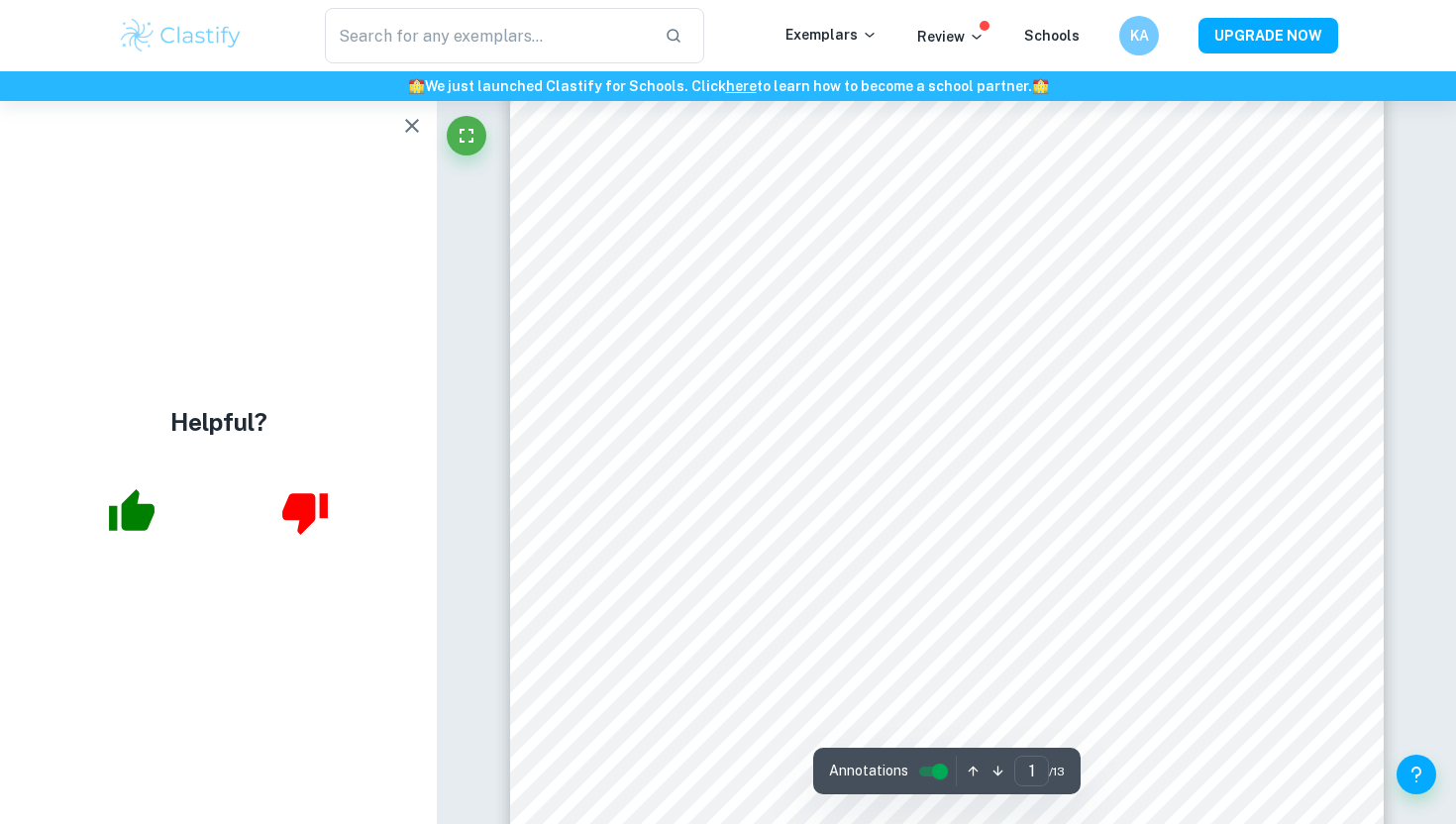scroll, scrollTop: 0, scrollLeft: 0, axis: both 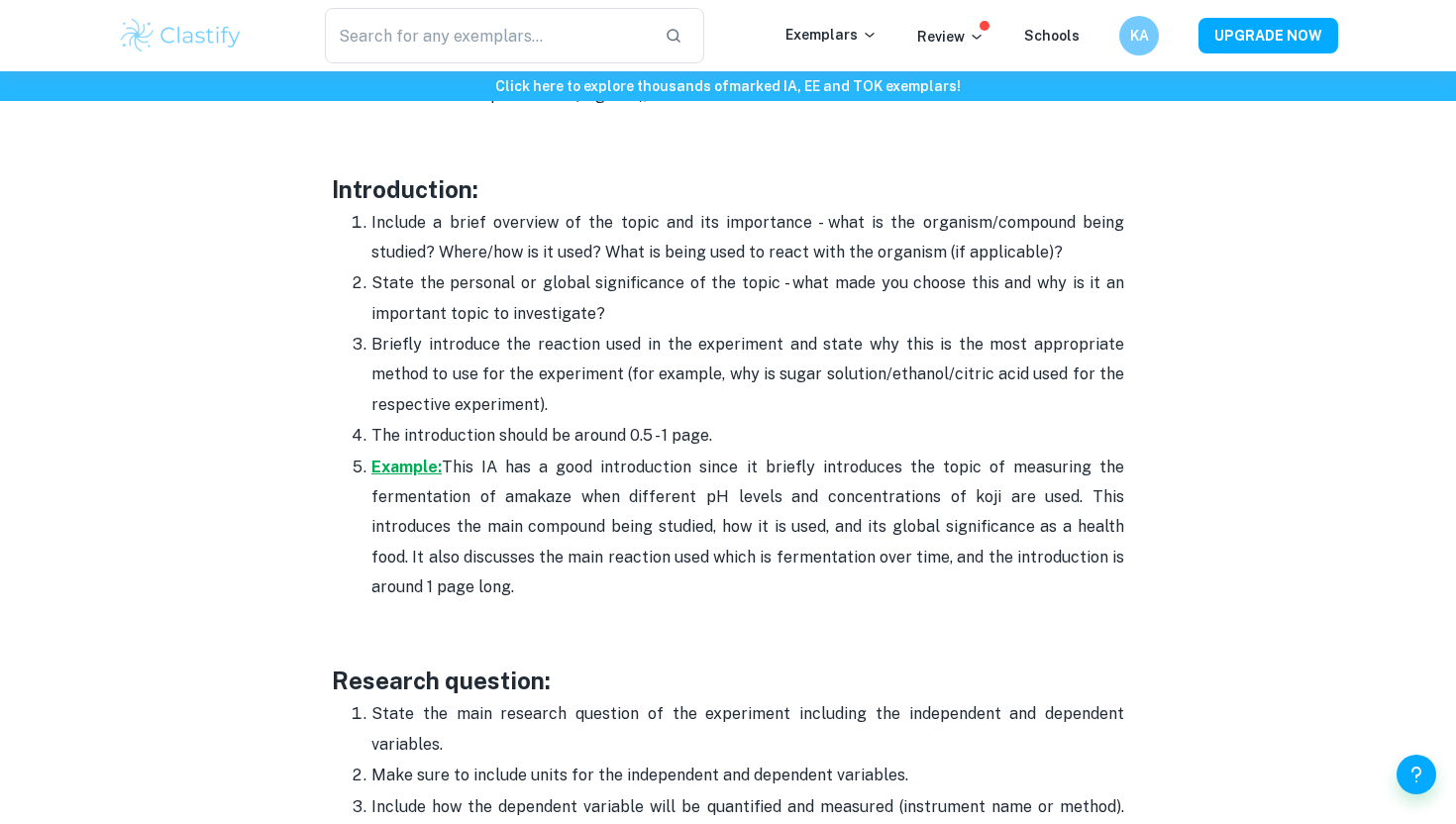 click on "Example:" at bounding box center (406, 466) 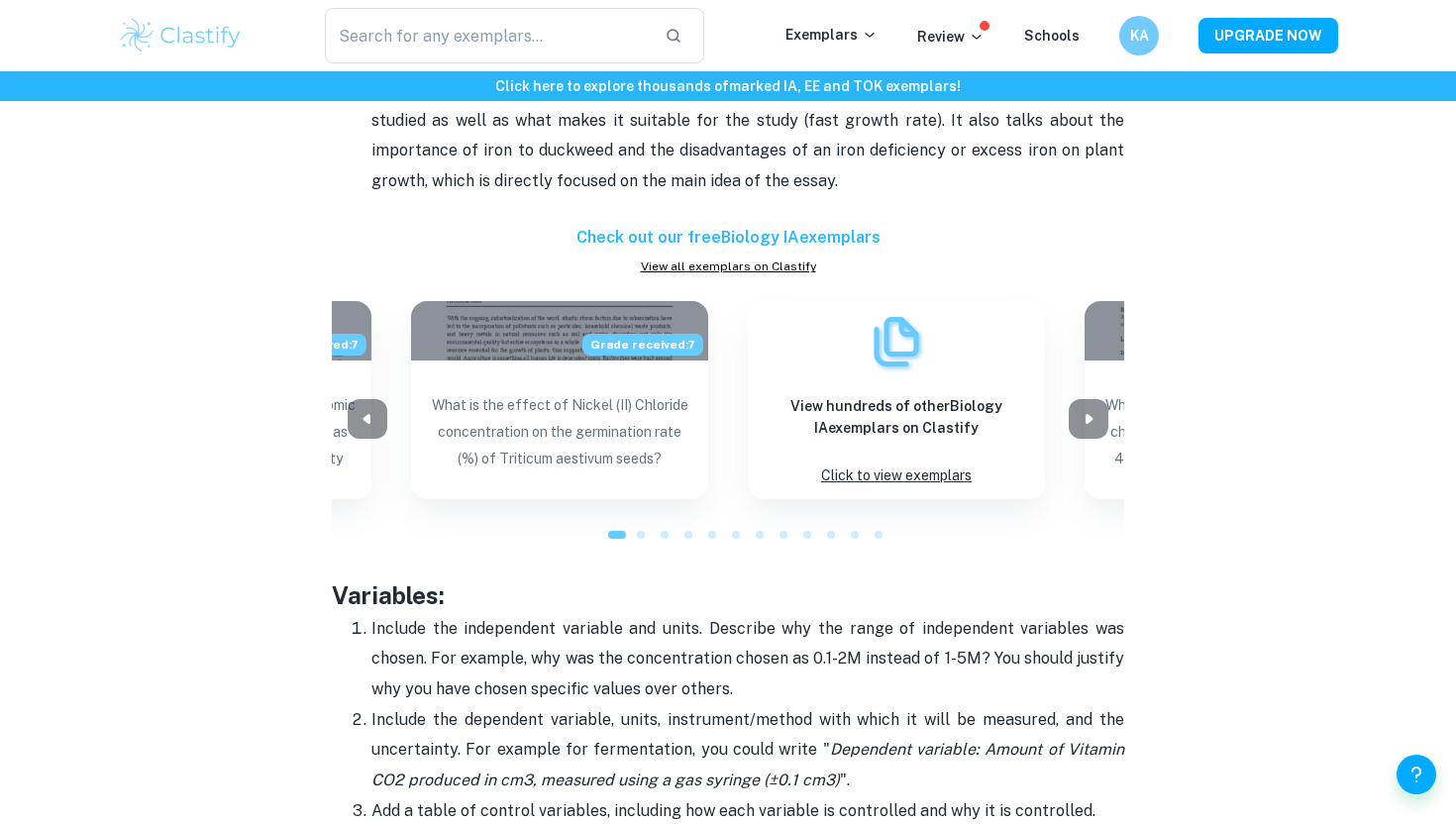 scroll, scrollTop: 3041, scrollLeft: 0, axis: vertical 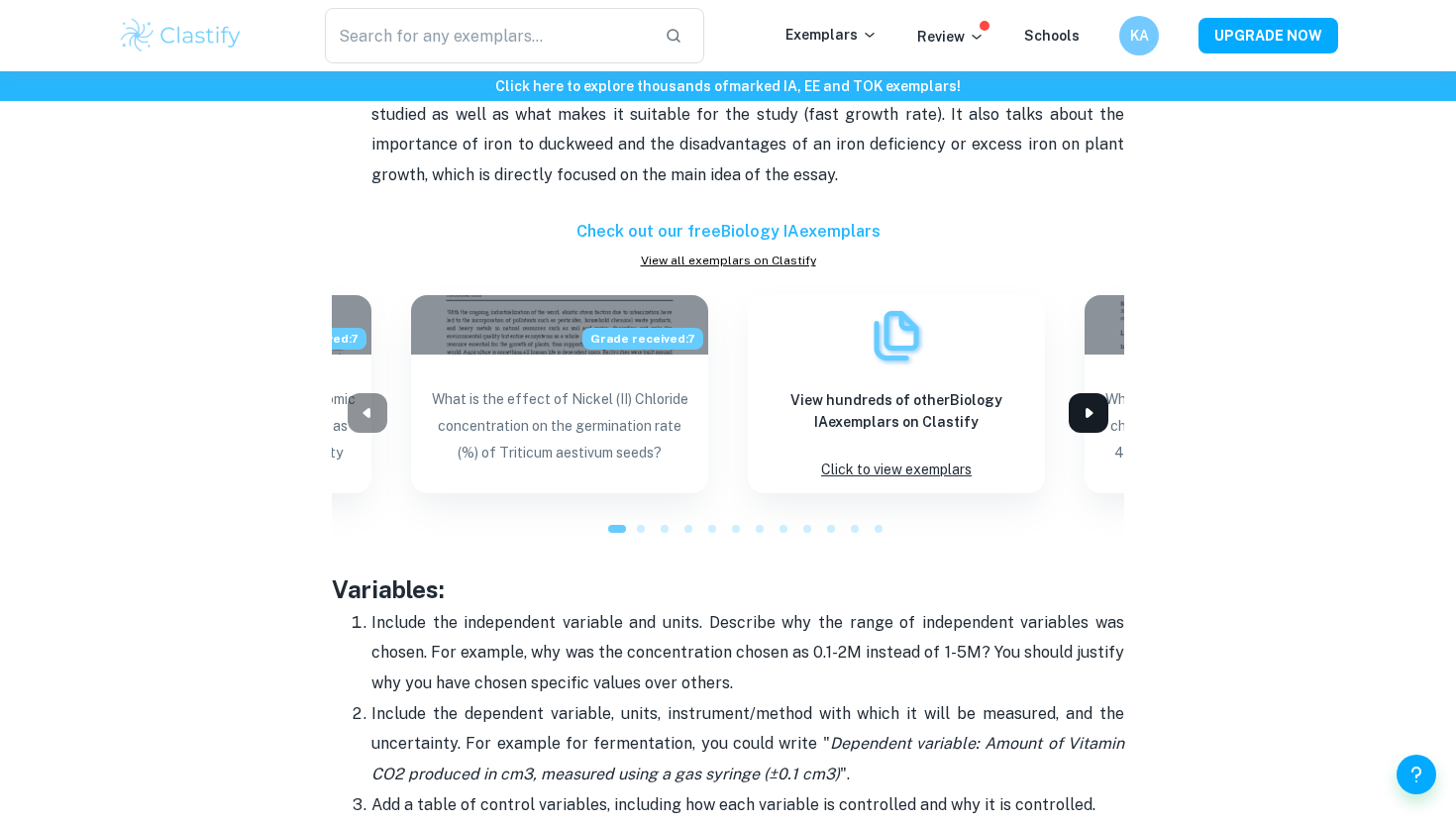 click 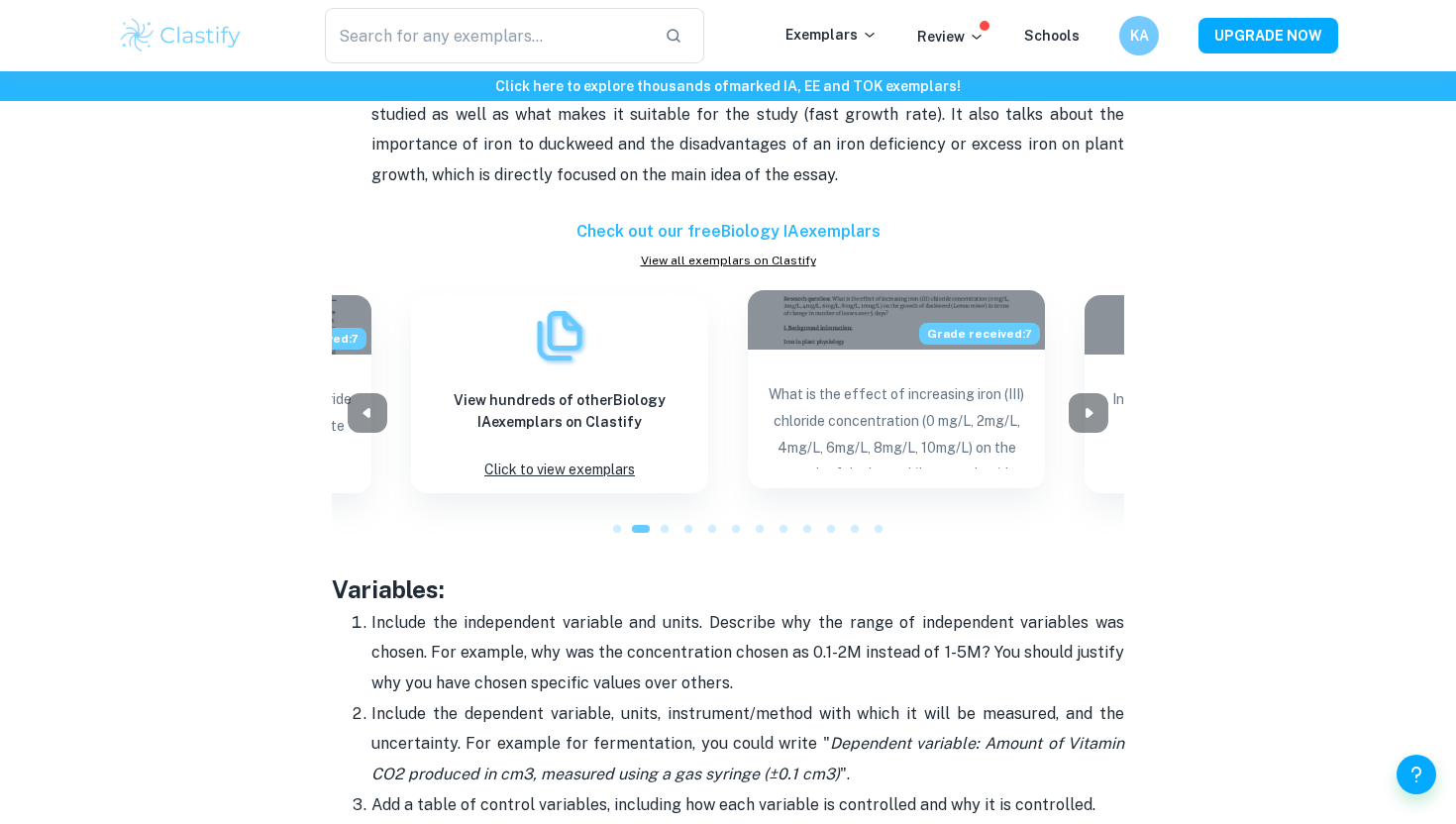 click on "Grade received:  7" at bounding box center [896, 320] 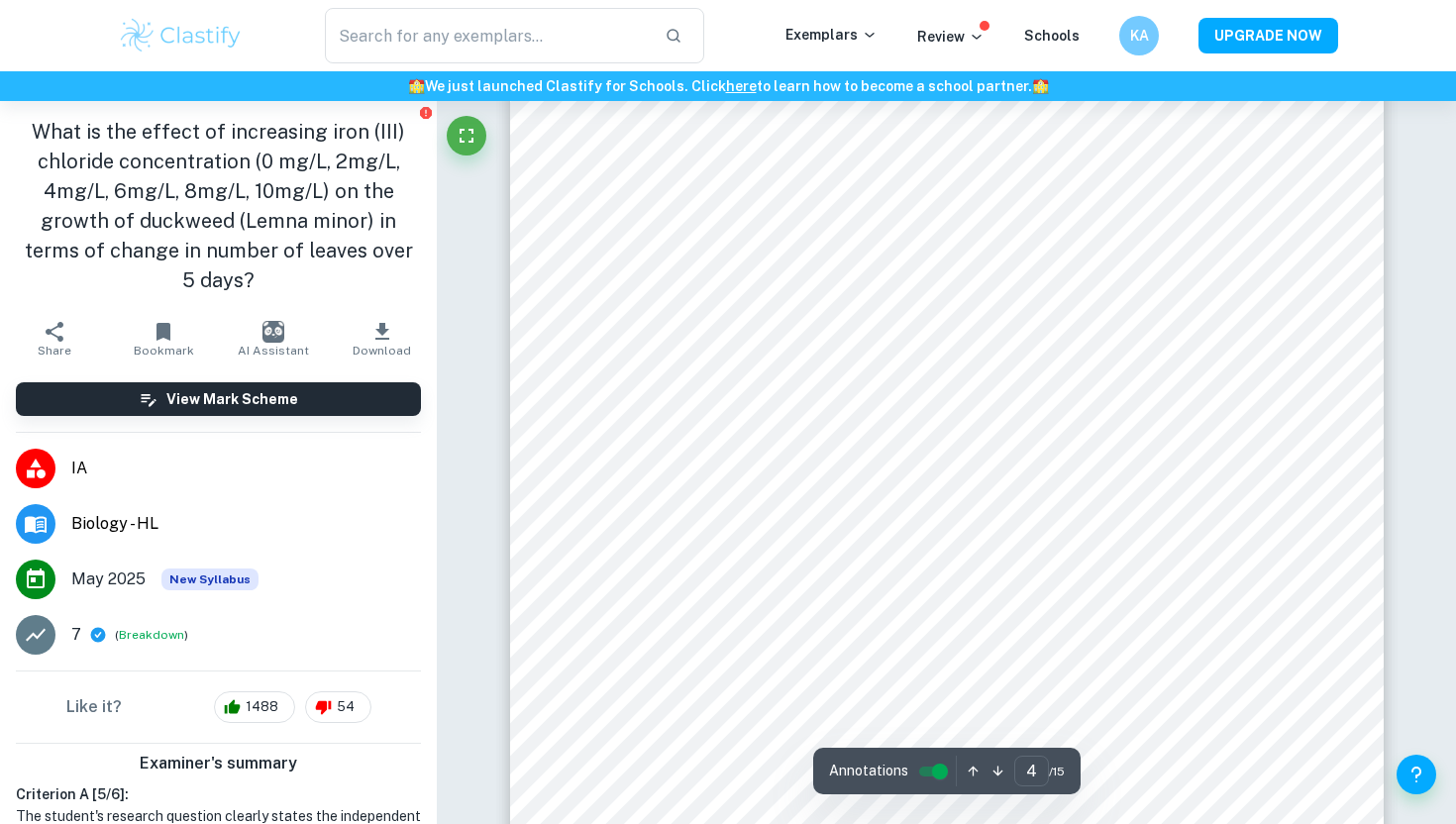 scroll, scrollTop: 4557, scrollLeft: 0, axis: vertical 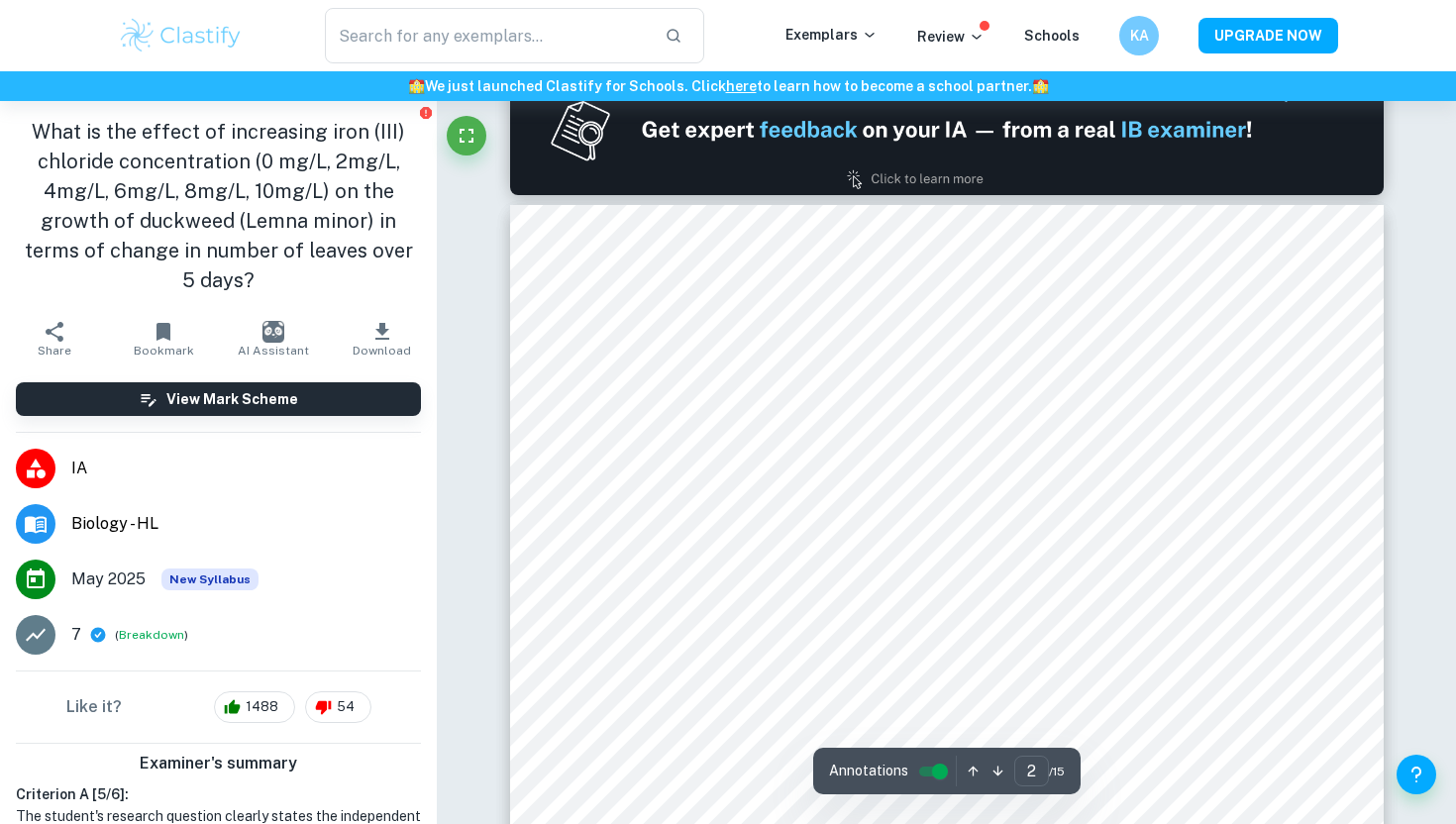 type on "1" 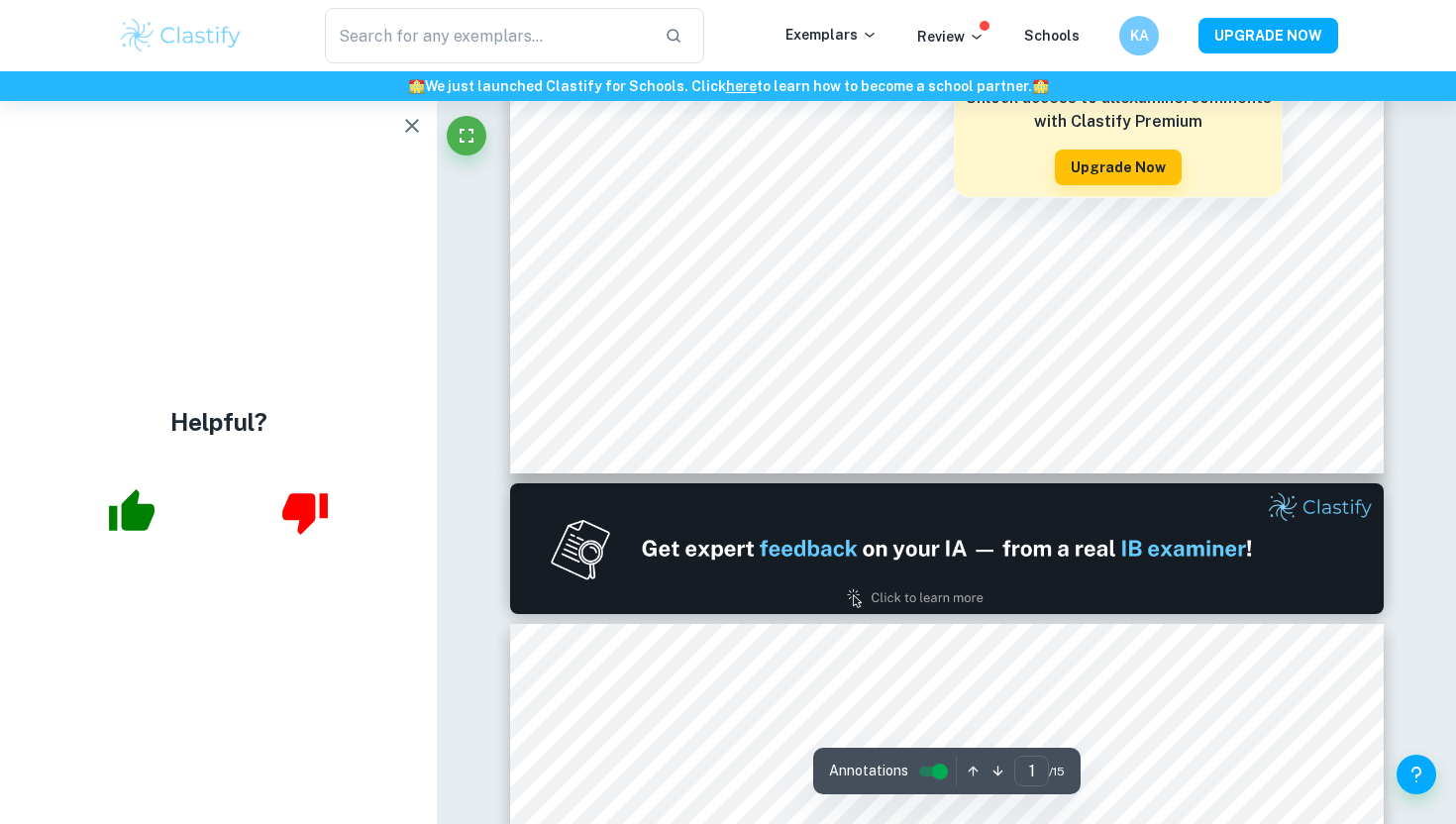 scroll, scrollTop: 1009, scrollLeft: 0, axis: vertical 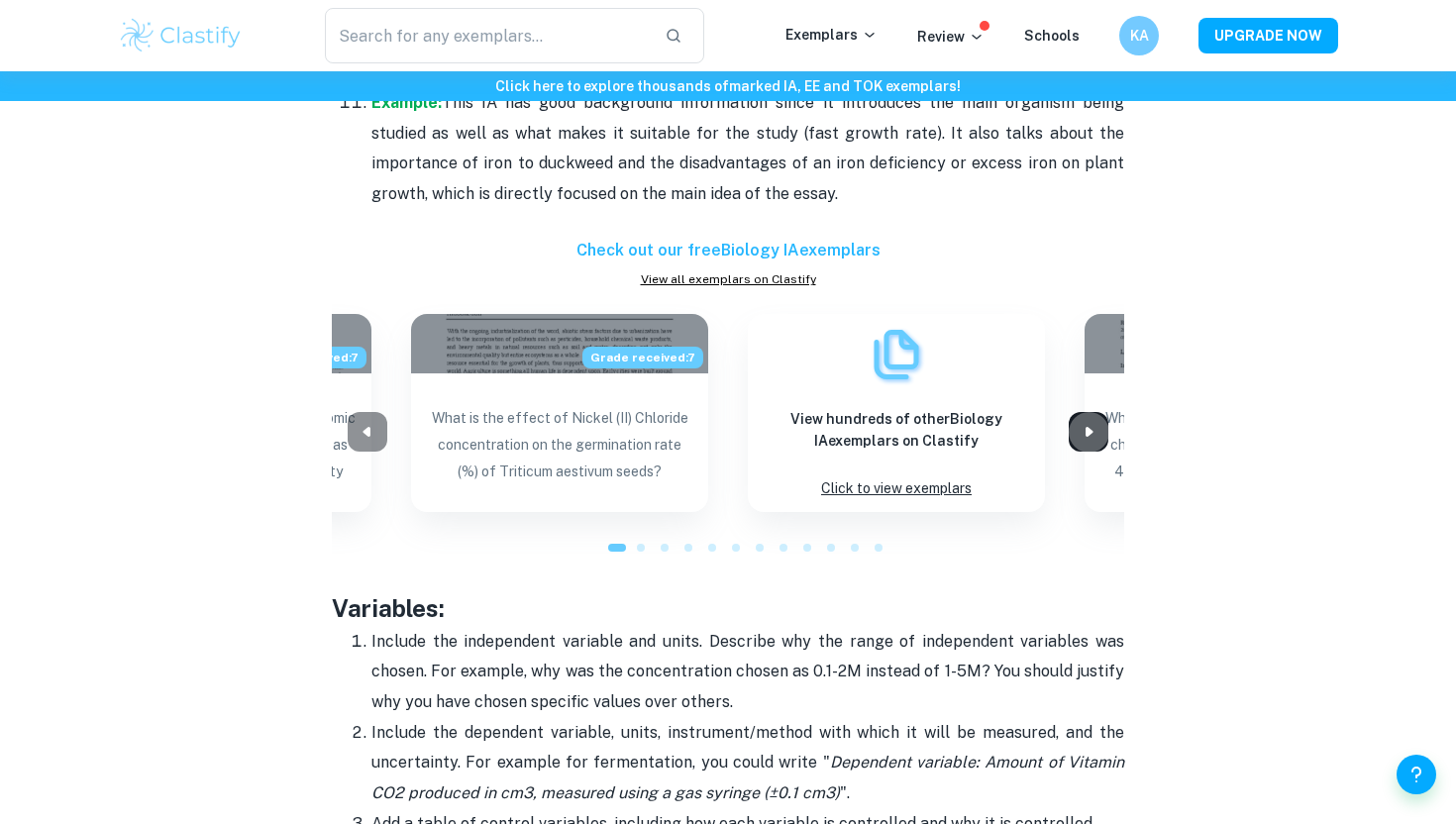 click at bounding box center (1089, 432) 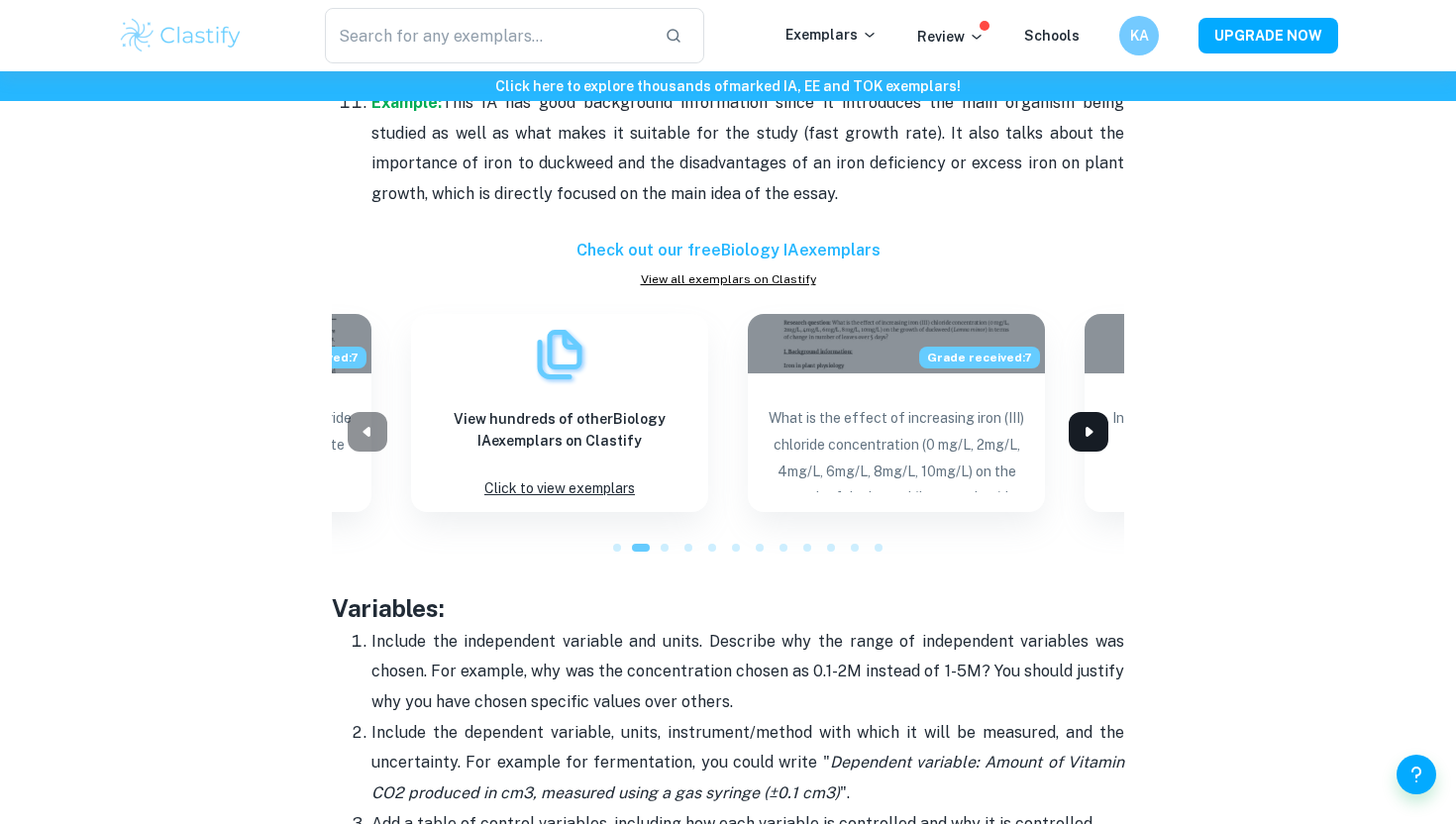 click at bounding box center [1089, 432] 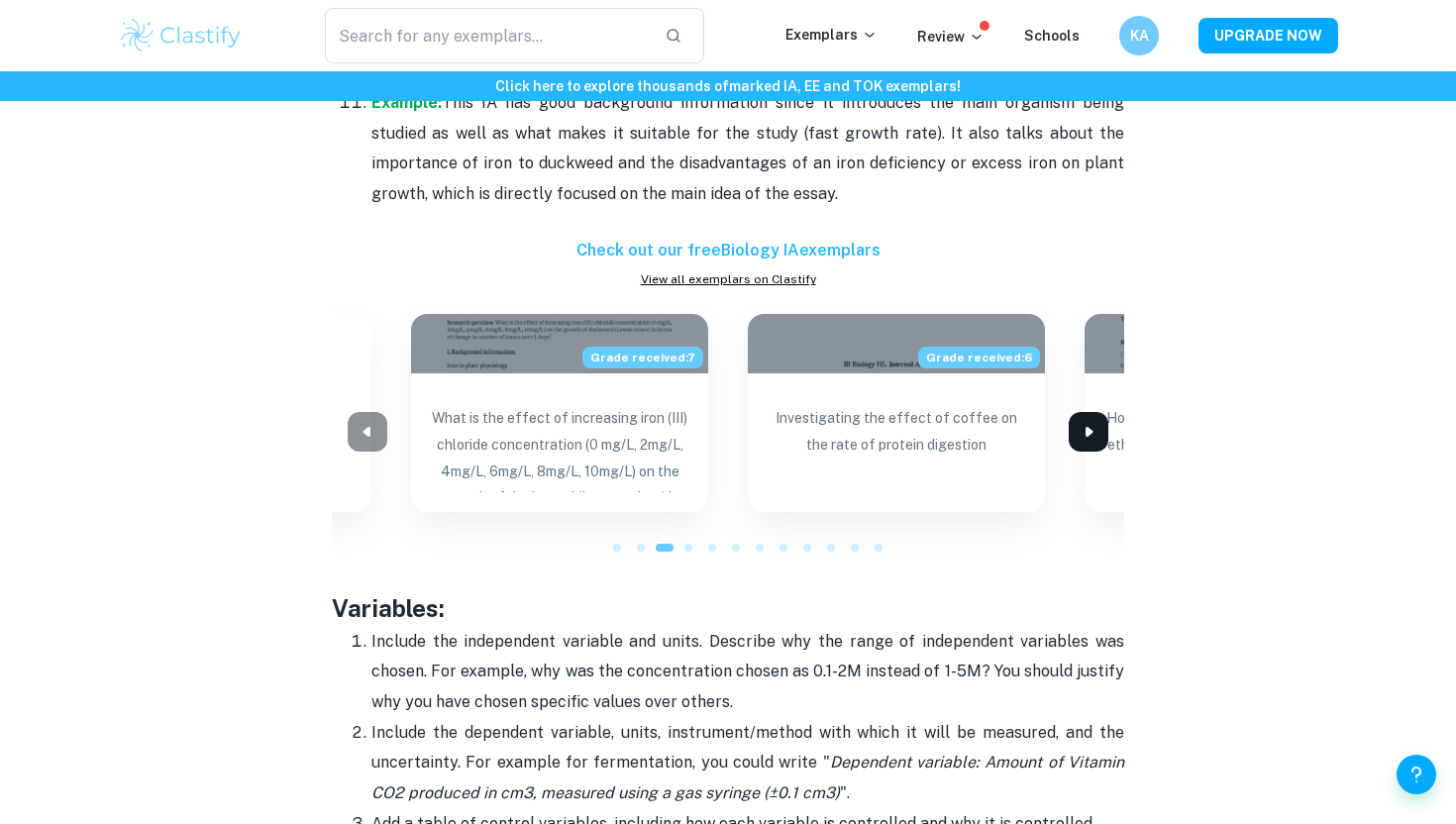 click 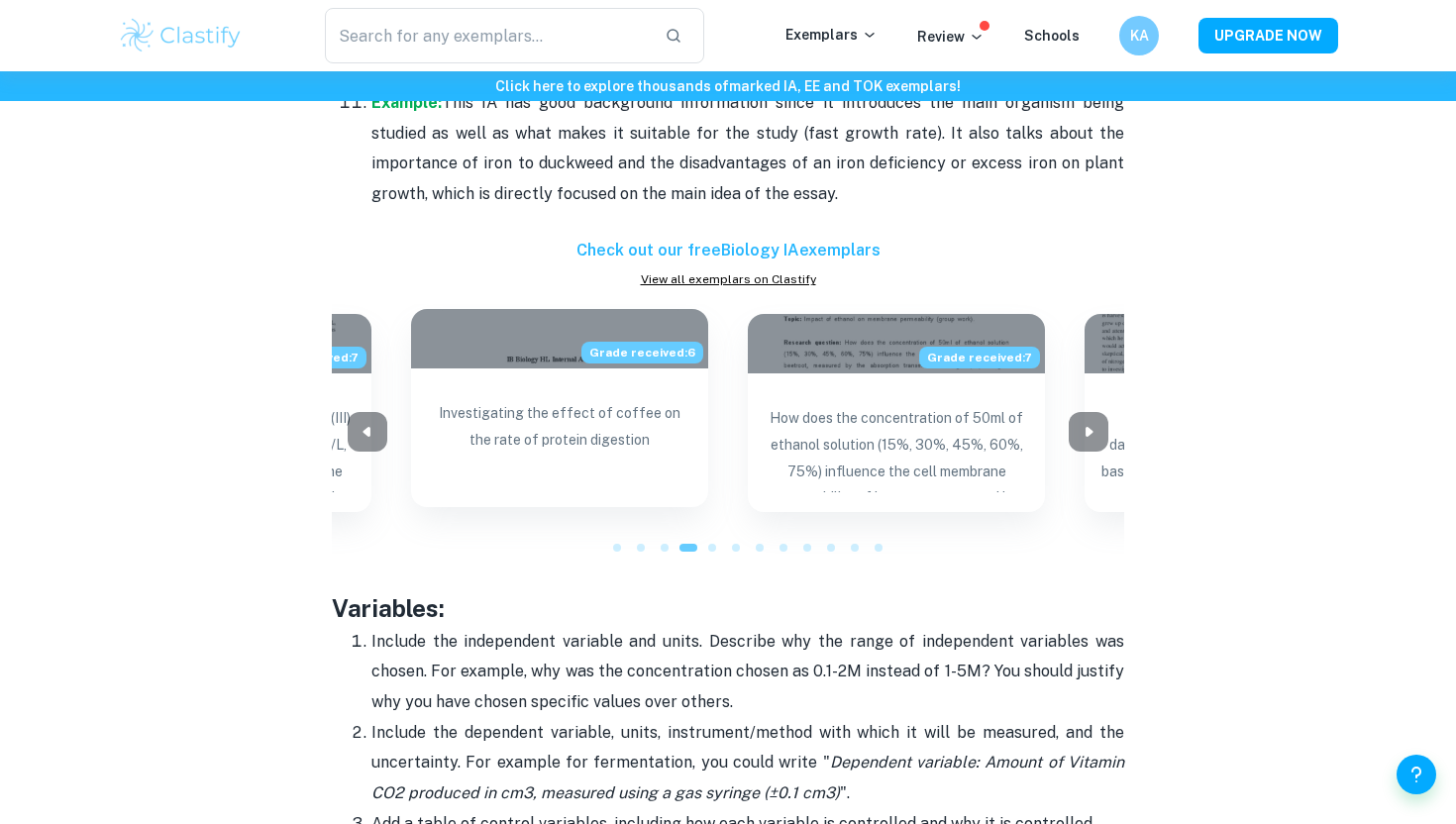 click on "Investigating the effect of coffee on the rate of protein digestion" at bounding box center [560, 440] 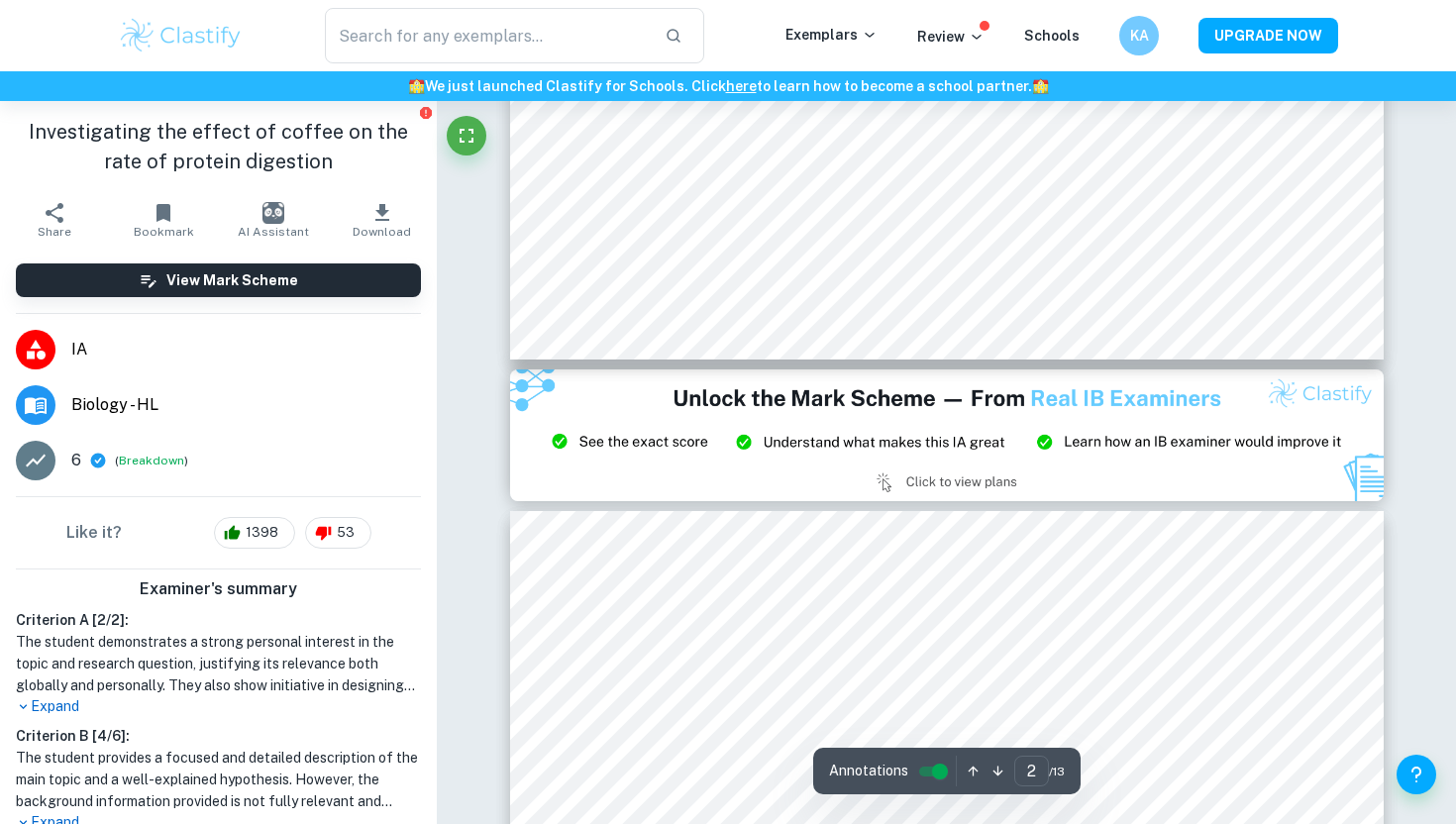 type on "3" 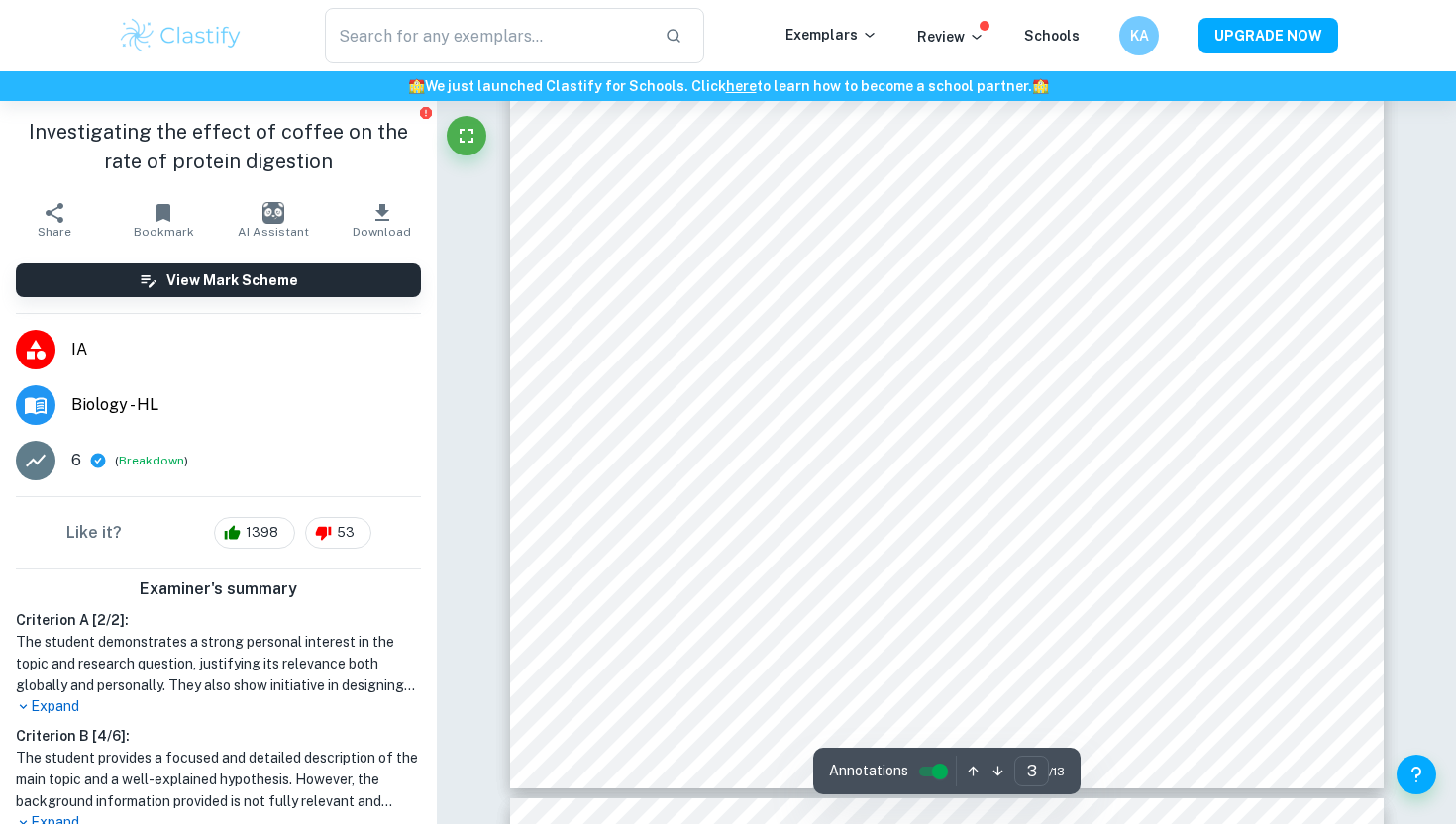 scroll, scrollTop: 3381, scrollLeft: 0, axis: vertical 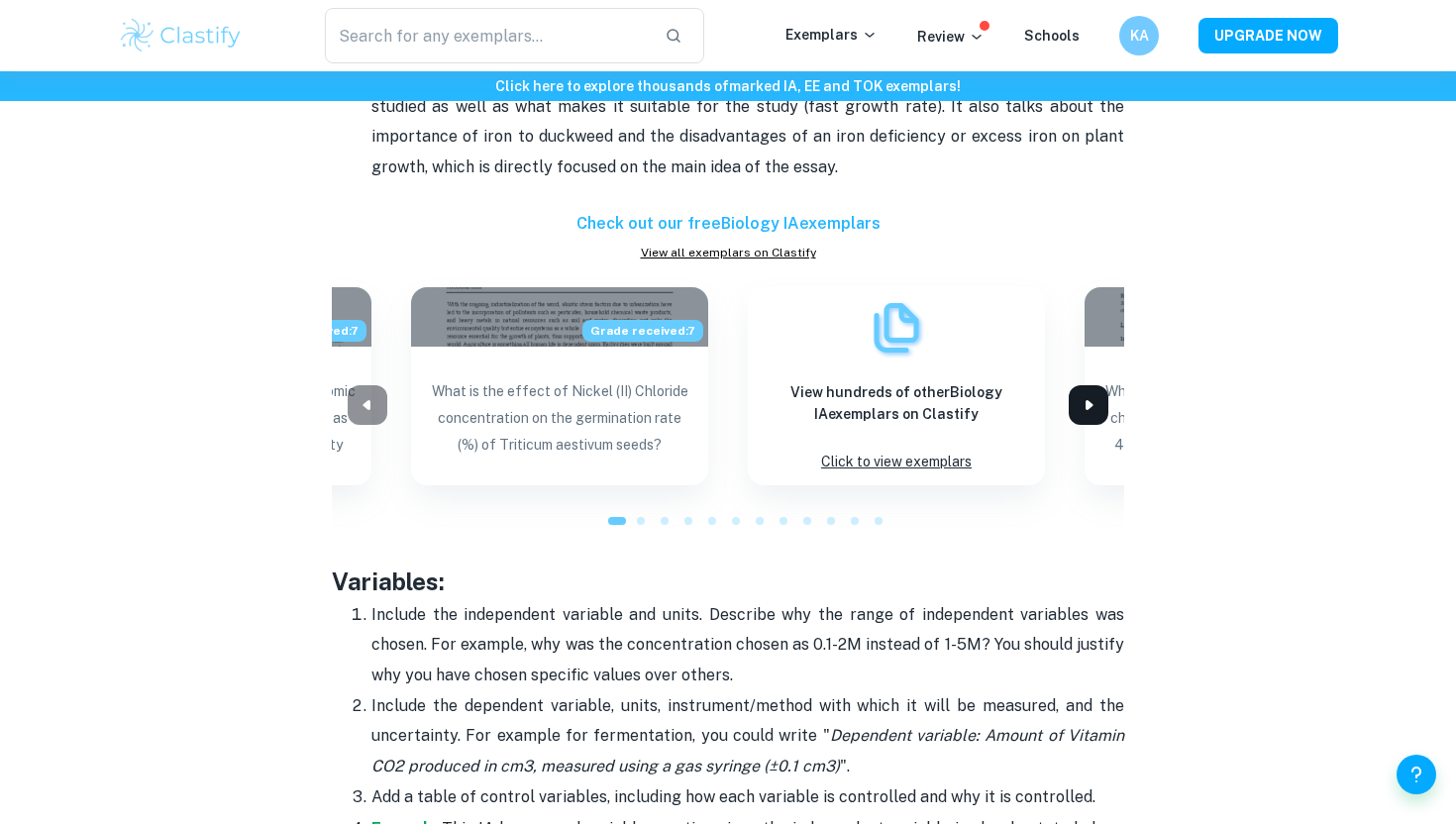 click 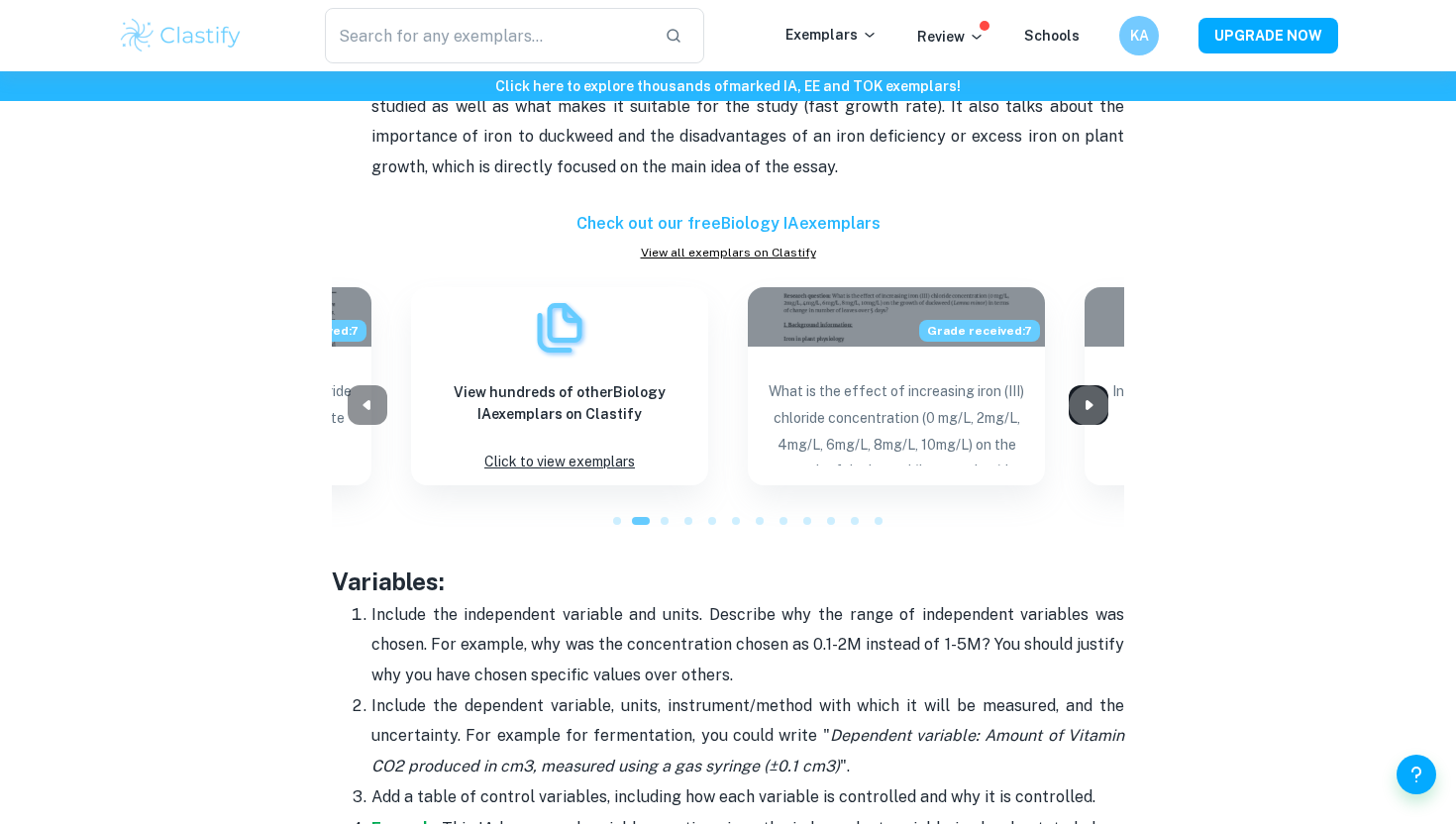 click 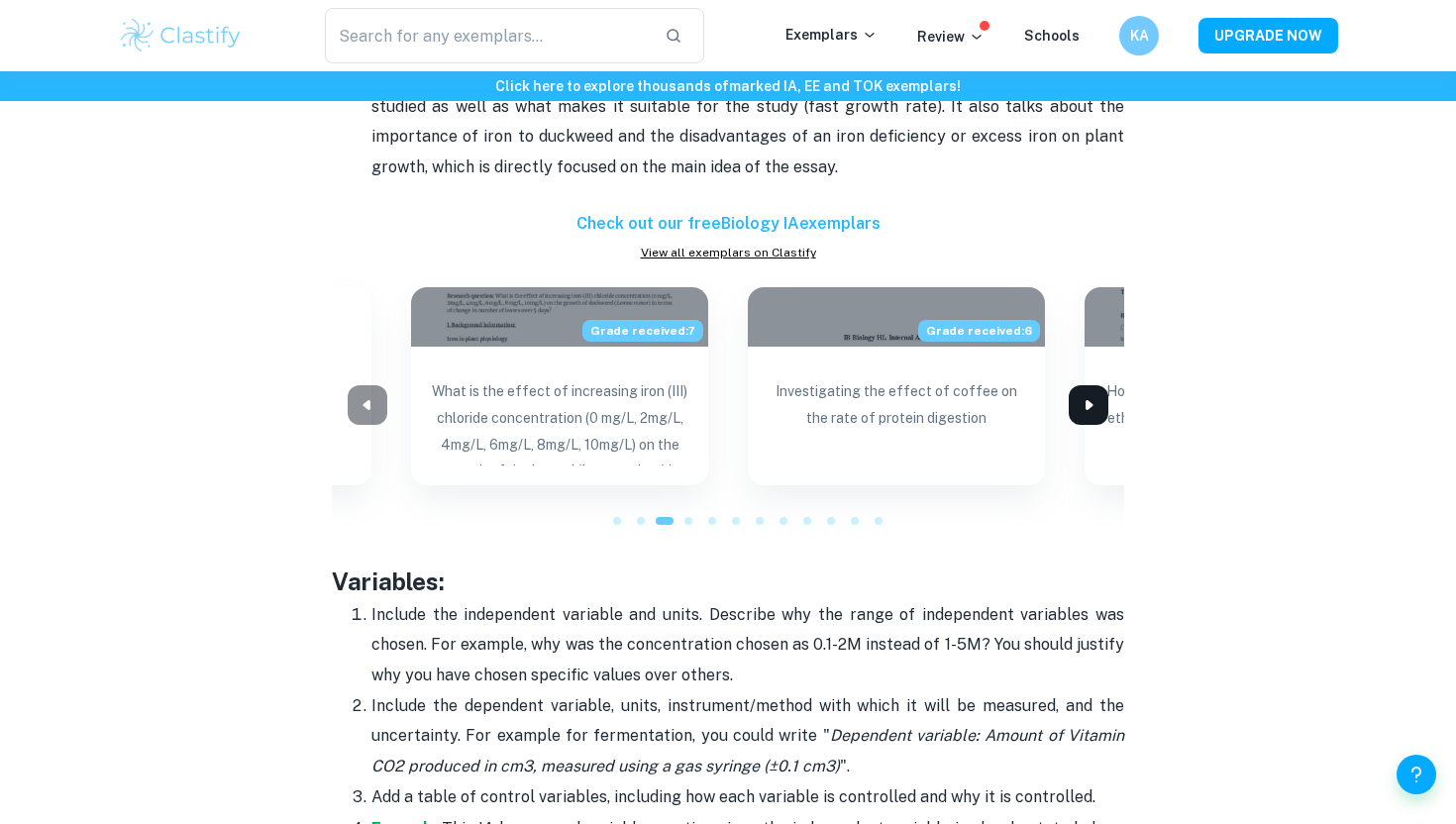 click 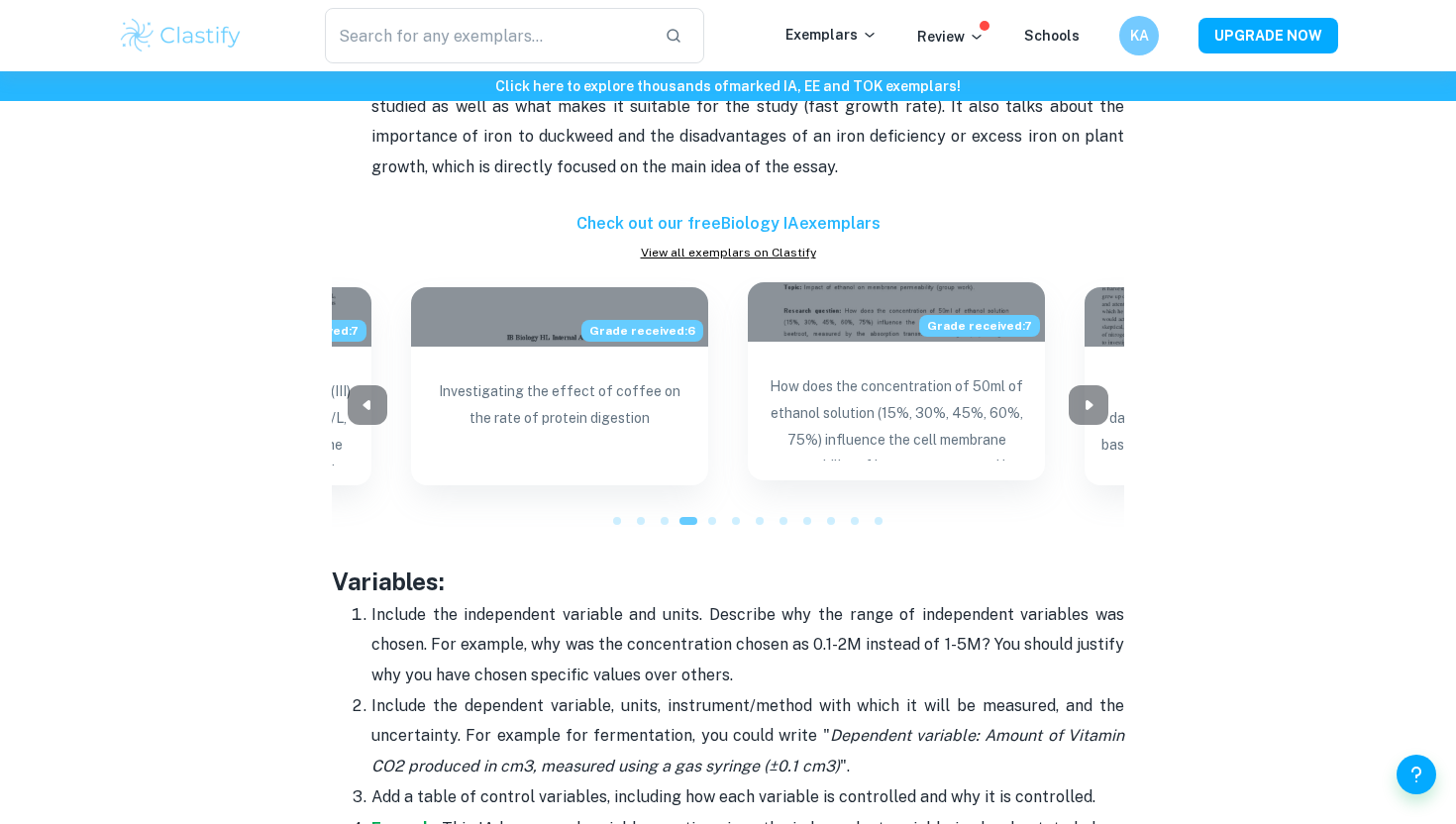 click on "Grade received:  7" at bounding box center [896, 312] 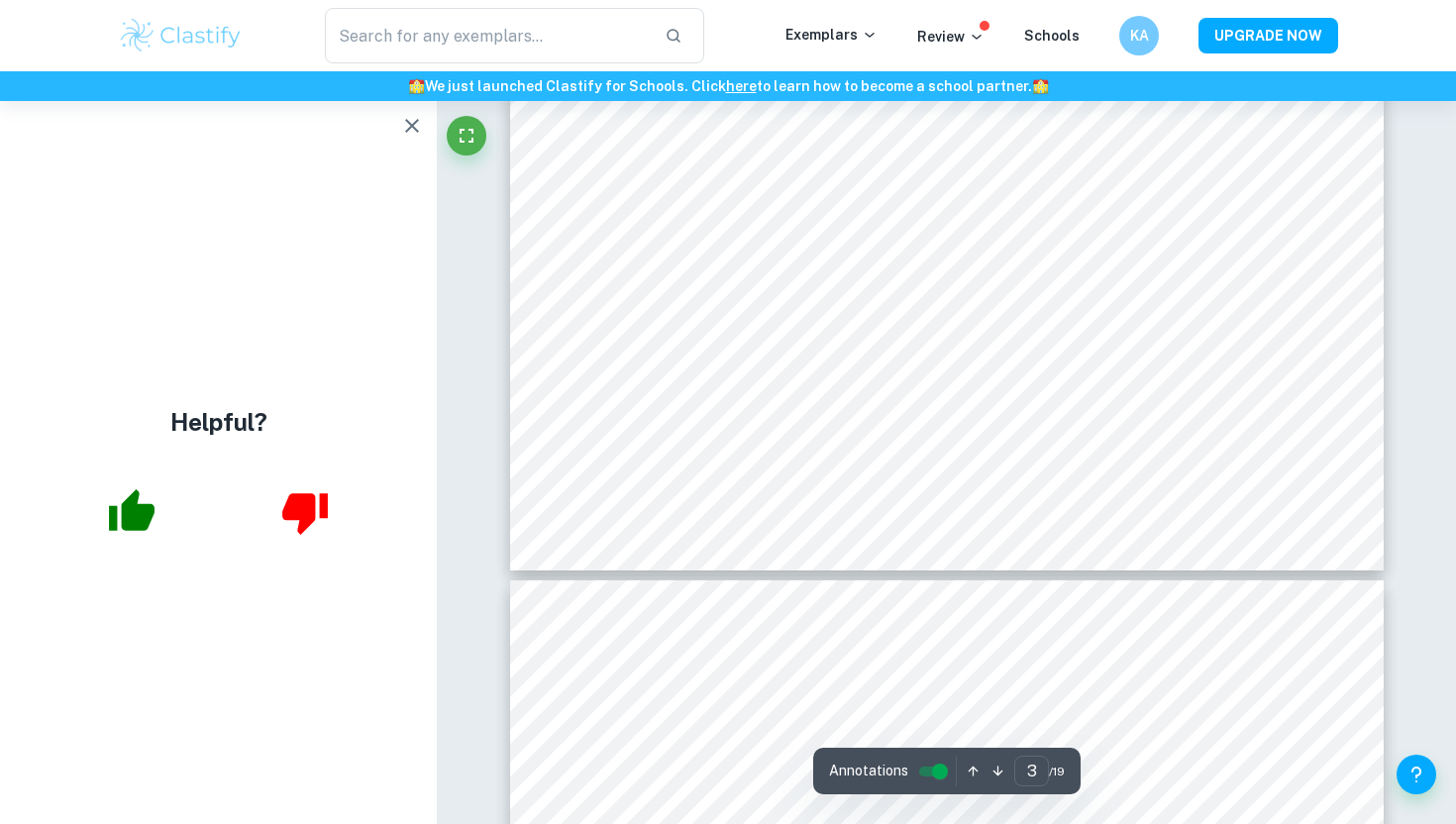 scroll, scrollTop: 3556, scrollLeft: 0, axis: vertical 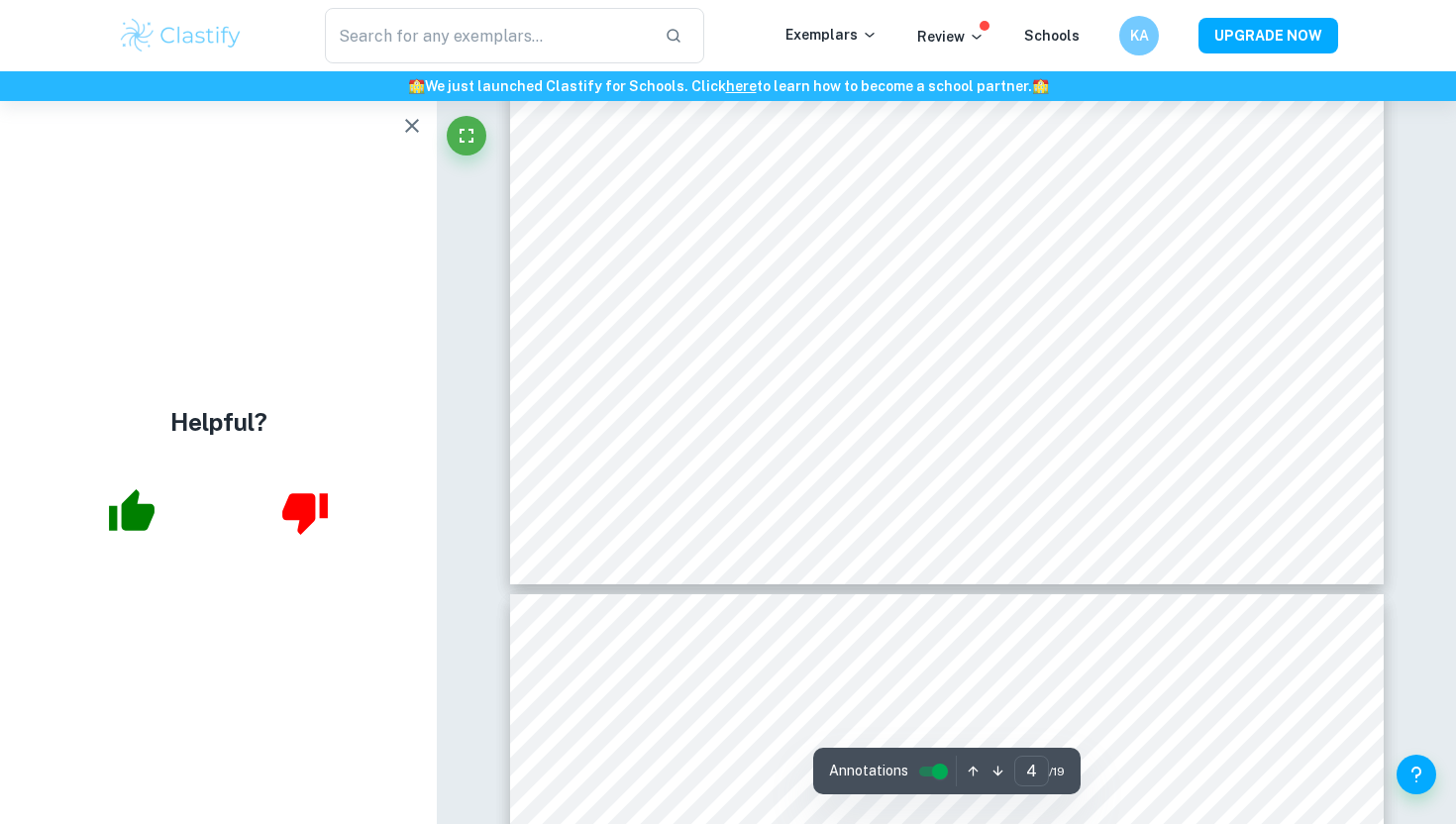 type on "5" 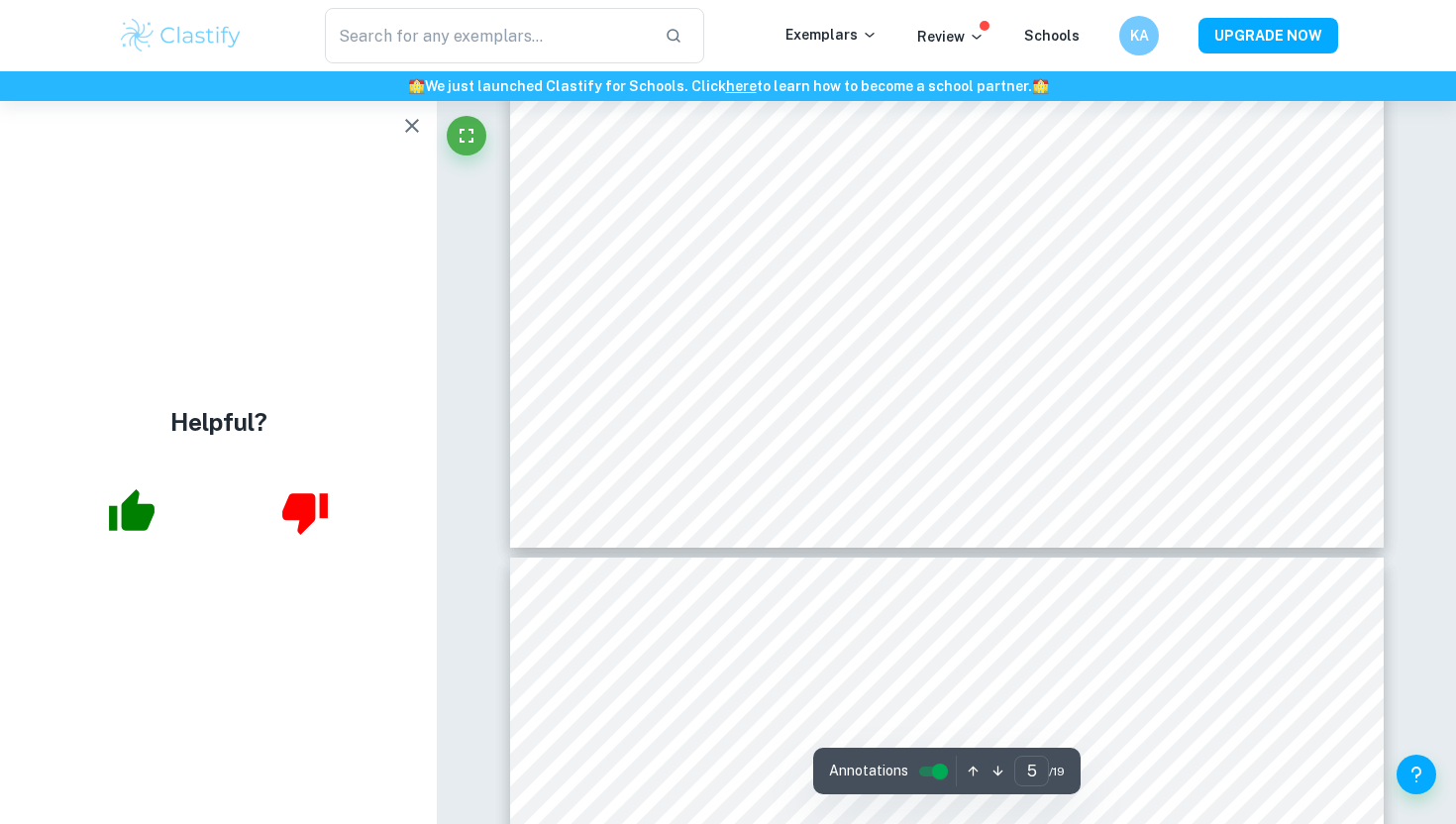 scroll, scrollTop: 6054, scrollLeft: 0, axis: vertical 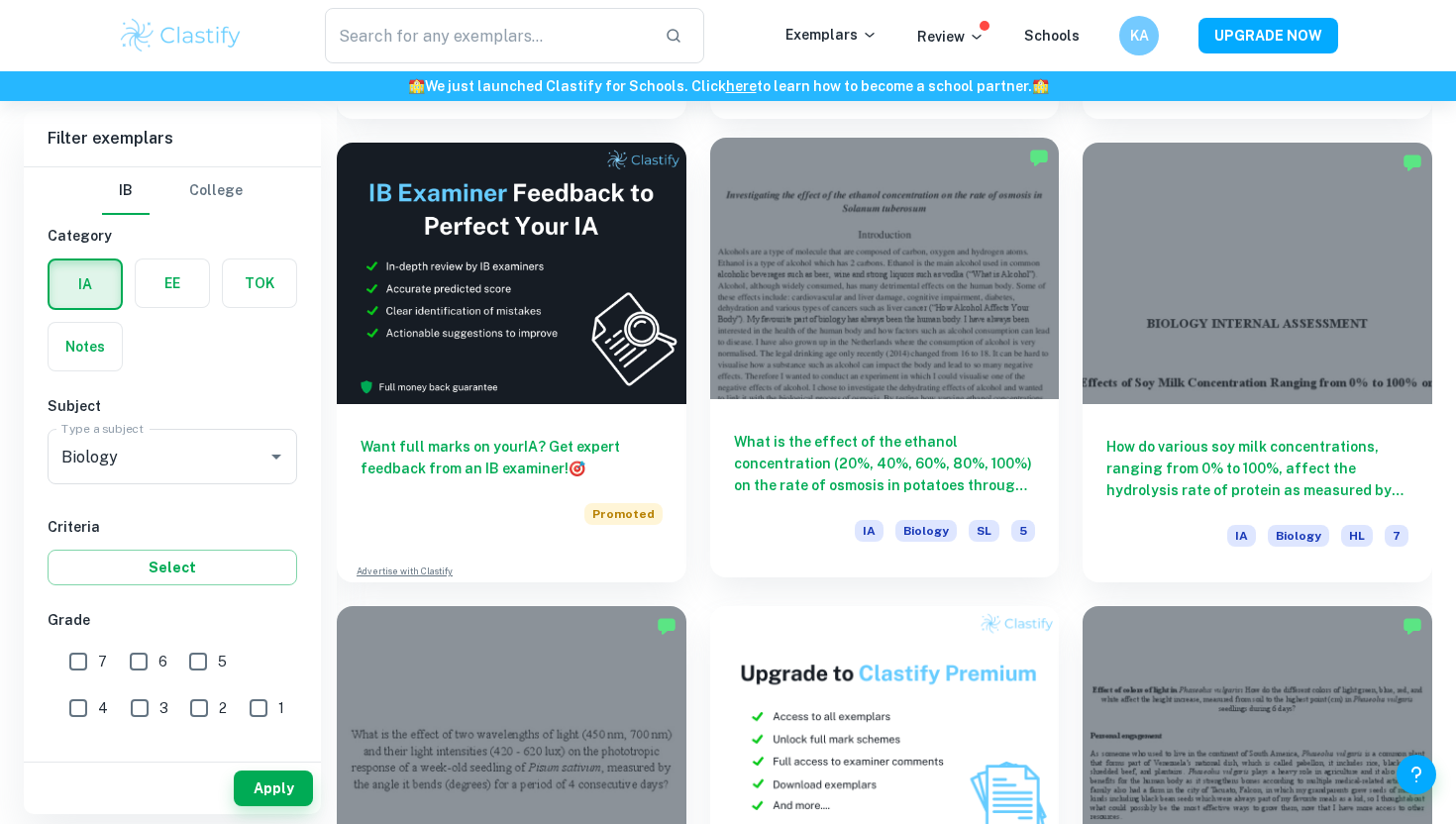 click at bounding box center [884, 268] 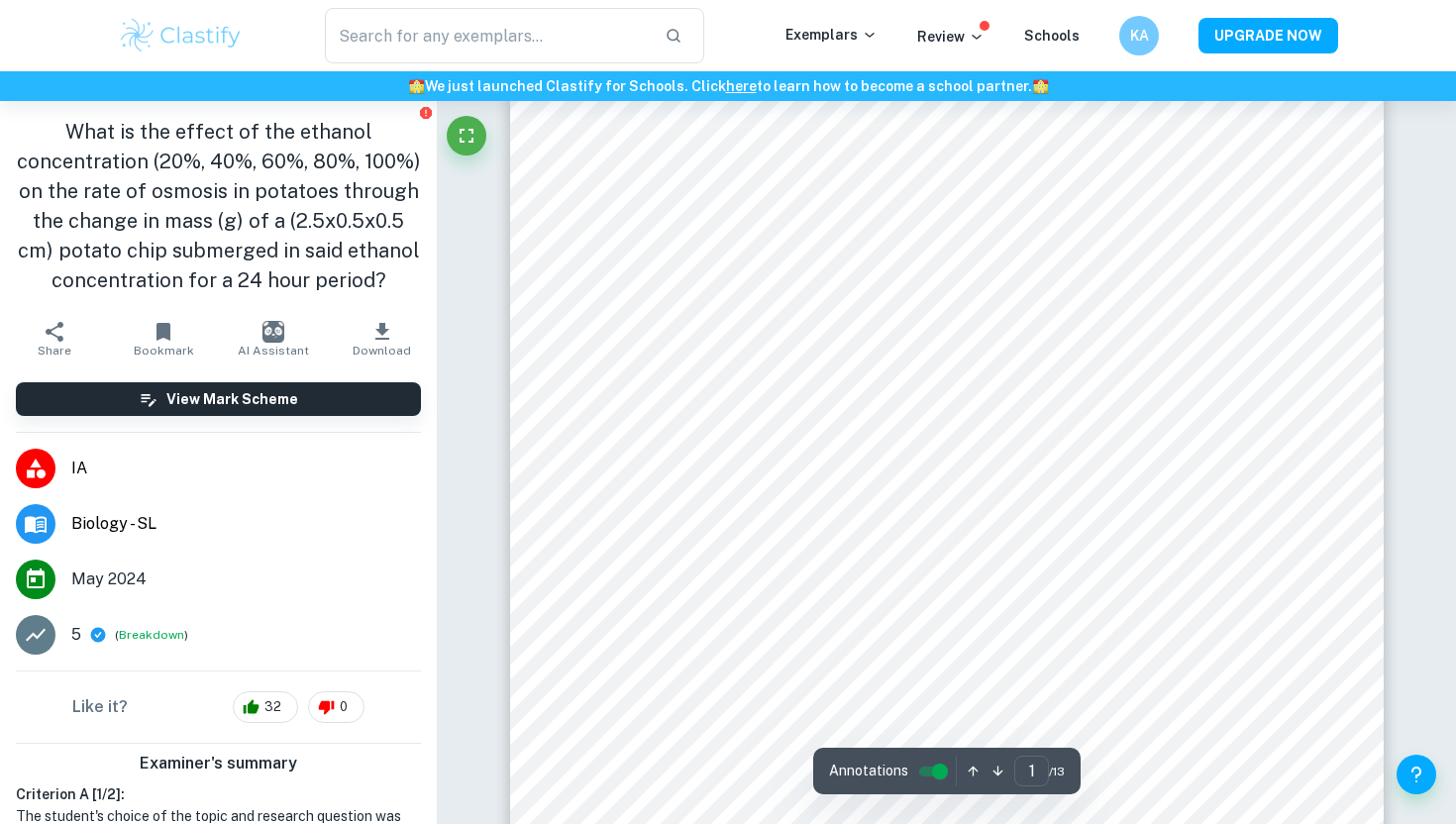 scroll, scrollTop: 116, scrollLeft: 0, axis: vertical 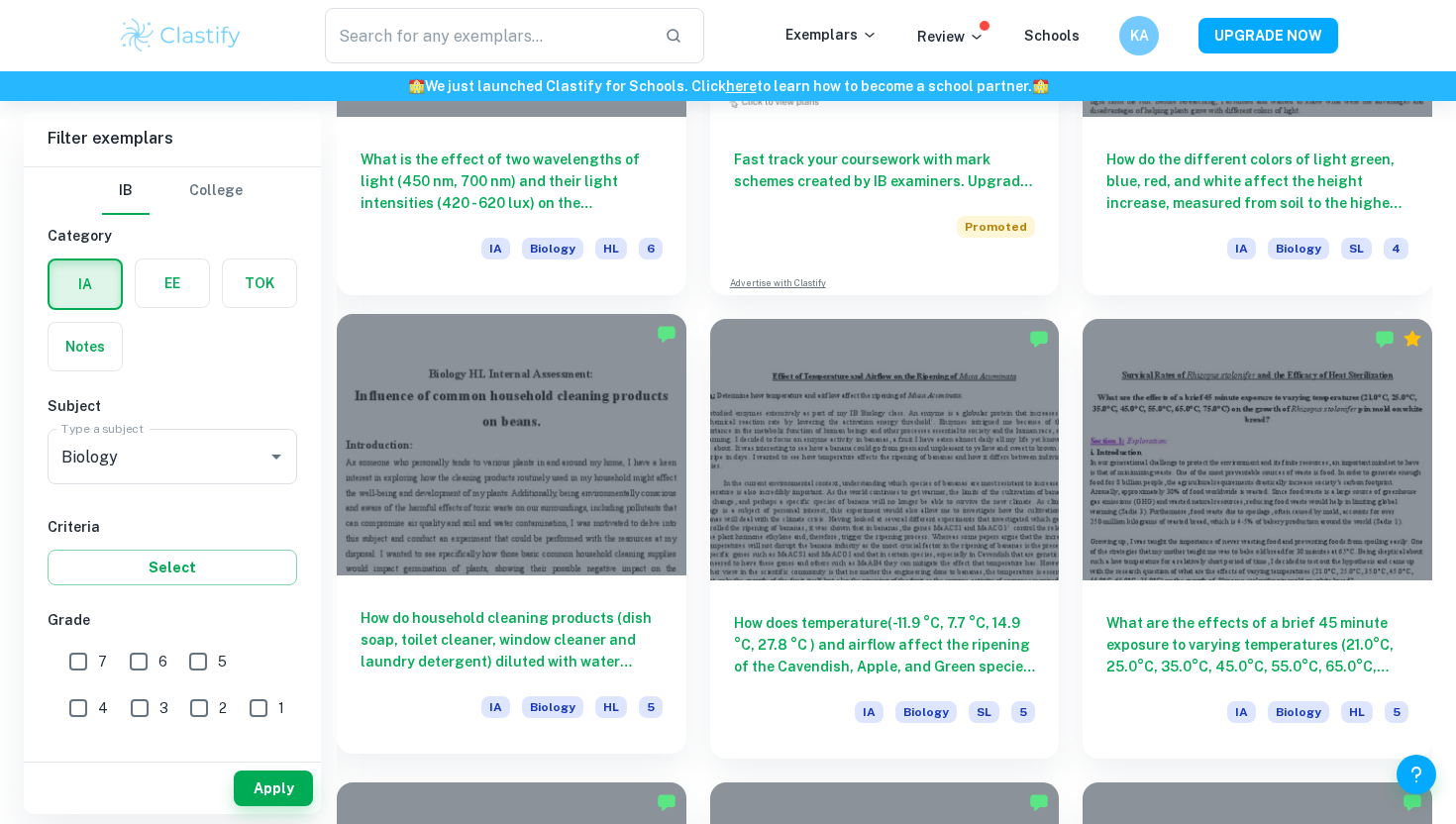click at bounding box center [511, 445] 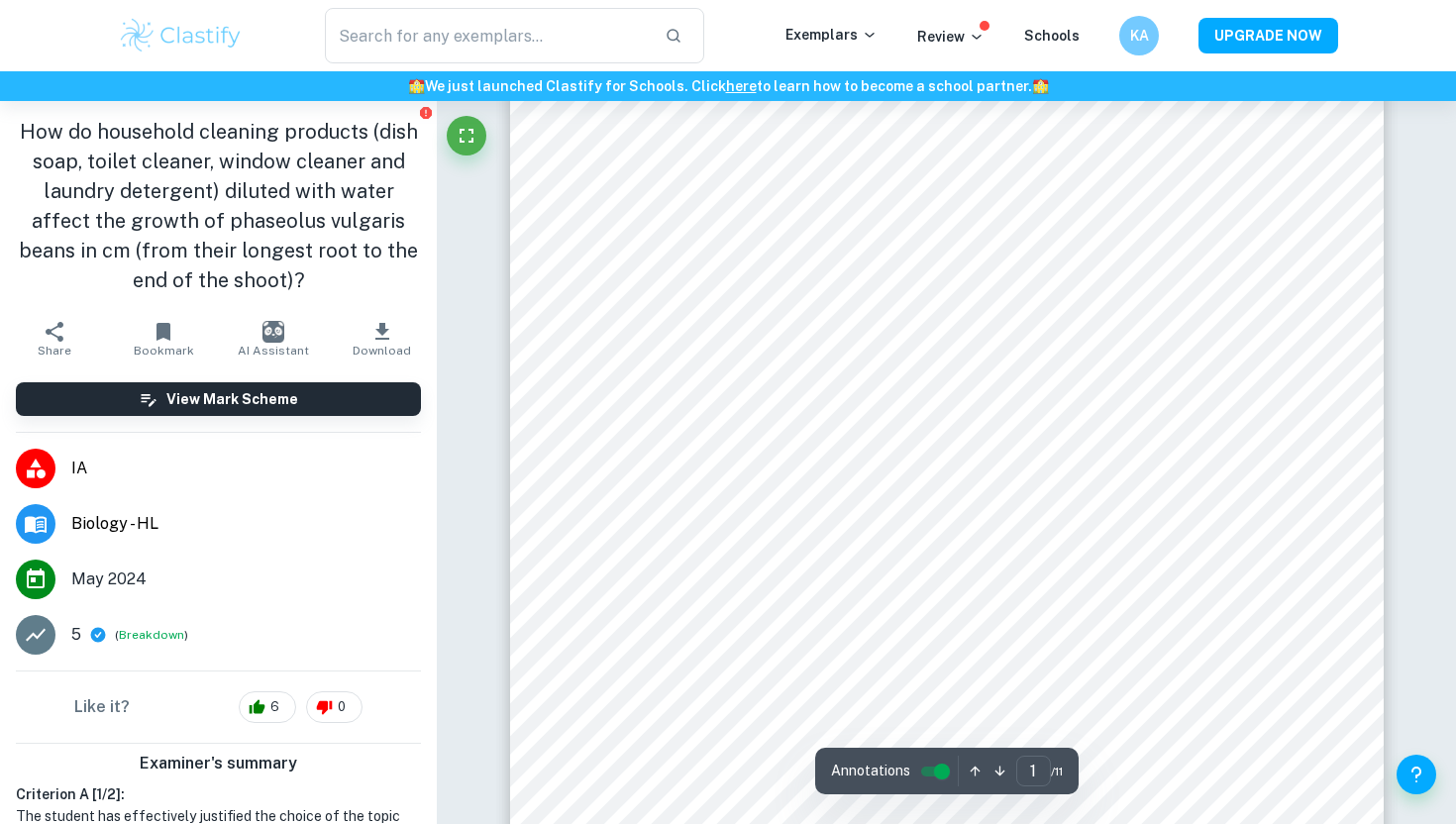 scroll, scrollTop: 137, scrollLeft: 0, axis: vertical 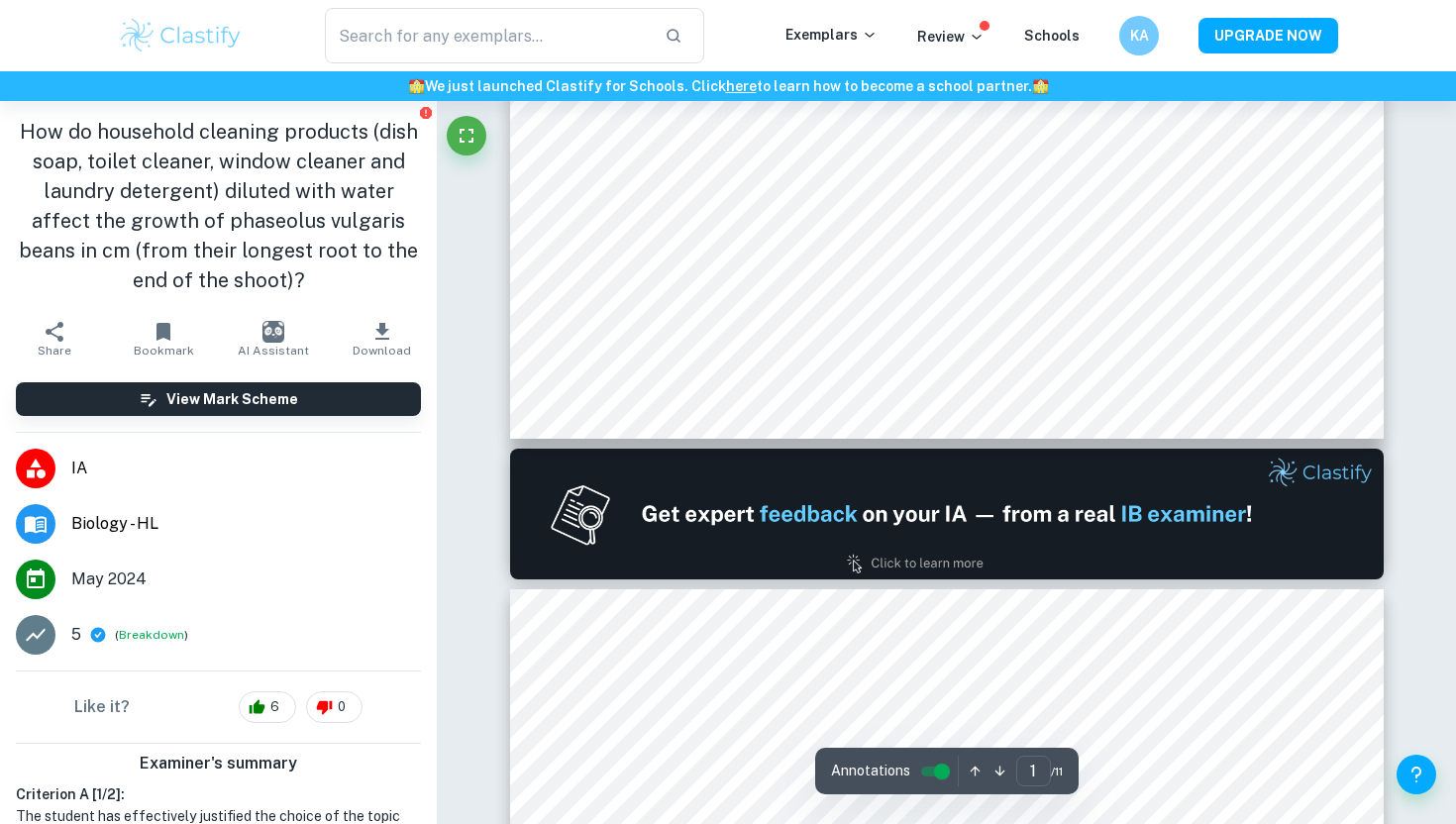 type on "2" 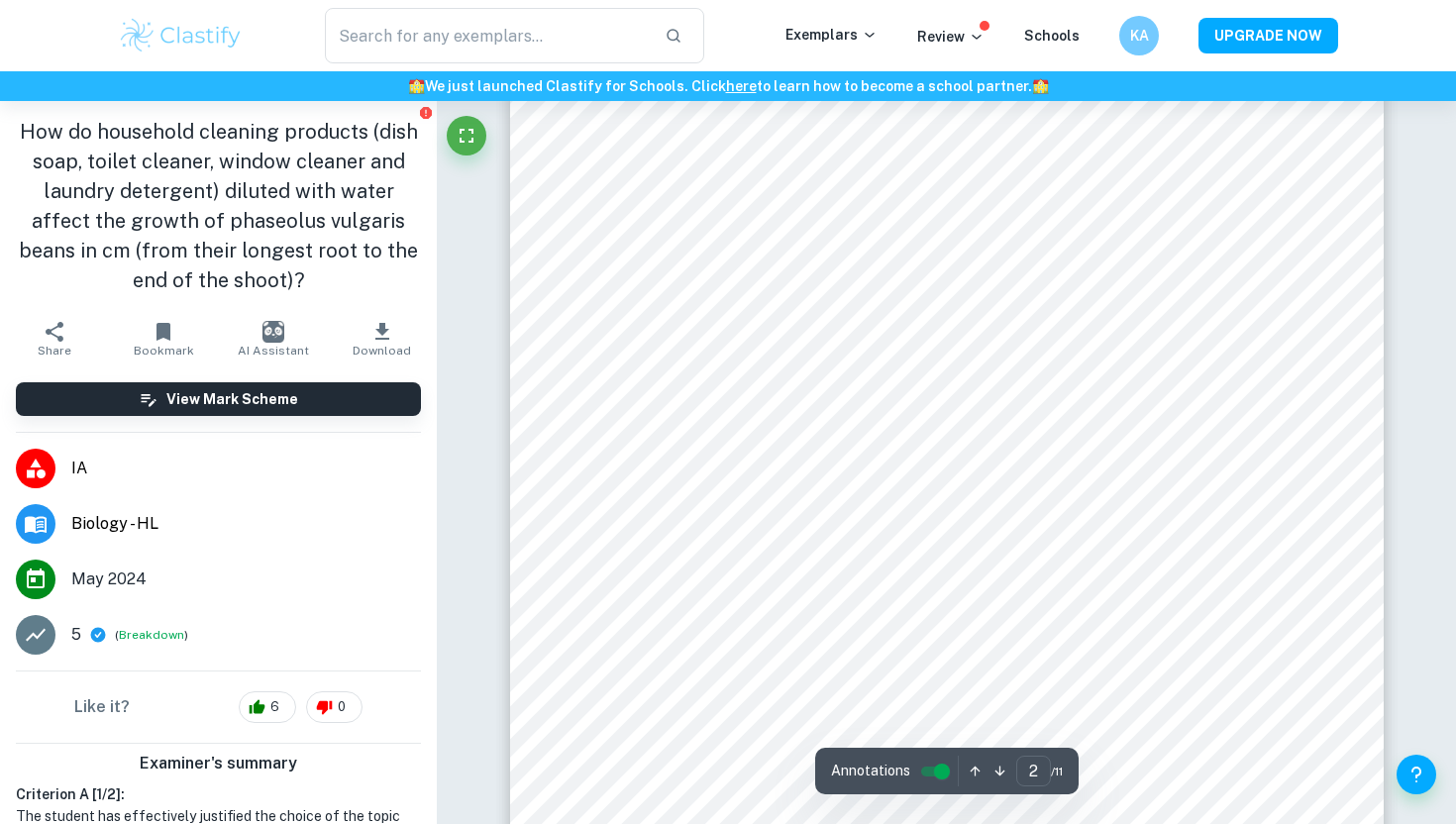 scroll, scrollTop: 1753, scrollLeft: 0, axis: vertical 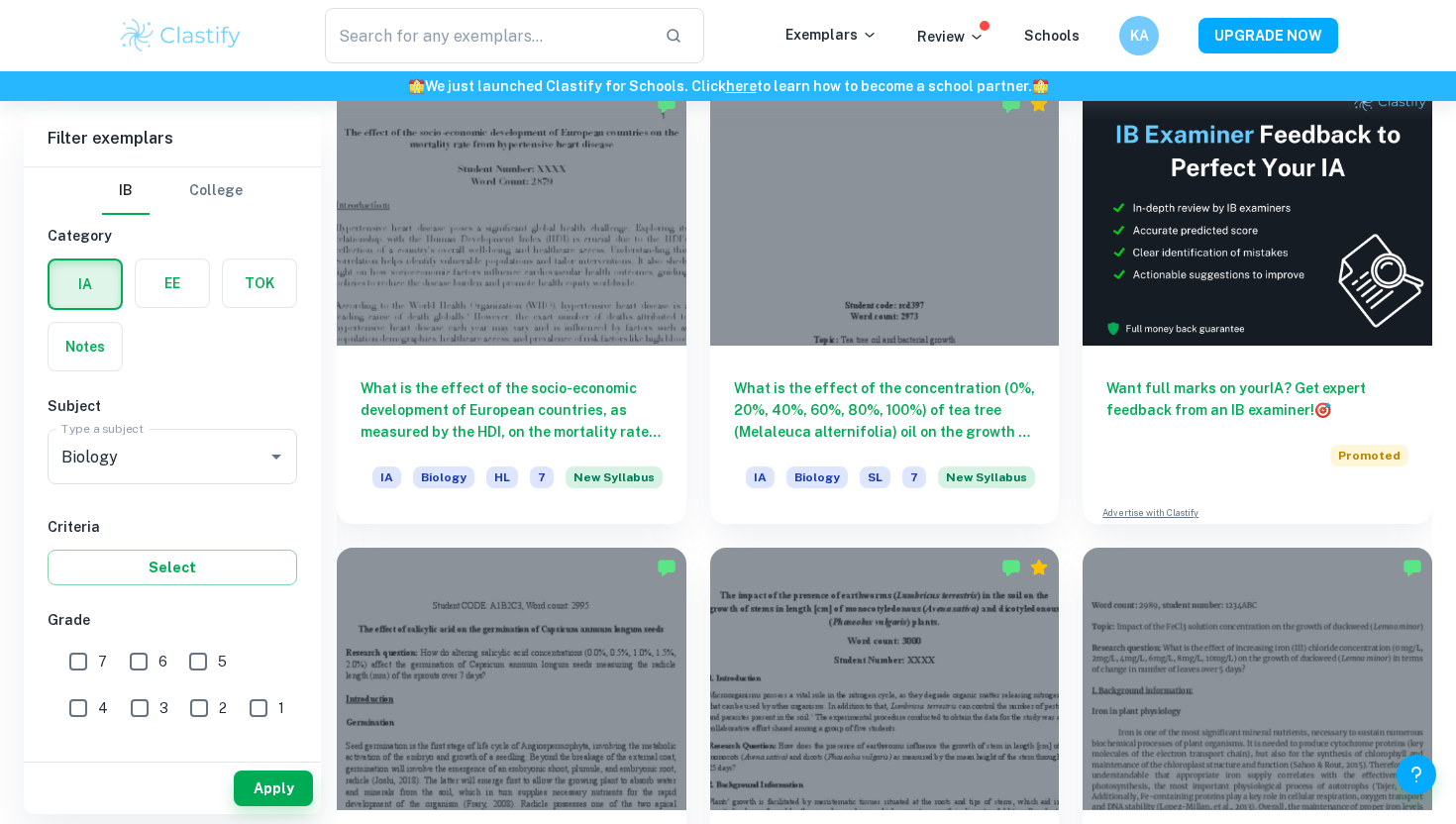 click on "7" at bounding box center (78, 662) 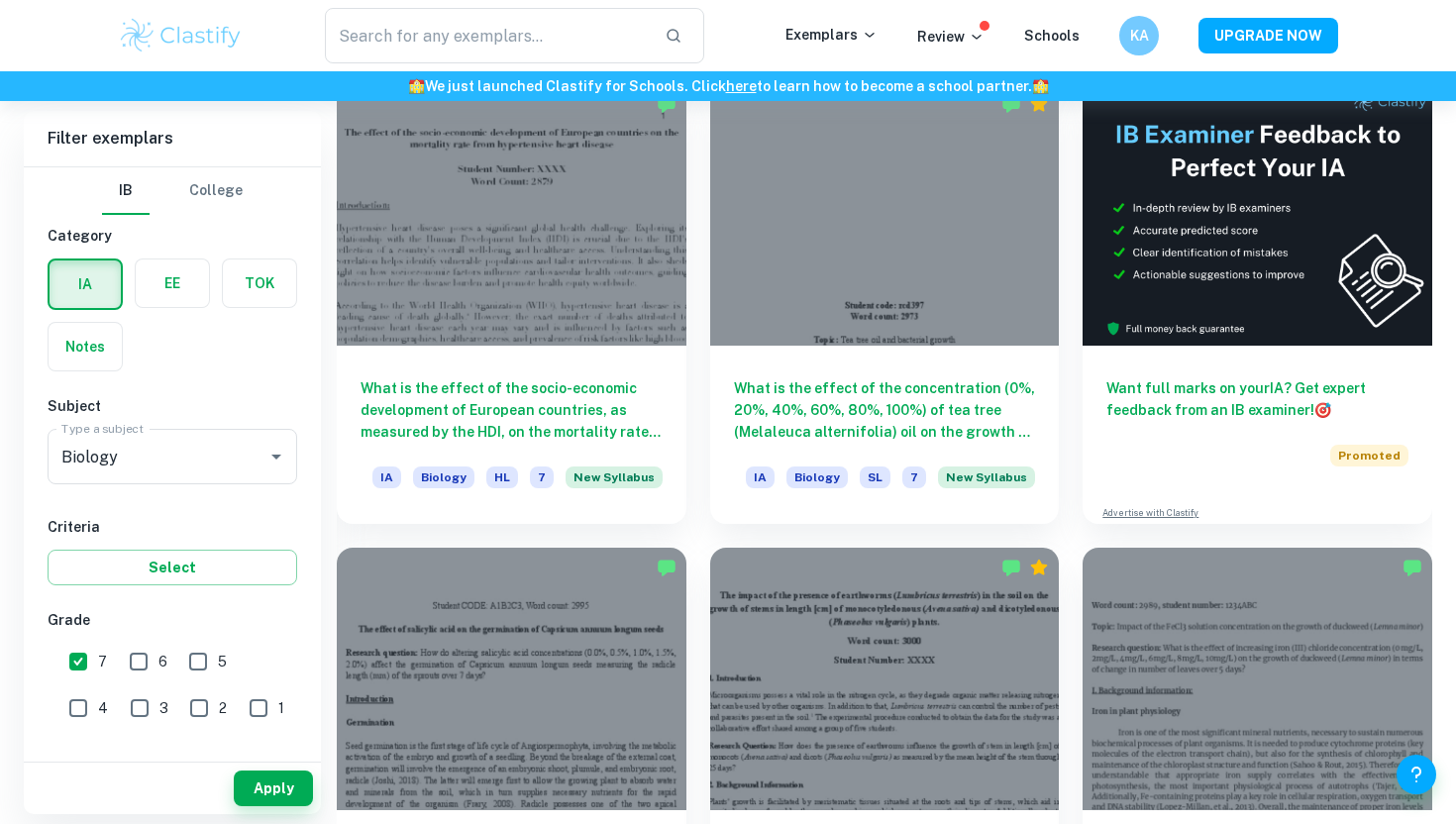 click on "6" at bounding box center [139, 662] 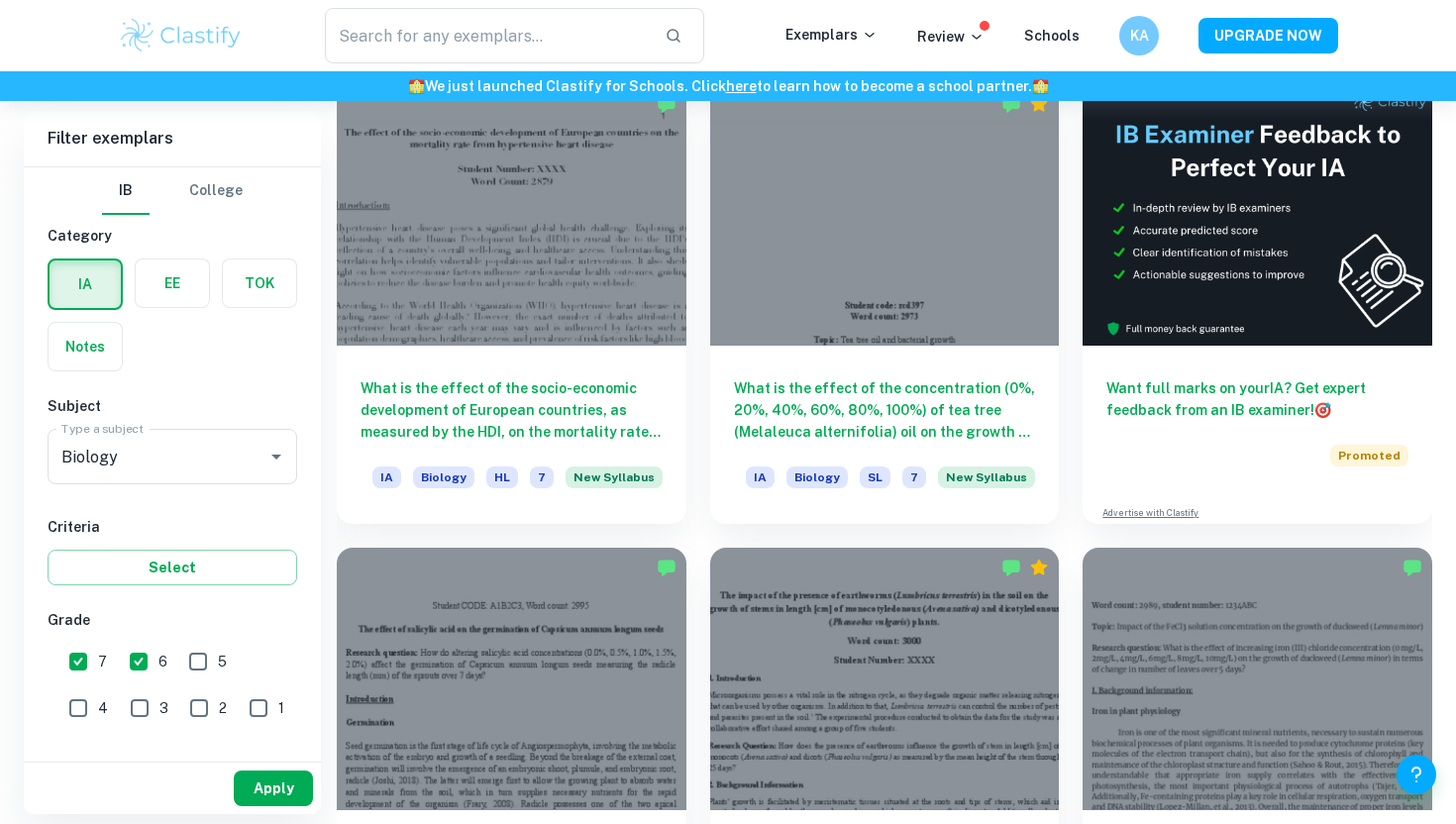 click on "Apply" at bounding box center [273, 788] 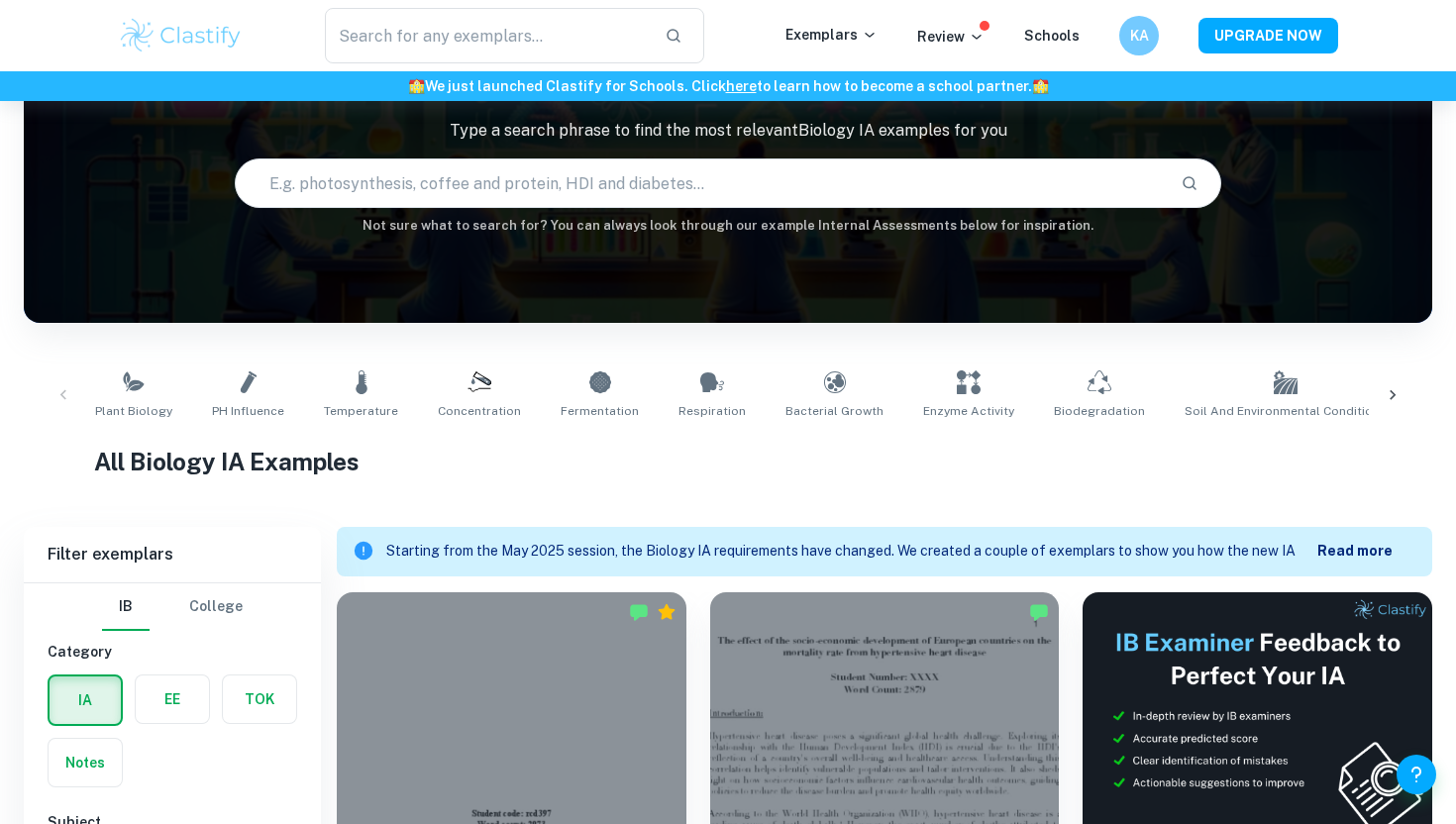 scroll, scrollTop: 649, scrollLeft: 0, axis: vertical 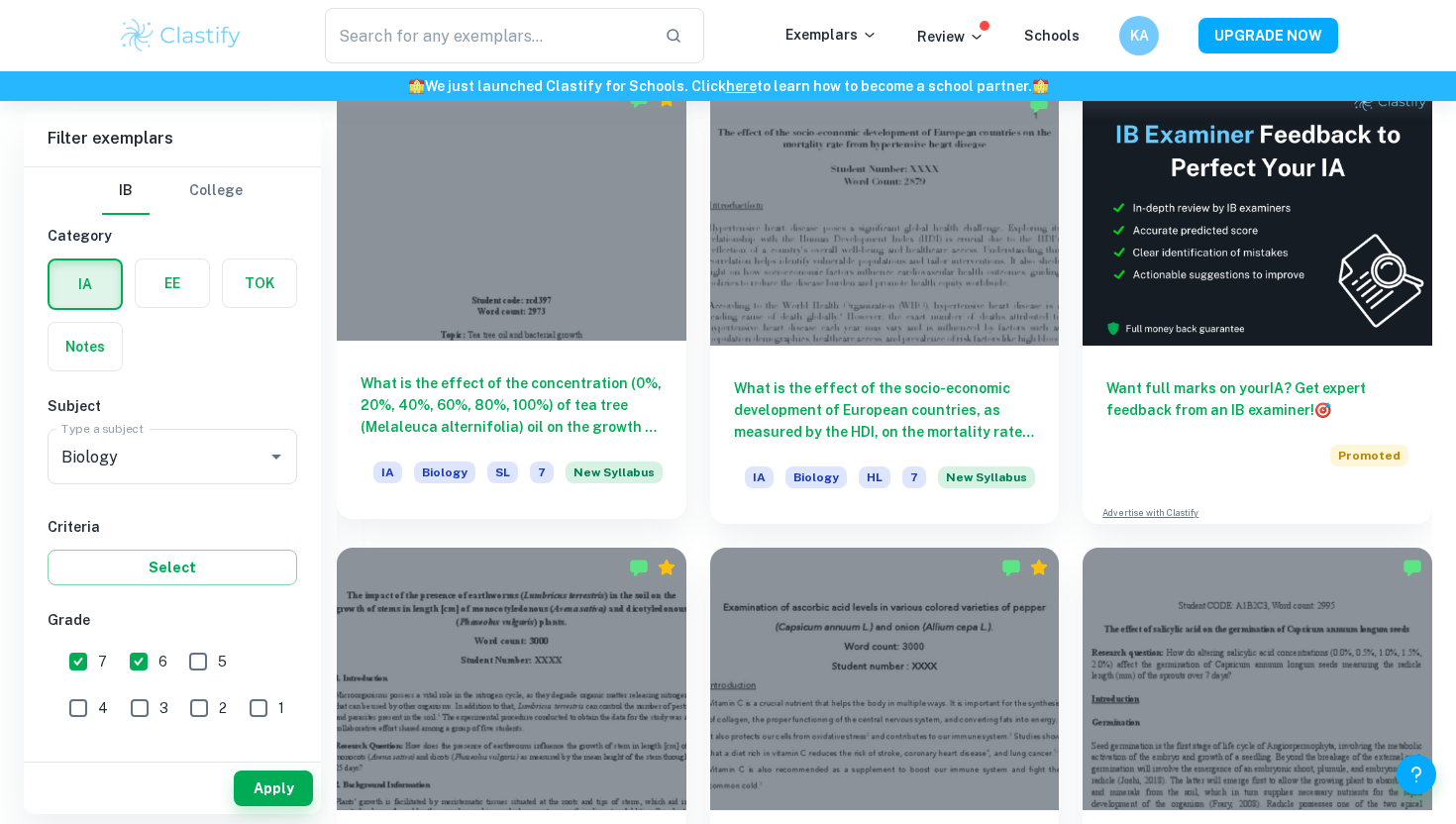 click at bounding box center (511, 210) 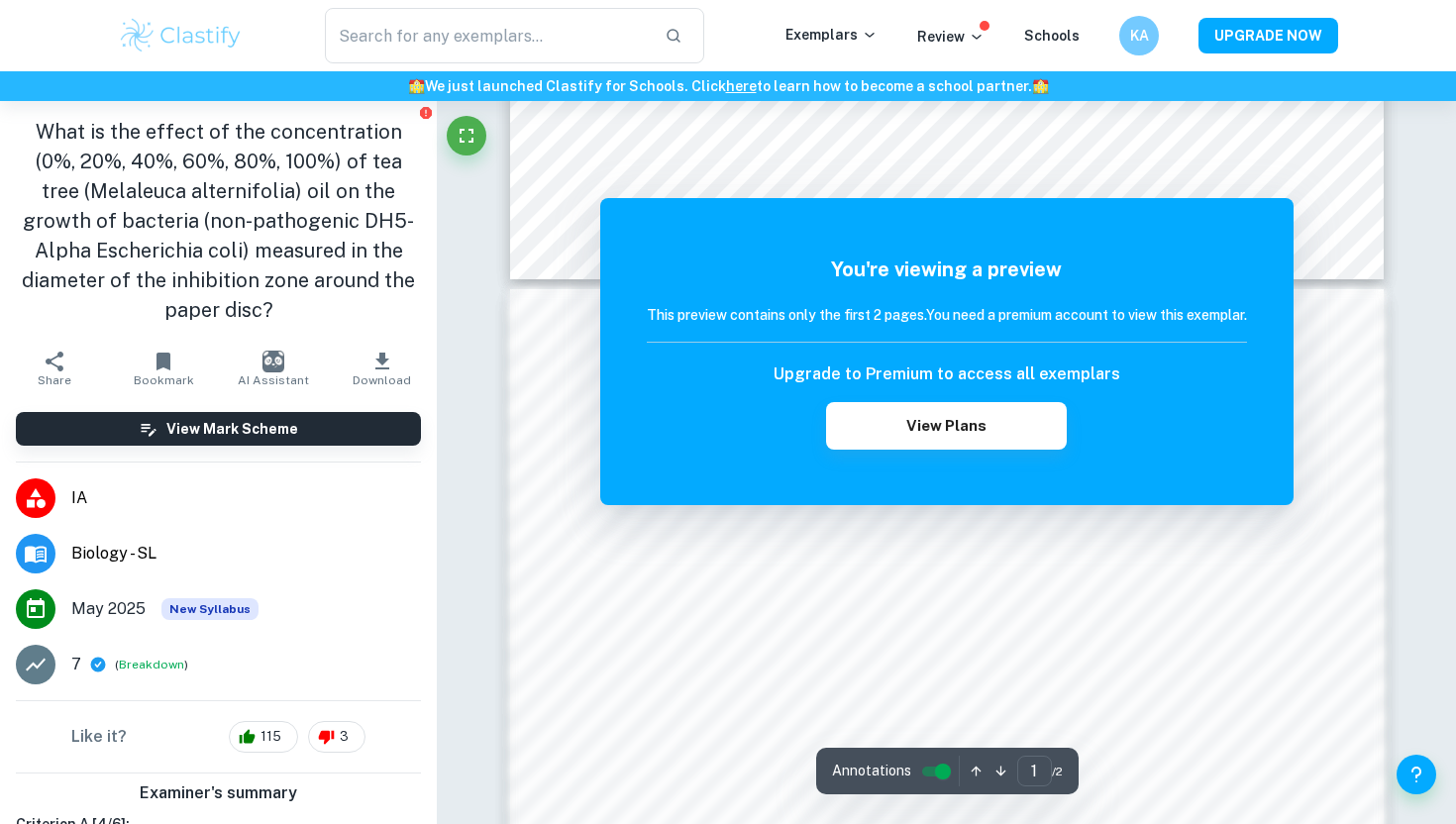 scroll, scrollTop: 1163, scrollLeft: 0, axis: vertical 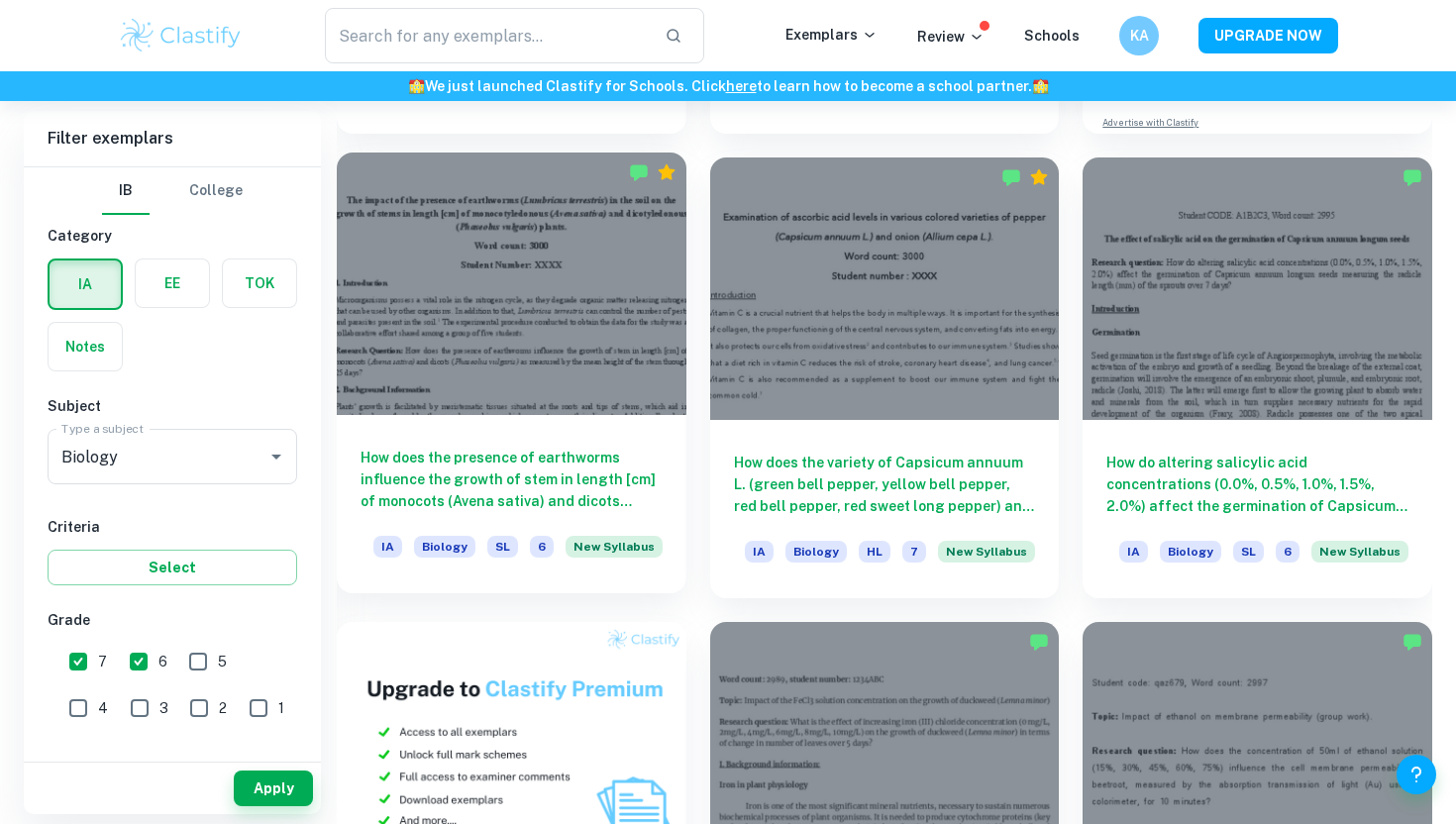 click at bounding box center [511, 283] 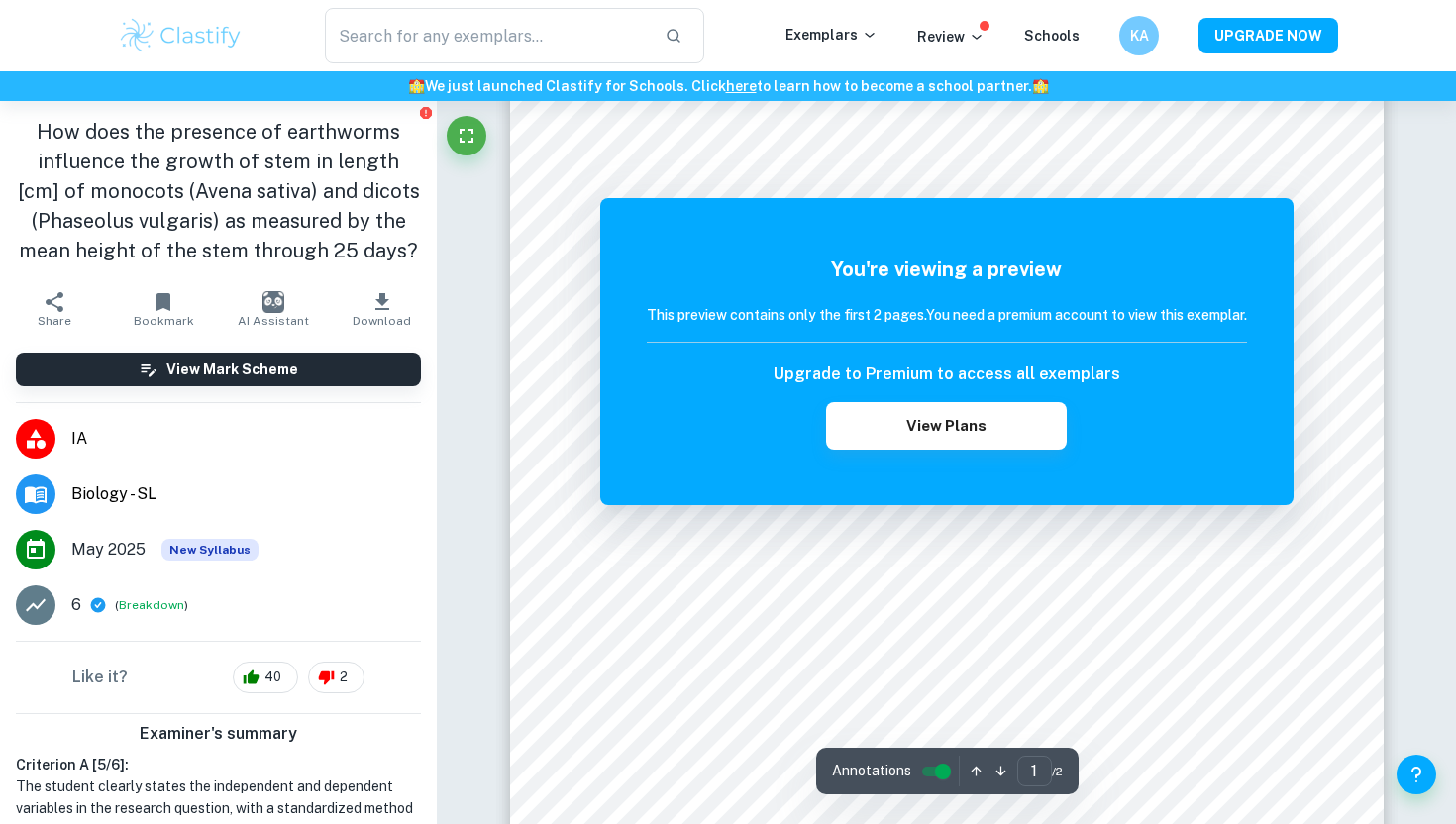 scroll, scrollTop: 307, scrollLeft: 0, axis: vertical 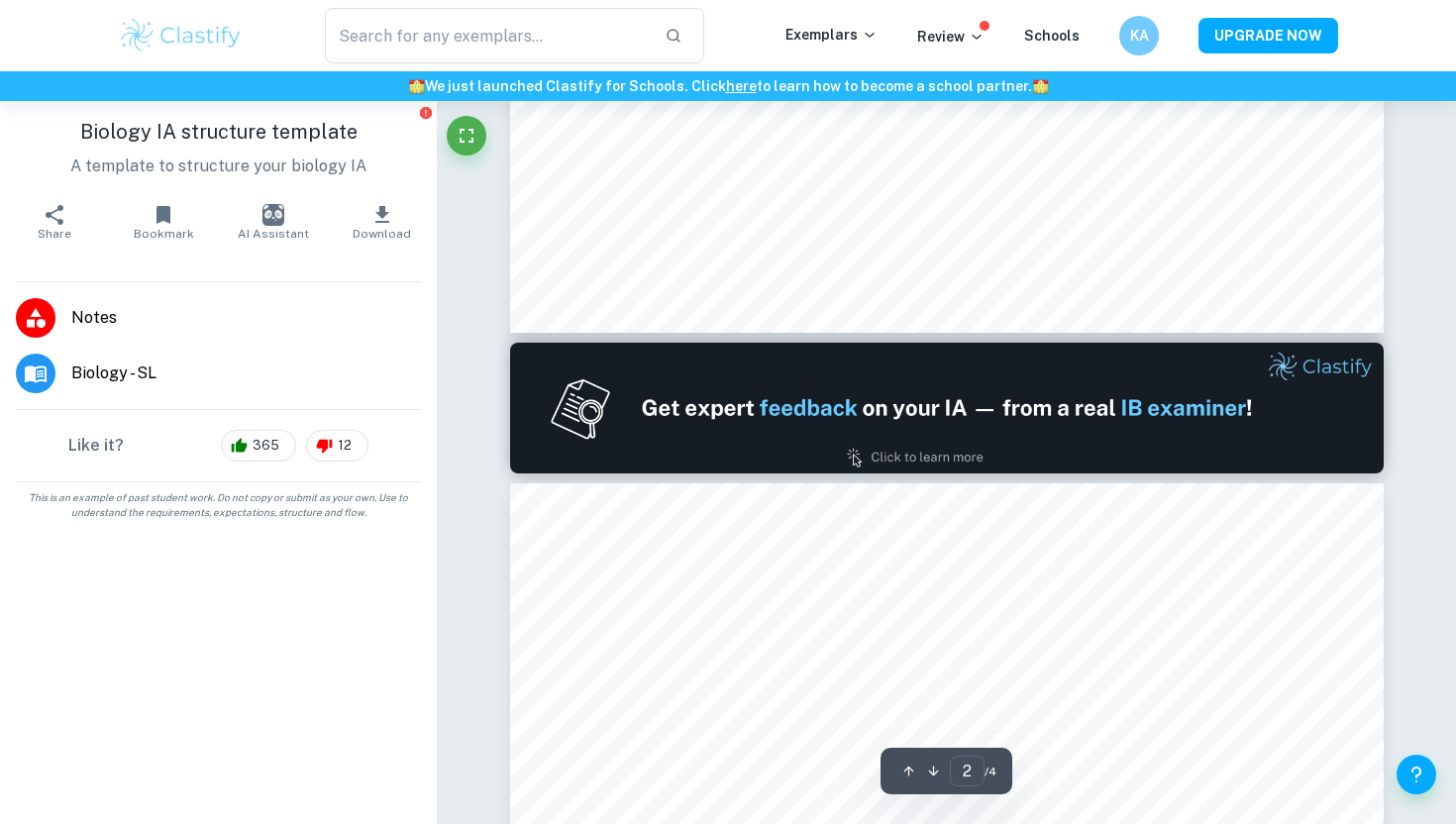 type on "1" 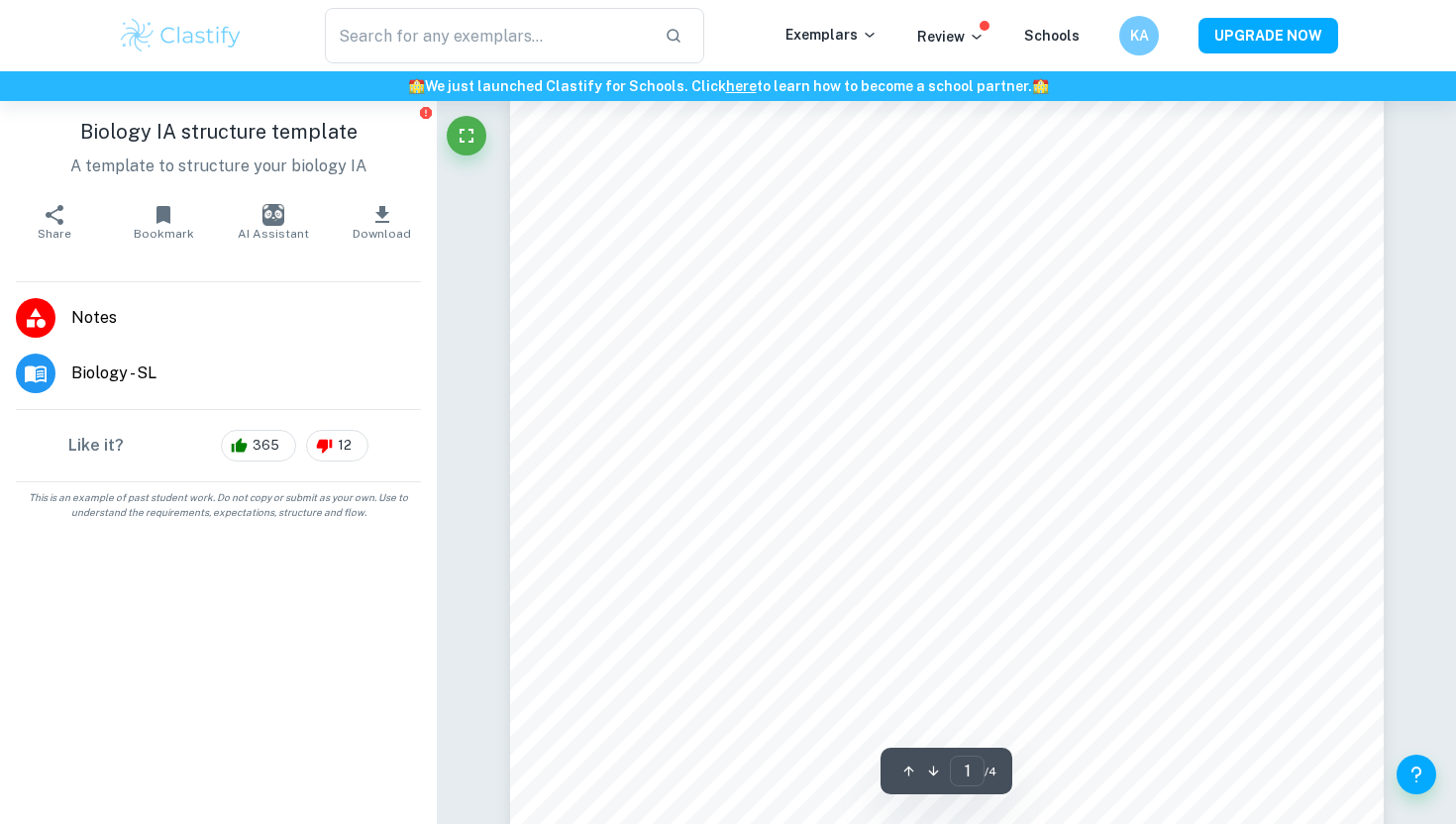 scroll, scrollTop: 119, scrollLeft: 0, axis: vertical 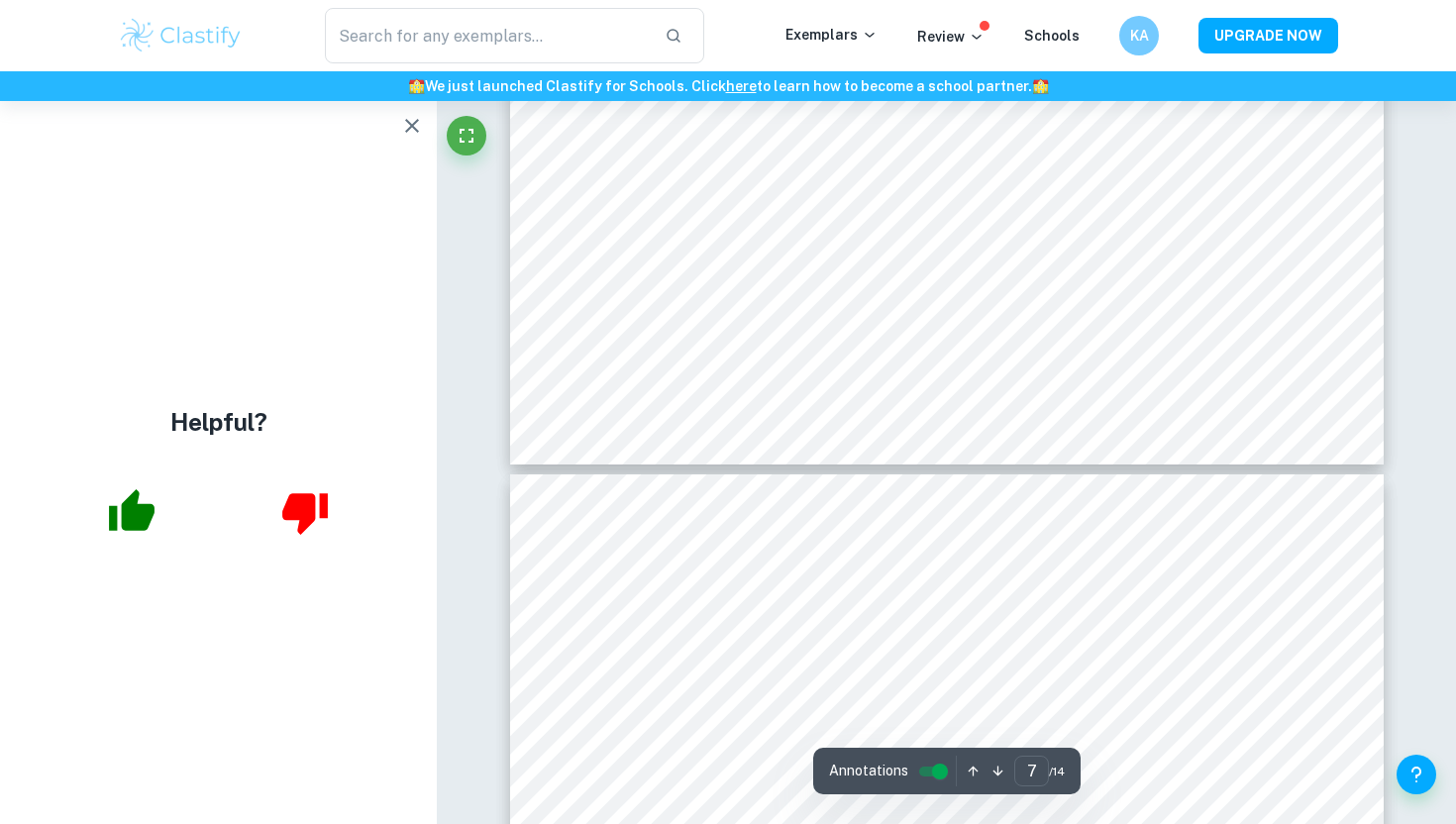 type on "6" 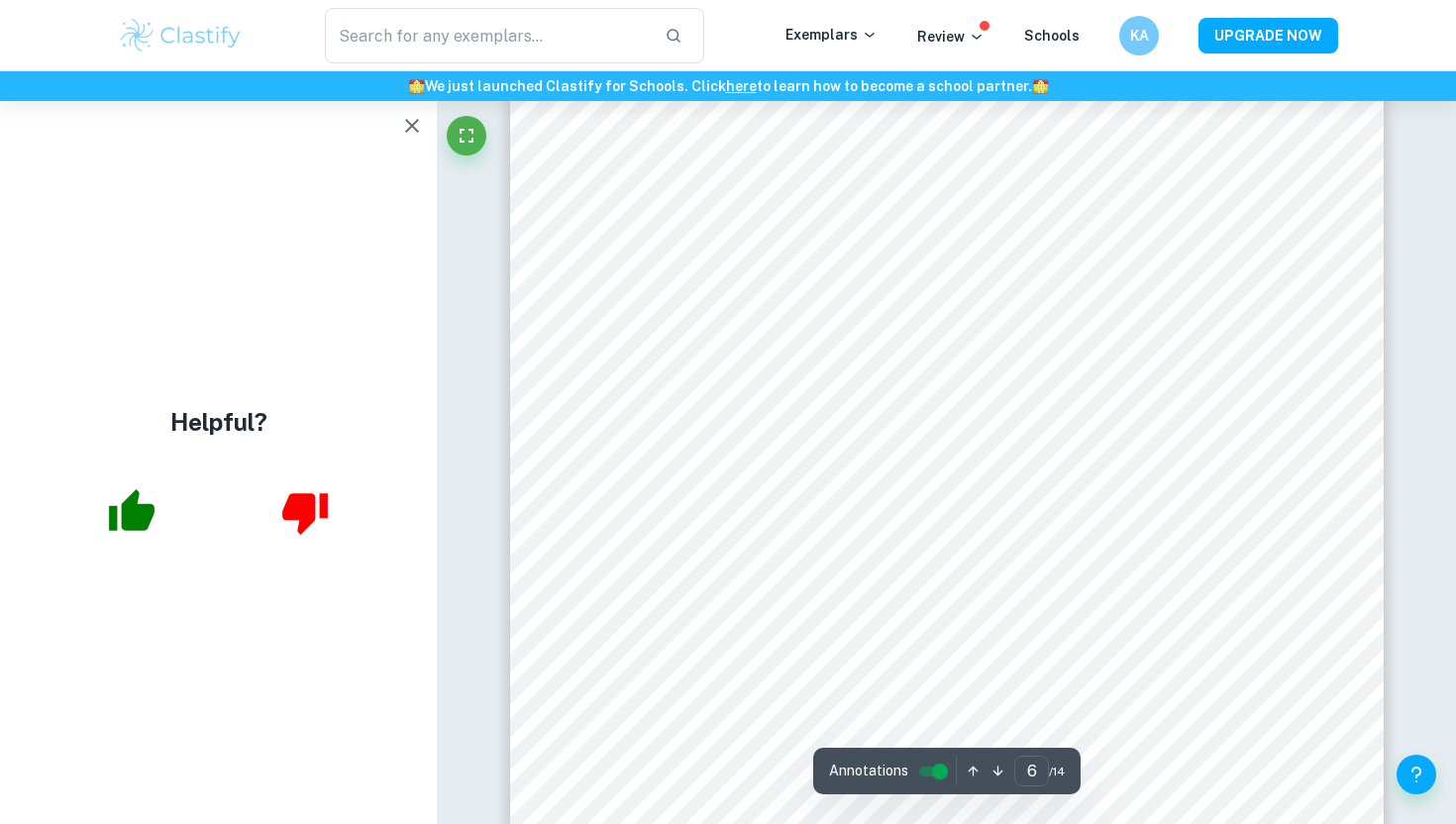 scroll, scrollTop: 6264, scrollLeft: 0, axis: vertical 